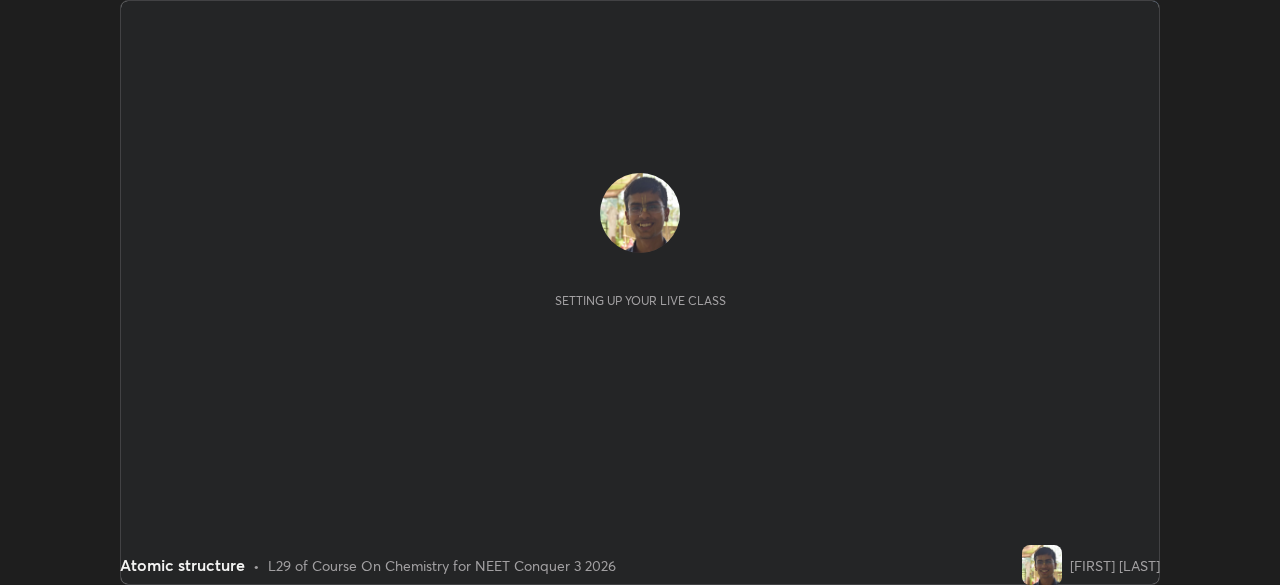 scroll, scrollTop: 0, scrollLeft: 0, axis: both 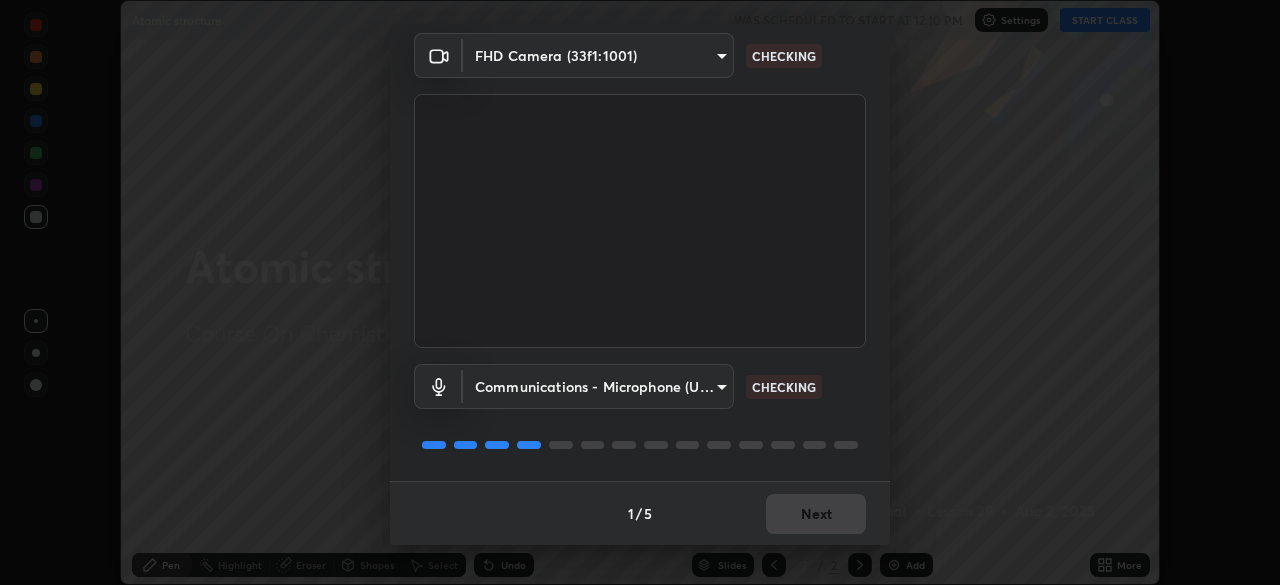 click on "1 / 5 Next" at bounding box center [640, 513] 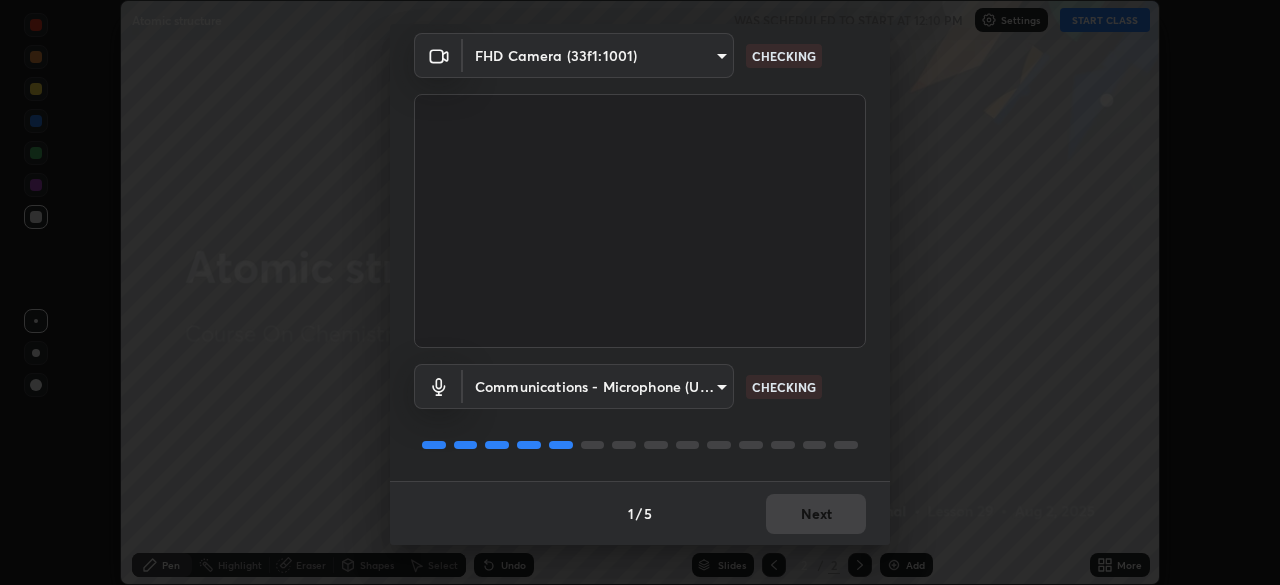 click on "1 / 5 Next" at bounding box center [640, 513] 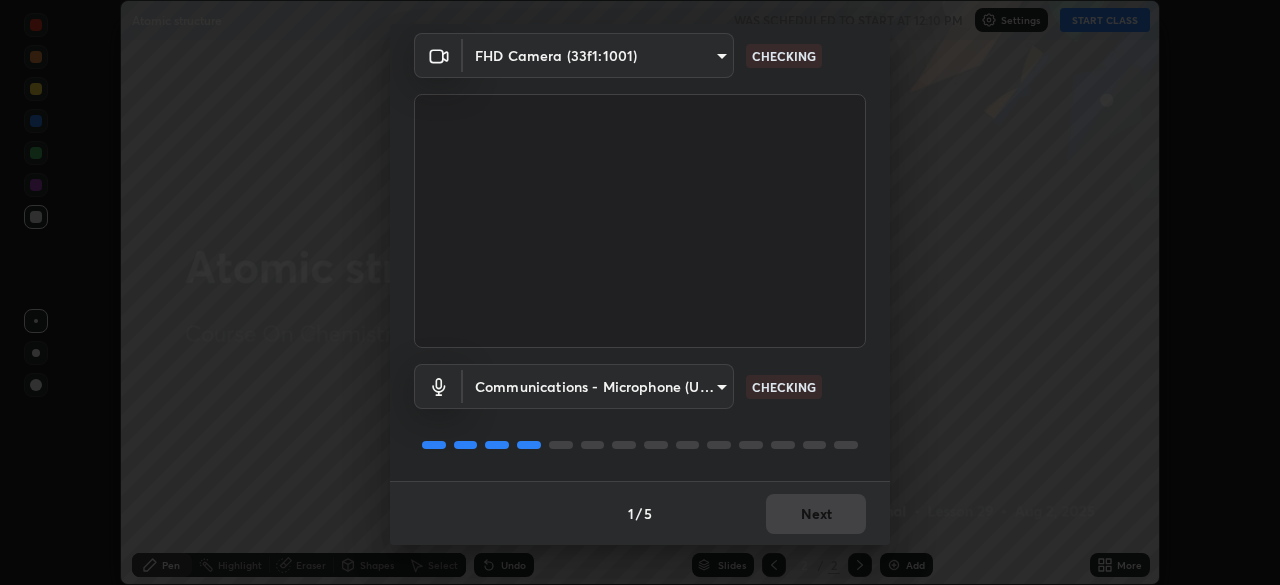 click on "1 / 5 Next" at bounding box center [640, 513] 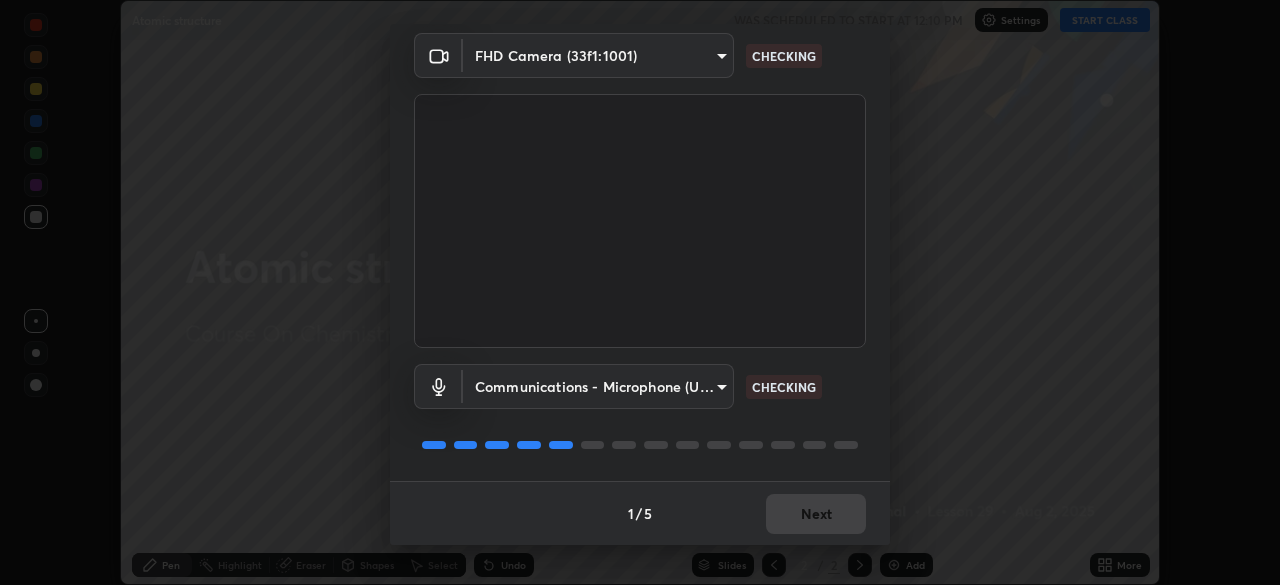 click on "1 / 5 Next" at bounding box center (640, 513) 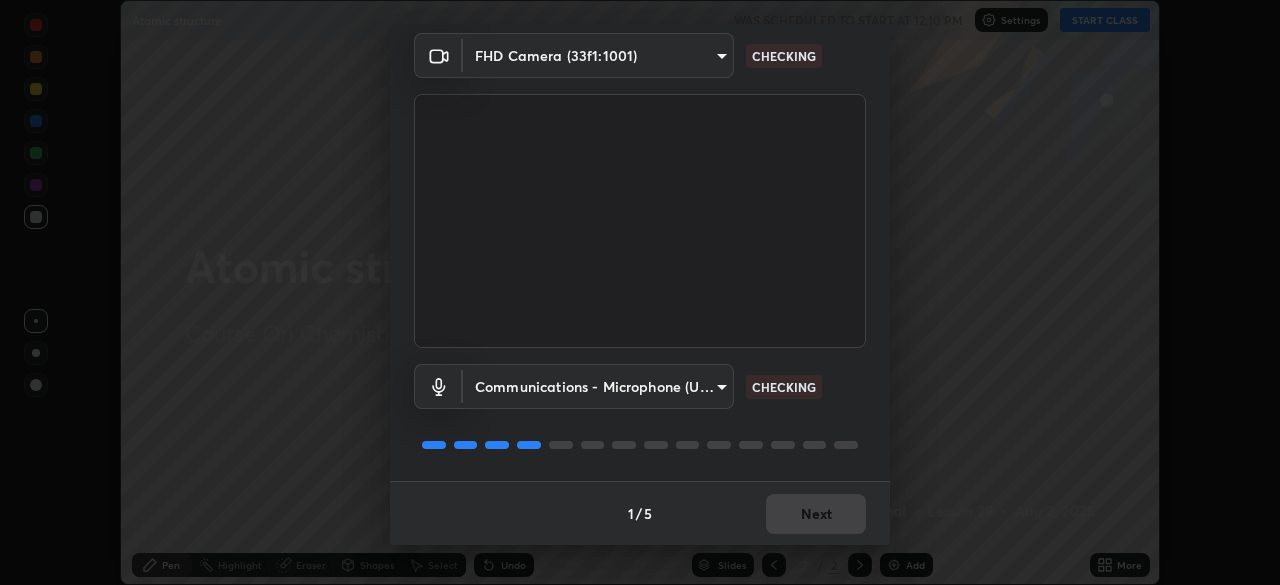 click on "1 / 5 Next" at bounding box center (640, 513) 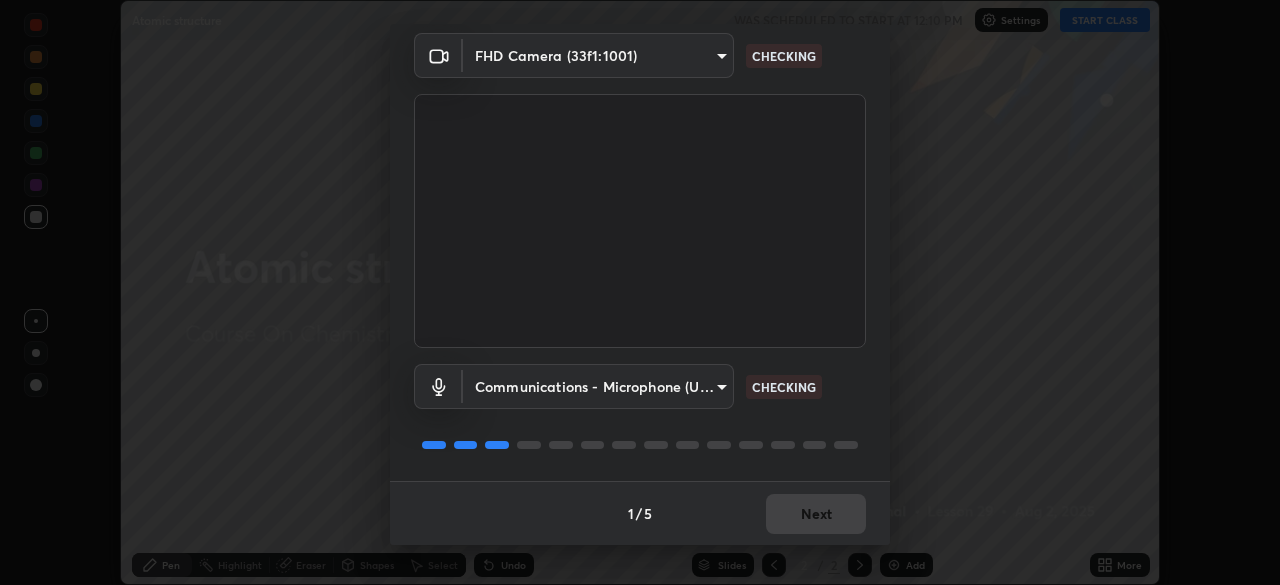 click on "1 / 5 Next" at bounding box center (640, 513) 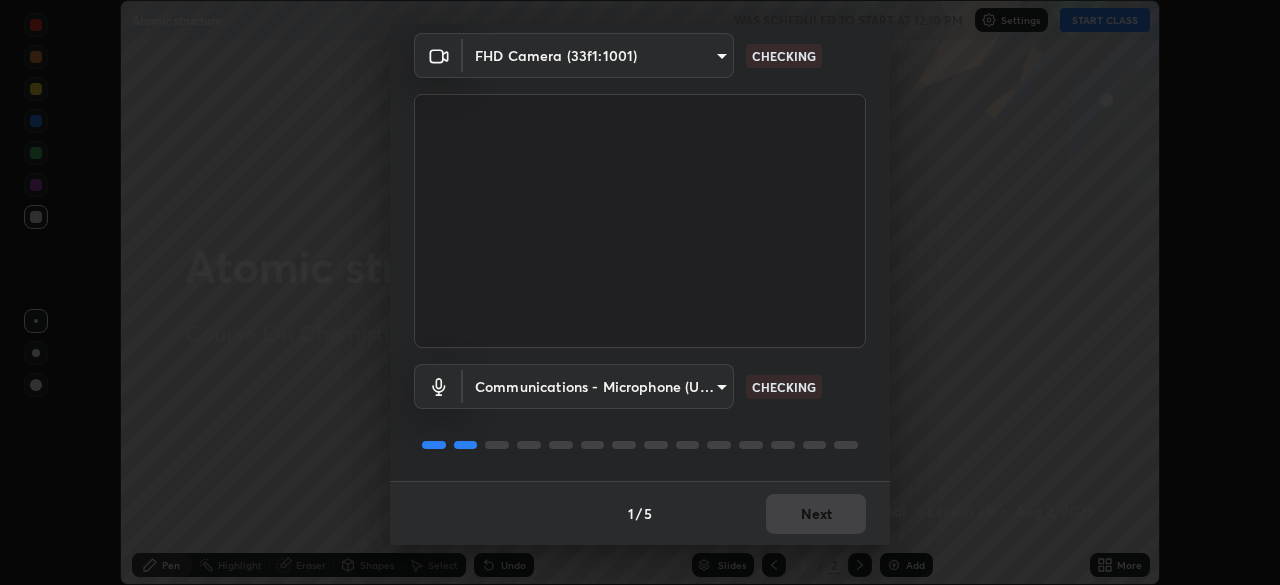 click on "1 / 5 Next" at bounding box center (640, 513) 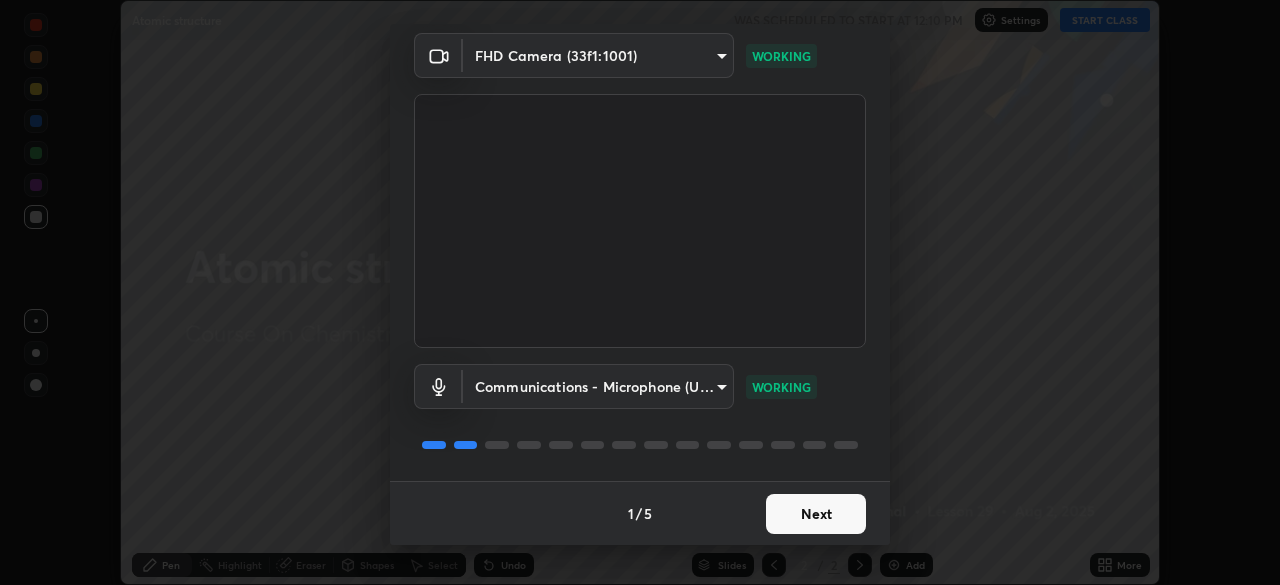click on "Next" at bounding box center [816, 514] 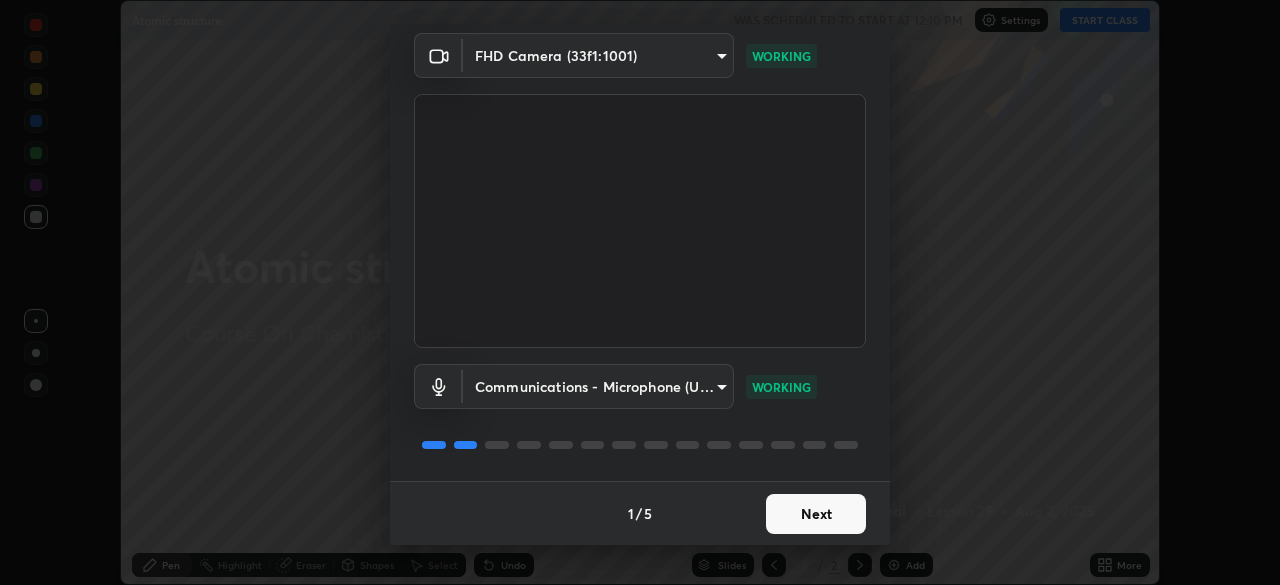 scroll, scrollTop: 0, scrollLeft: 0, axis: both 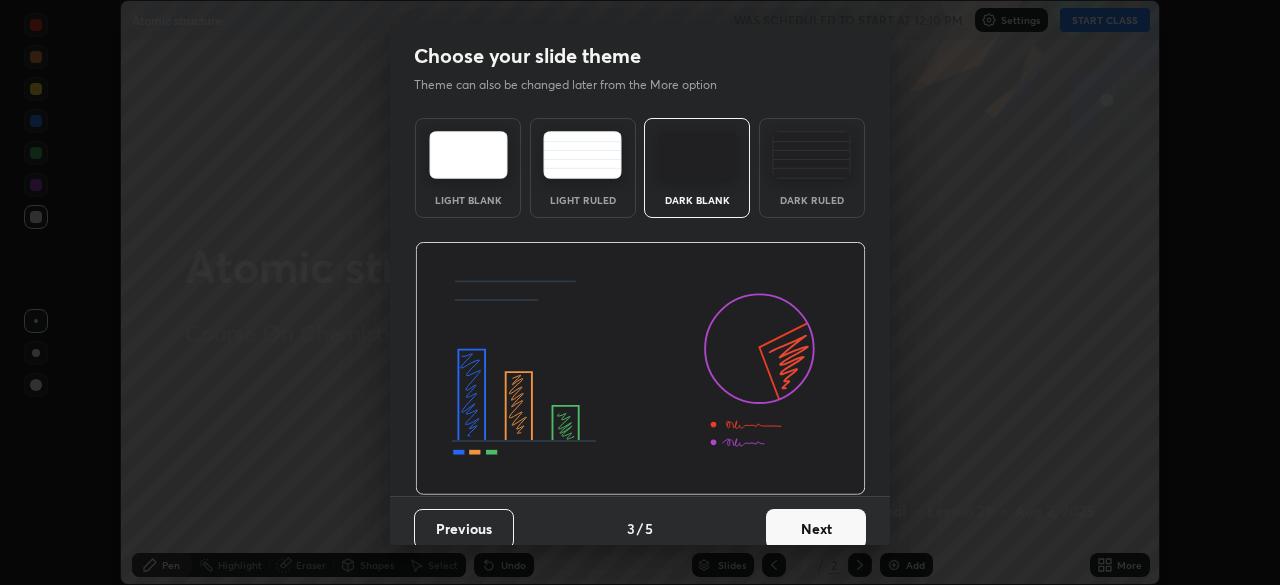 click on "Next" at bounding box center [816, 529] 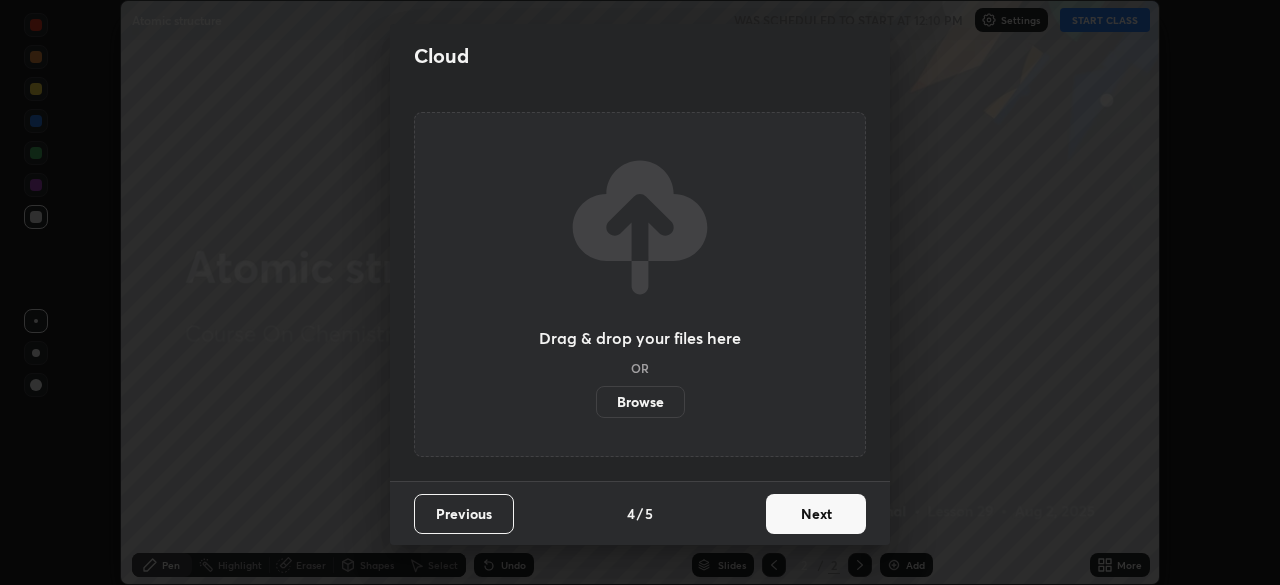 click on "Next" at bounding box center [816, 514] 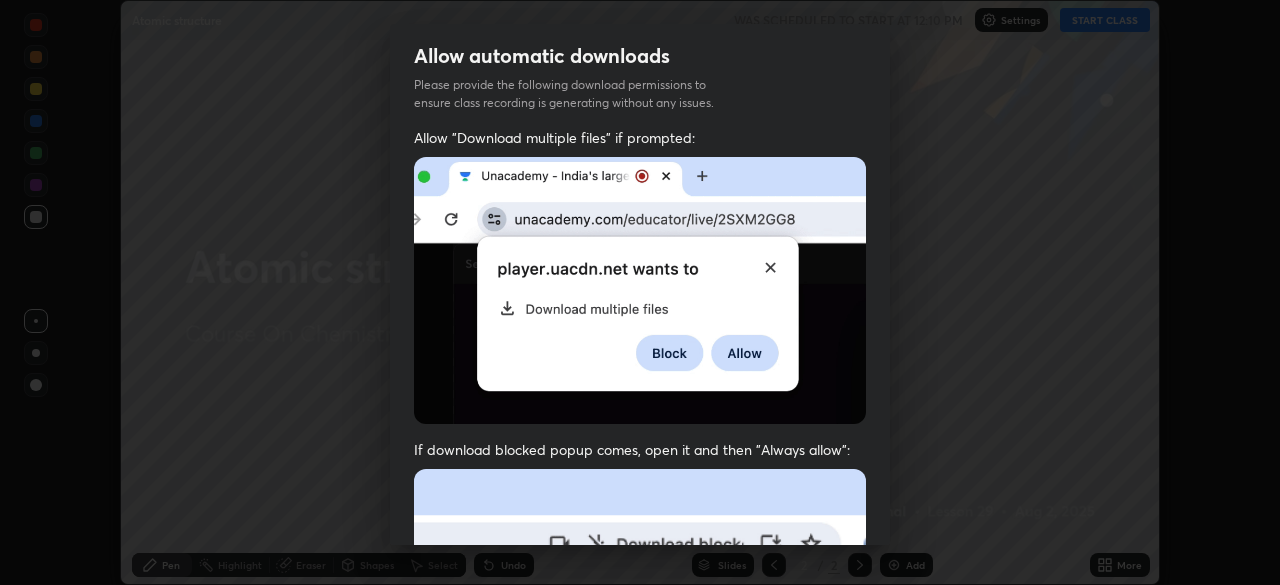 click at bounding box center (640, 687) 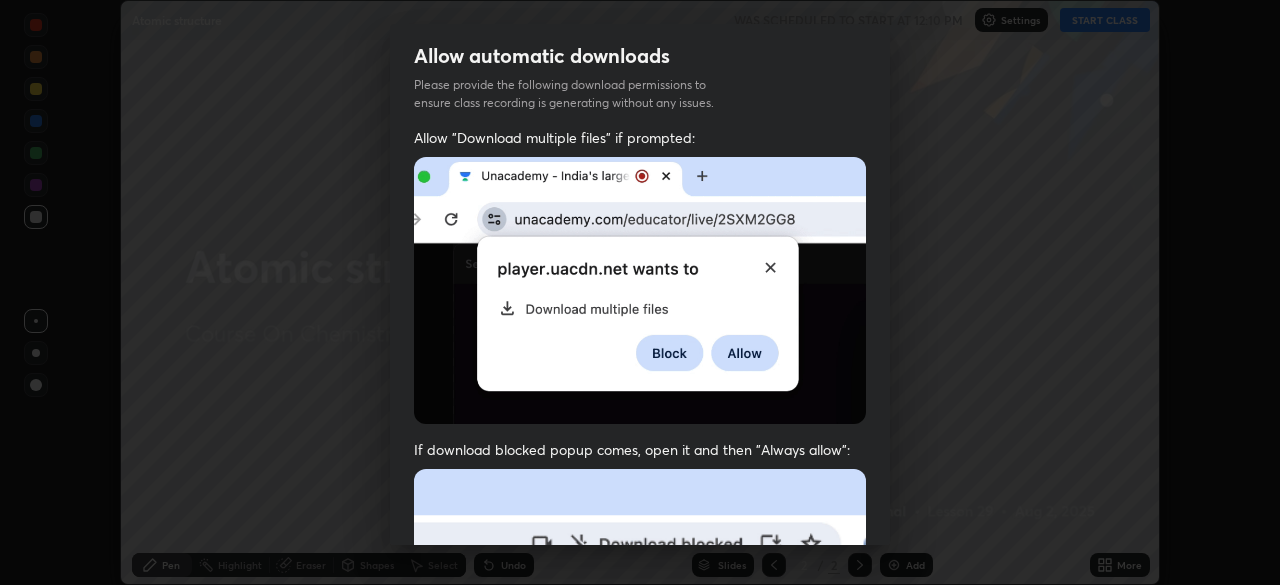 click at bounding box center [640, 687] 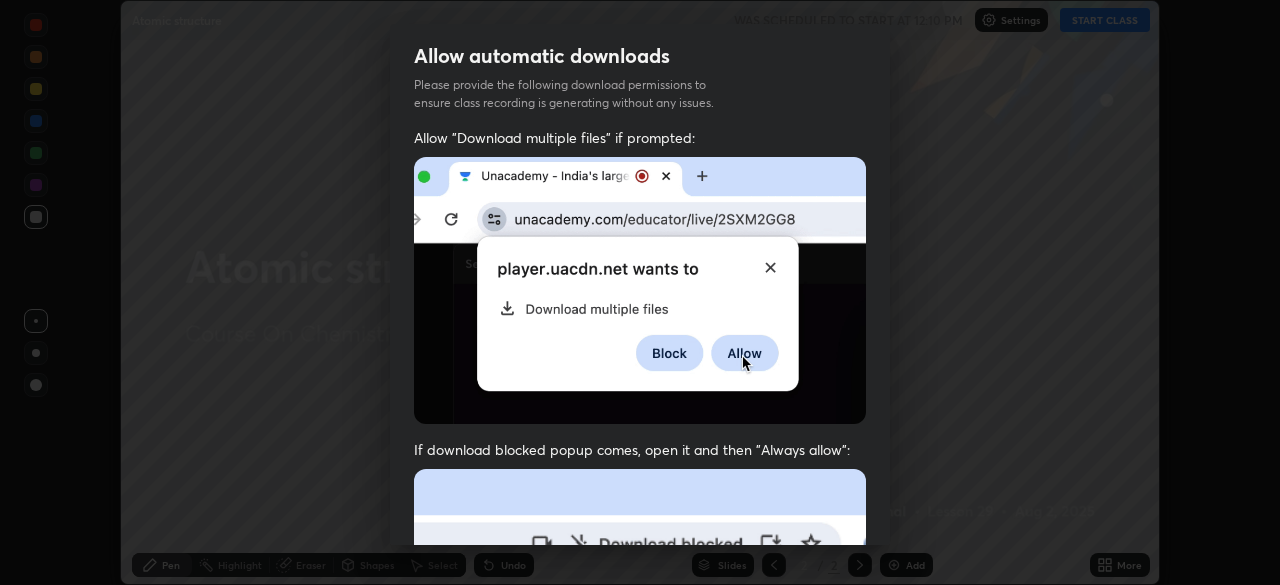 click at bounding box center (640, 687) 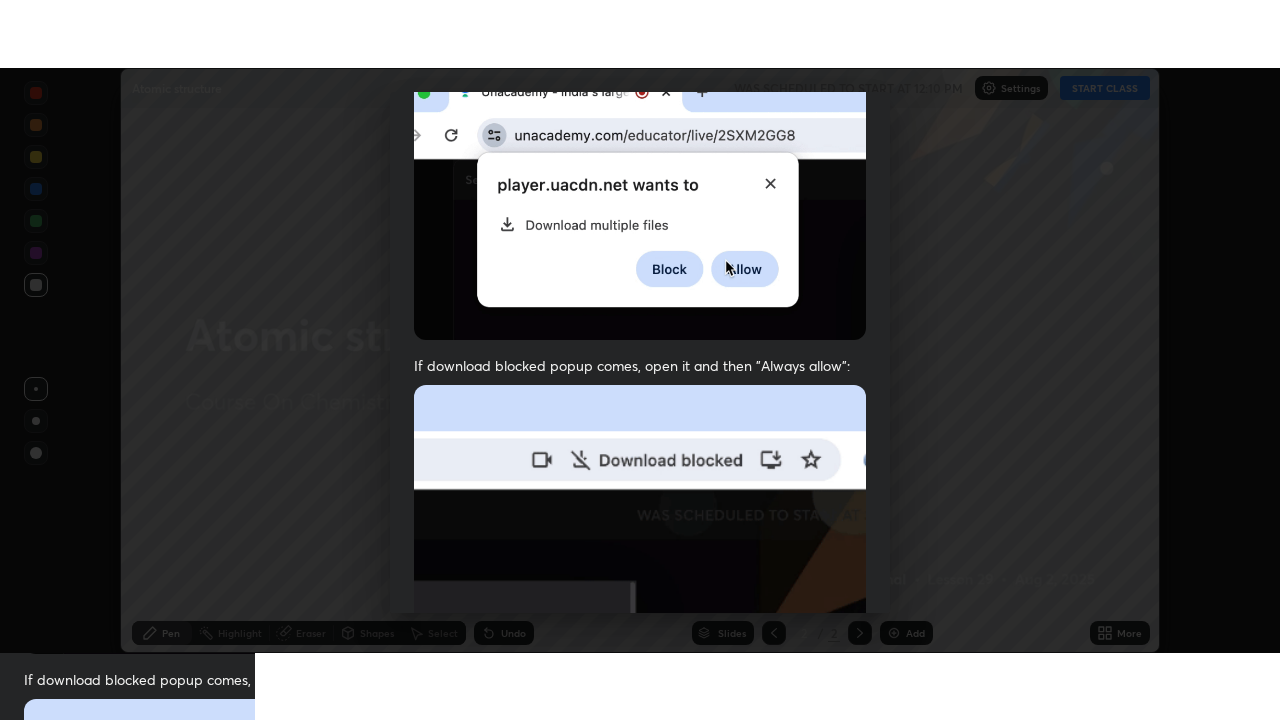 scroll, scrollTop: 479, scrollLeft: 0, axis: vertical 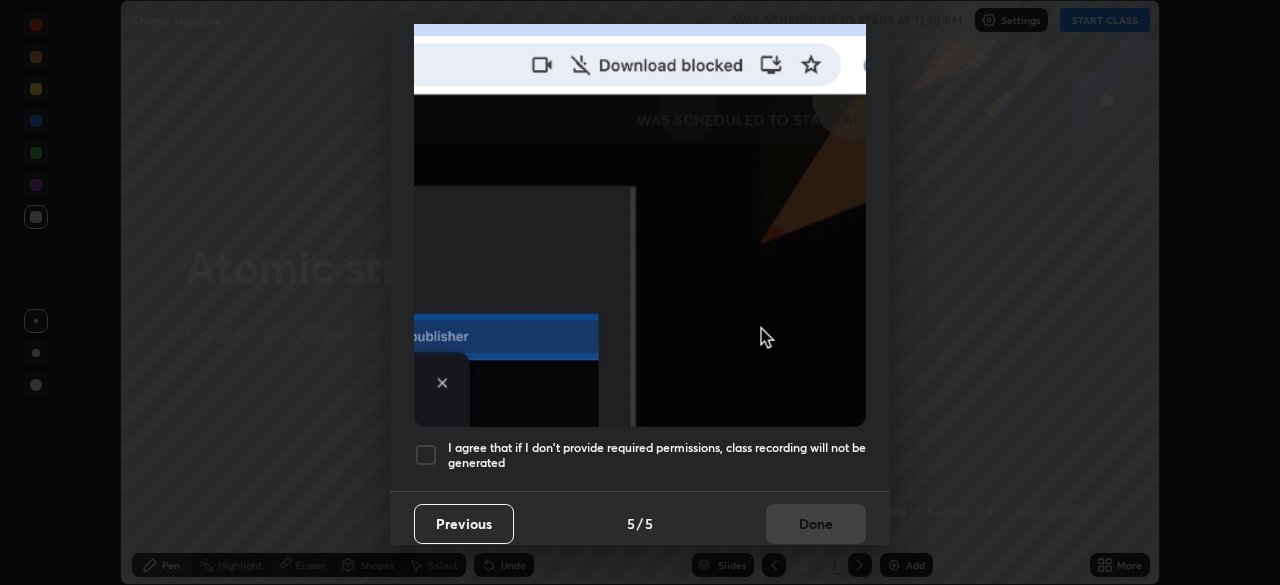 click on "I agree that if I don't provide required permissions, class recording will not be generated" at bounding box center [657, 455] 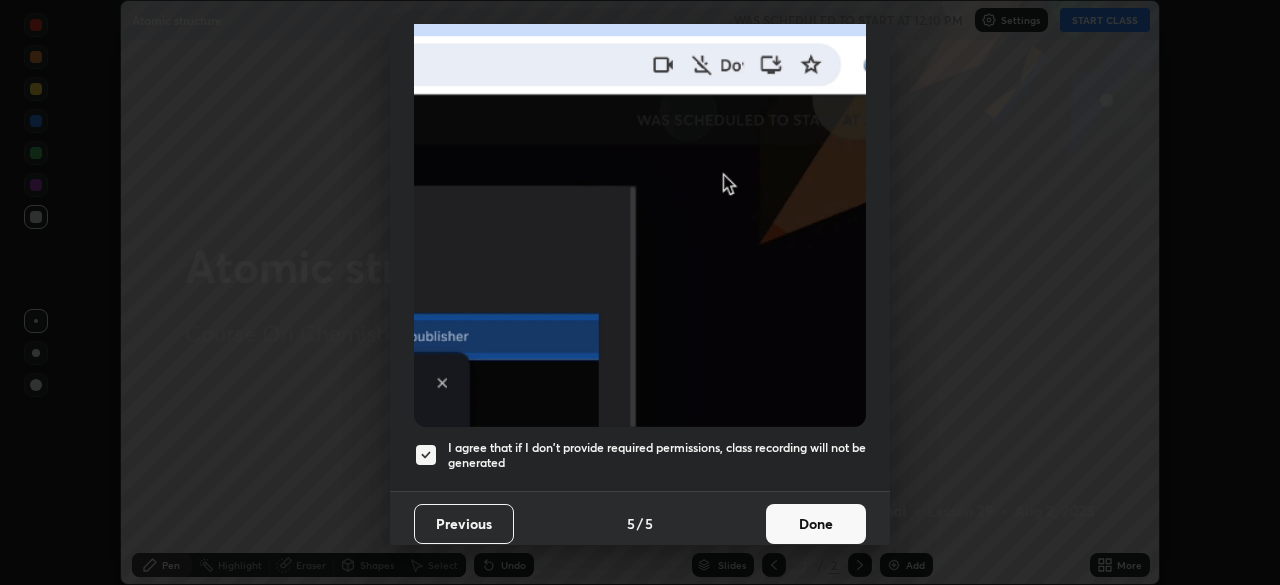 click on "Done" at bounding box center (816, 524) 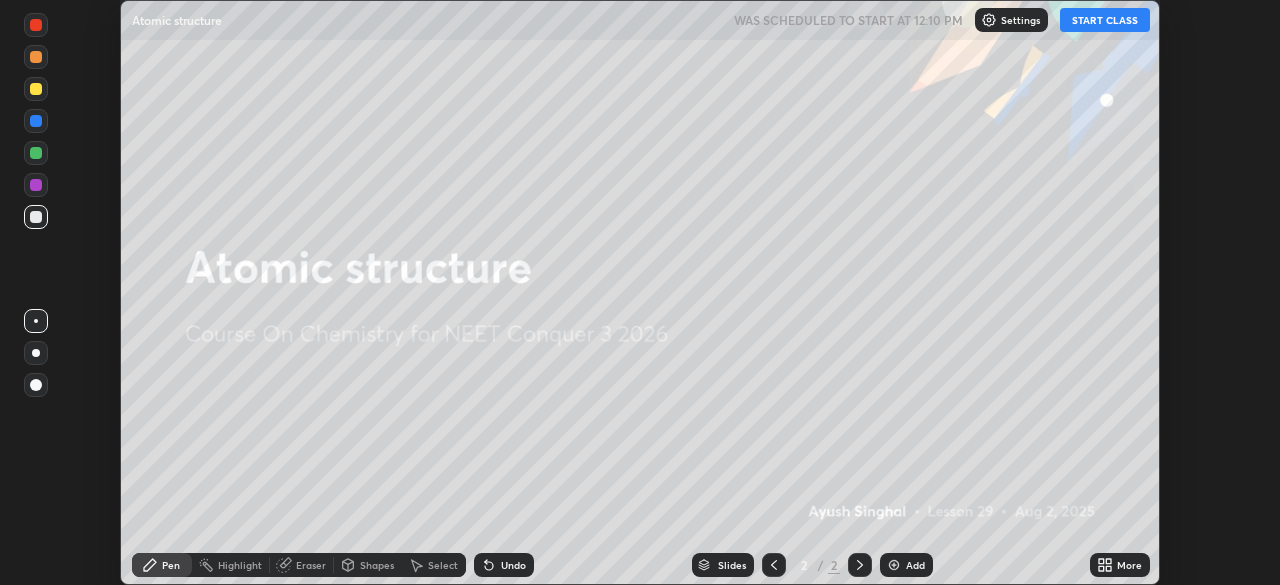 click 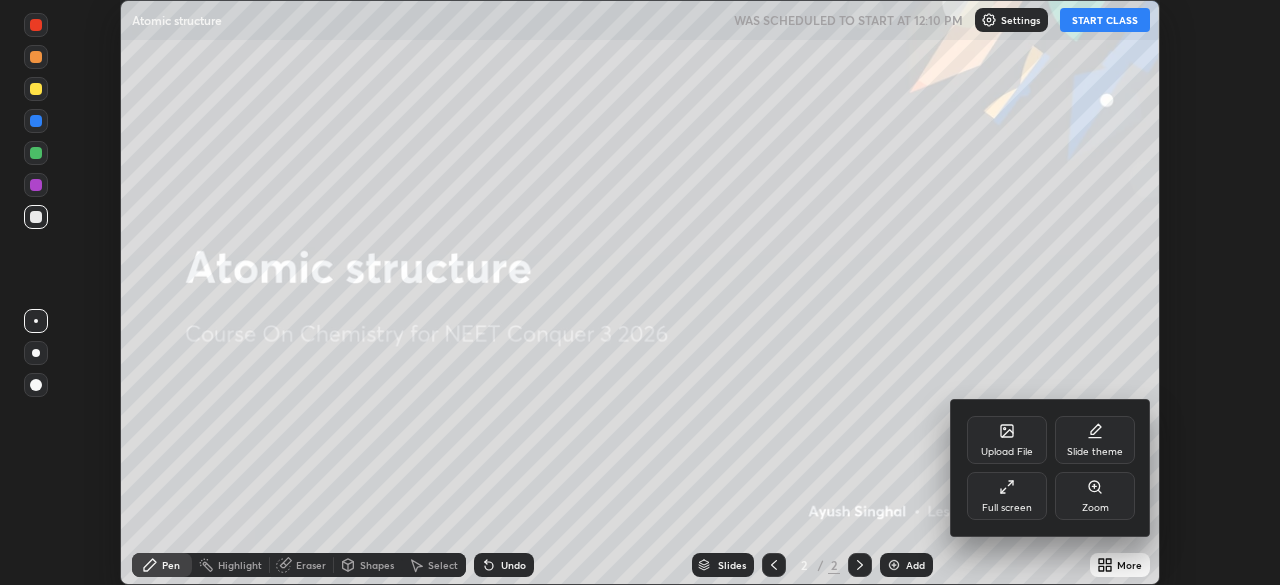 click on "Full screen" at bounding box center [1007, 496] 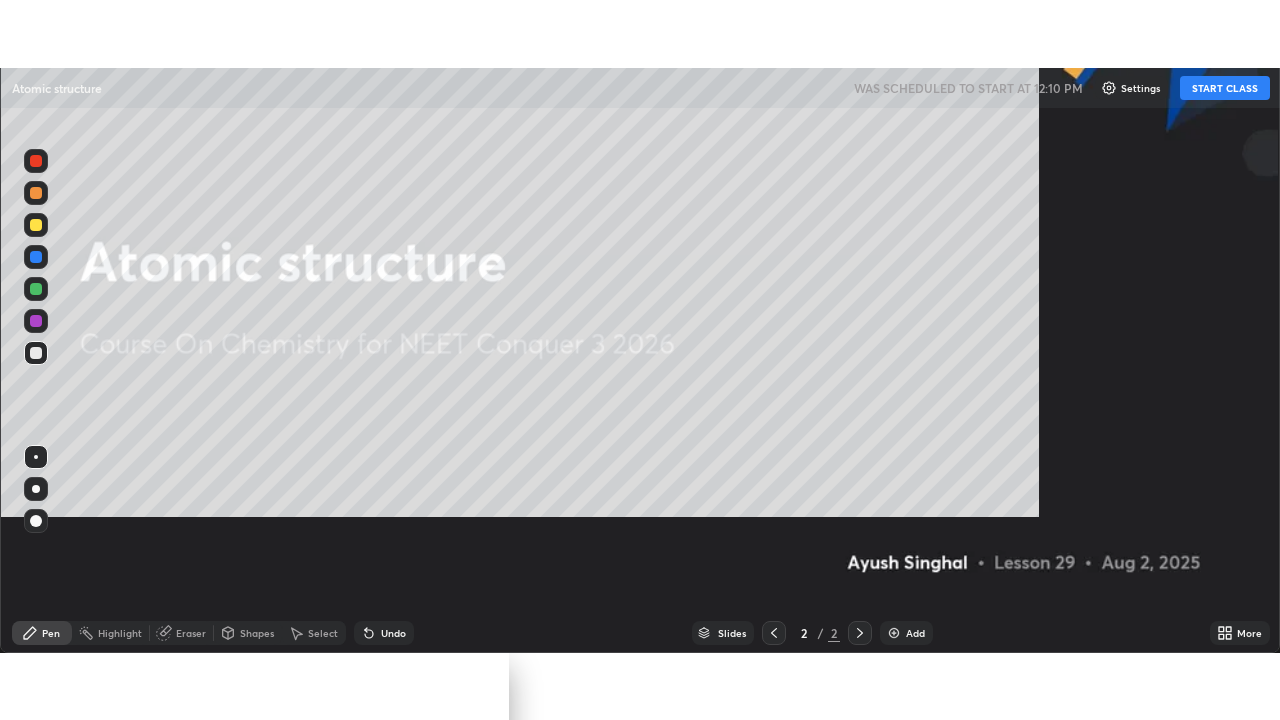 scroll, scrollTop: 99280, scrollLeft: 98720, axis: both 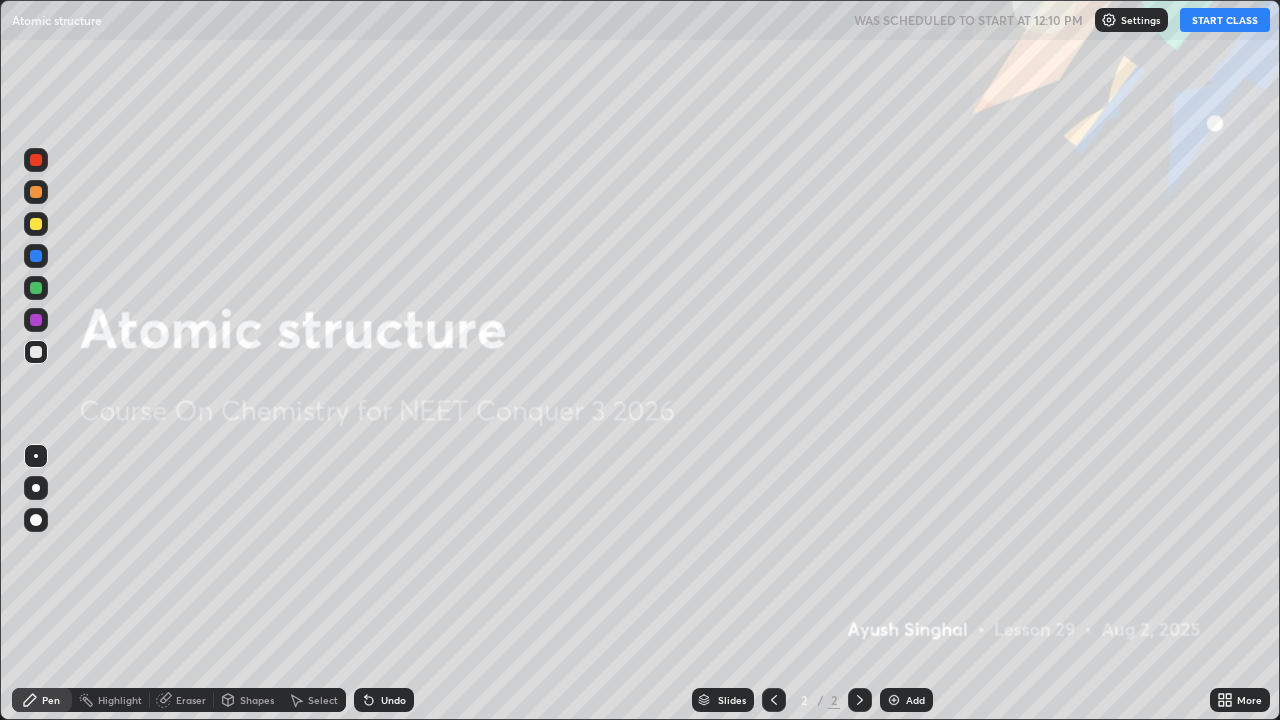 click on "Add" at bounding box center [915, 700] 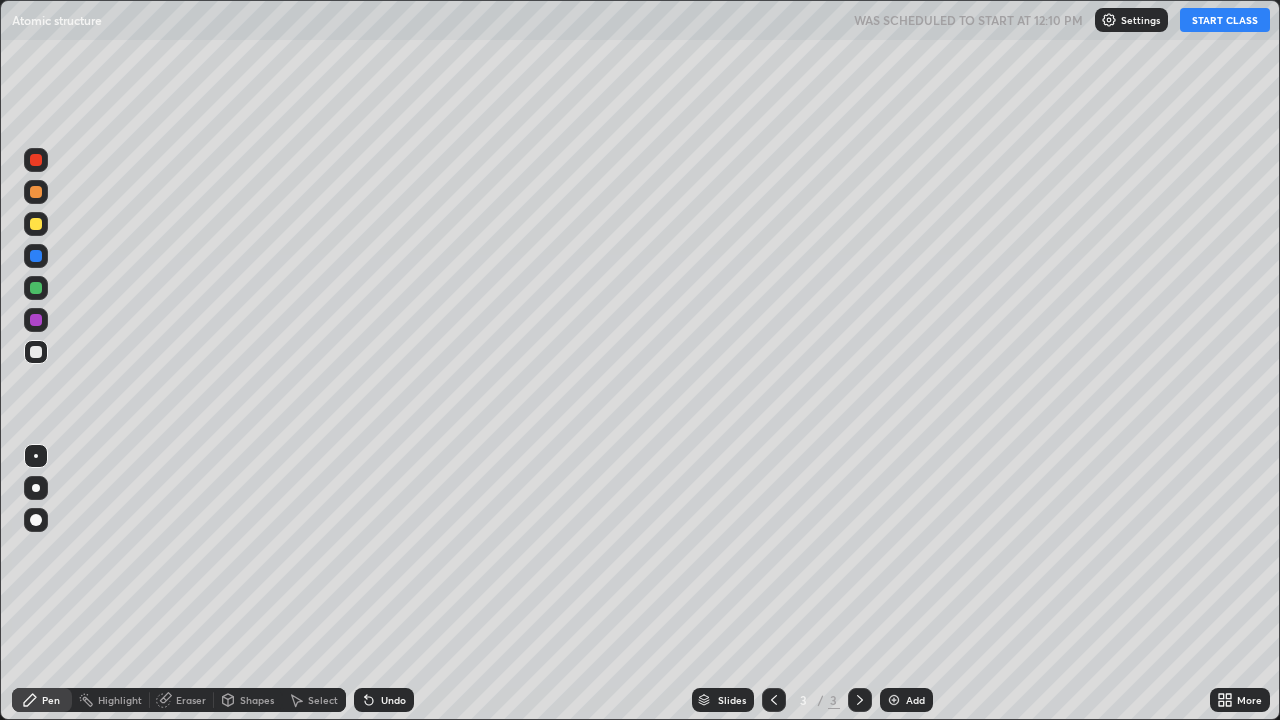 click on "START CLASS" at bounding box center [1225, 20] 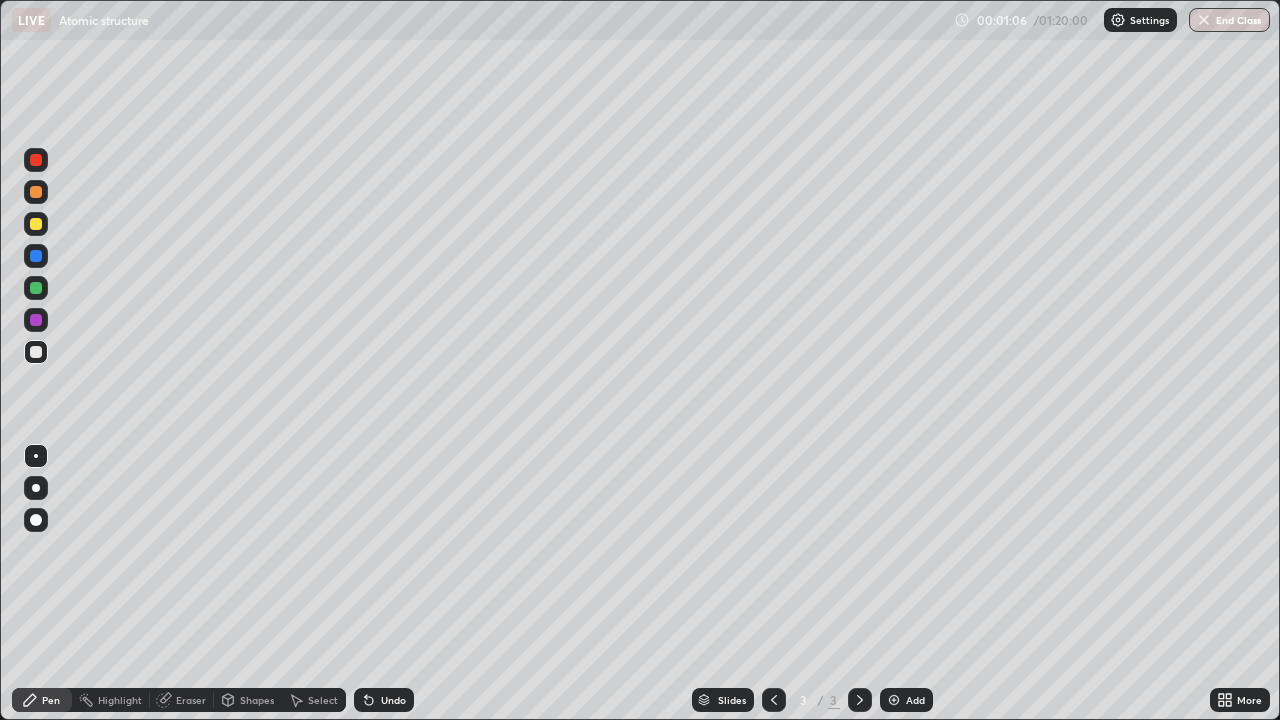 click at bounding box center [36, 352] 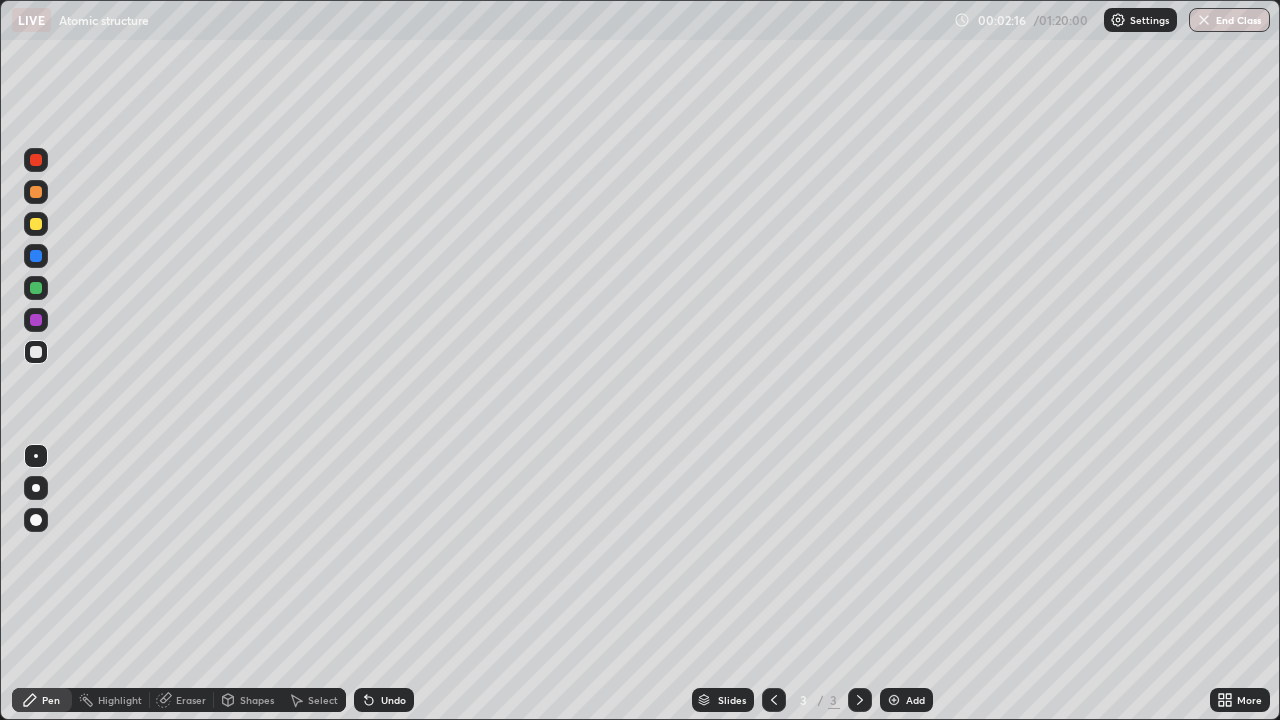 click on "Undo" at bounding box center (384, 700) 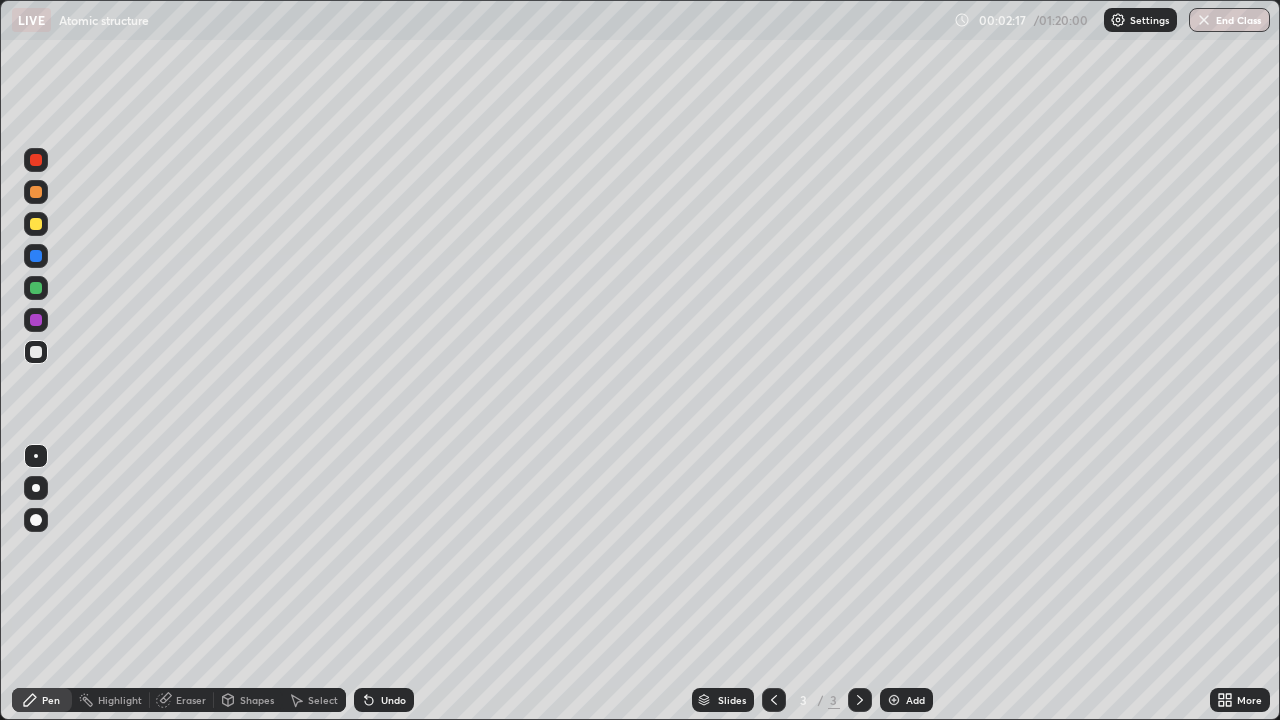 click on "Undo" at bounding box center [384, 700] 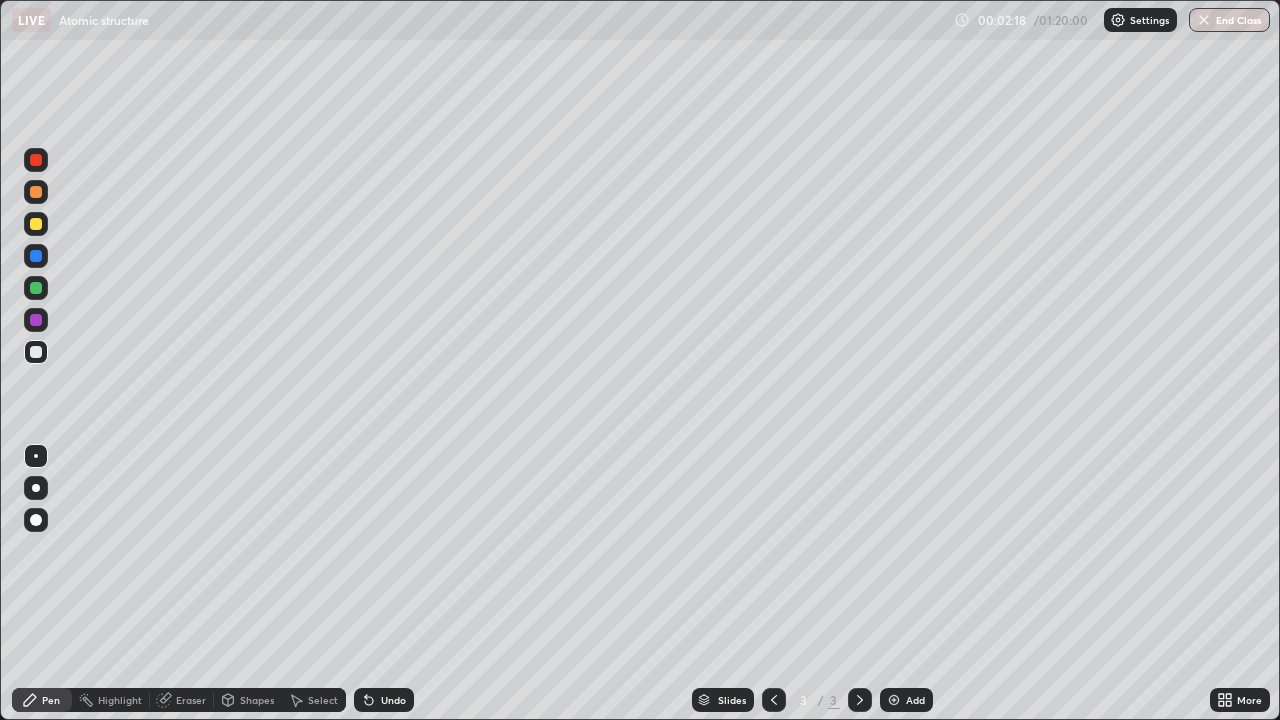 click on "Undo" at bounding box center (384, 700) 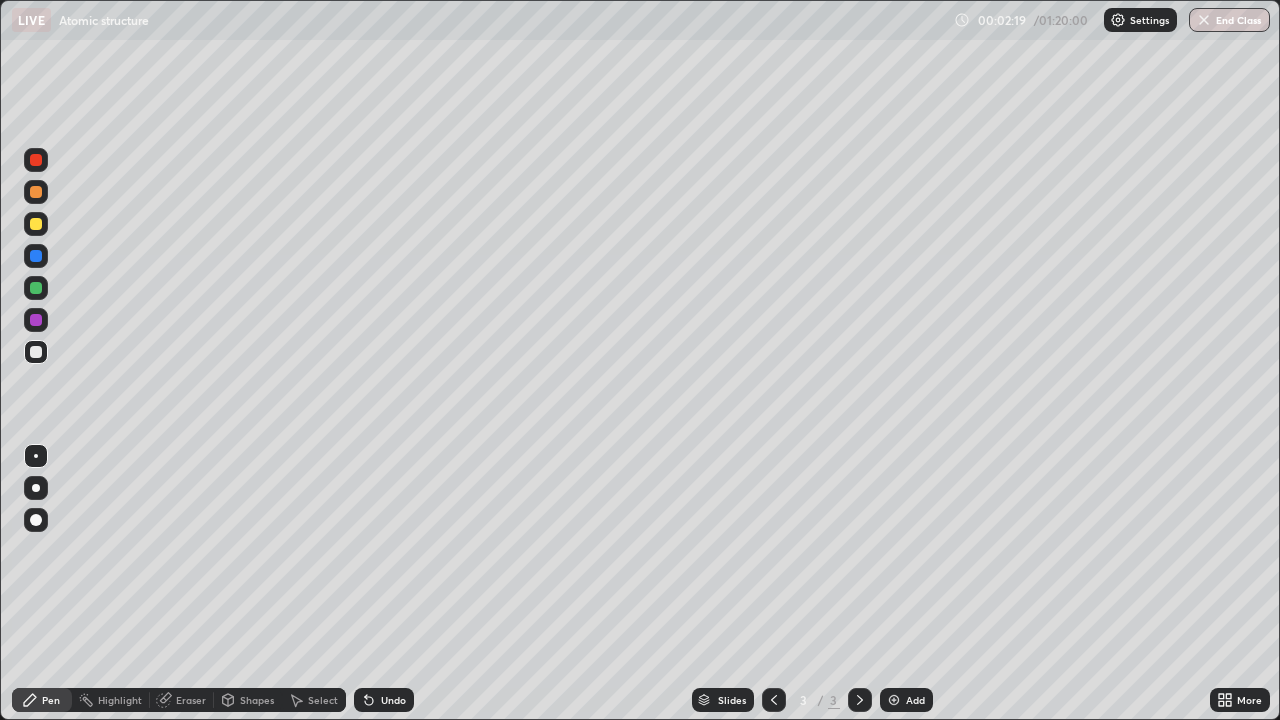 click on "Undo" at bounding box center [384, 700] 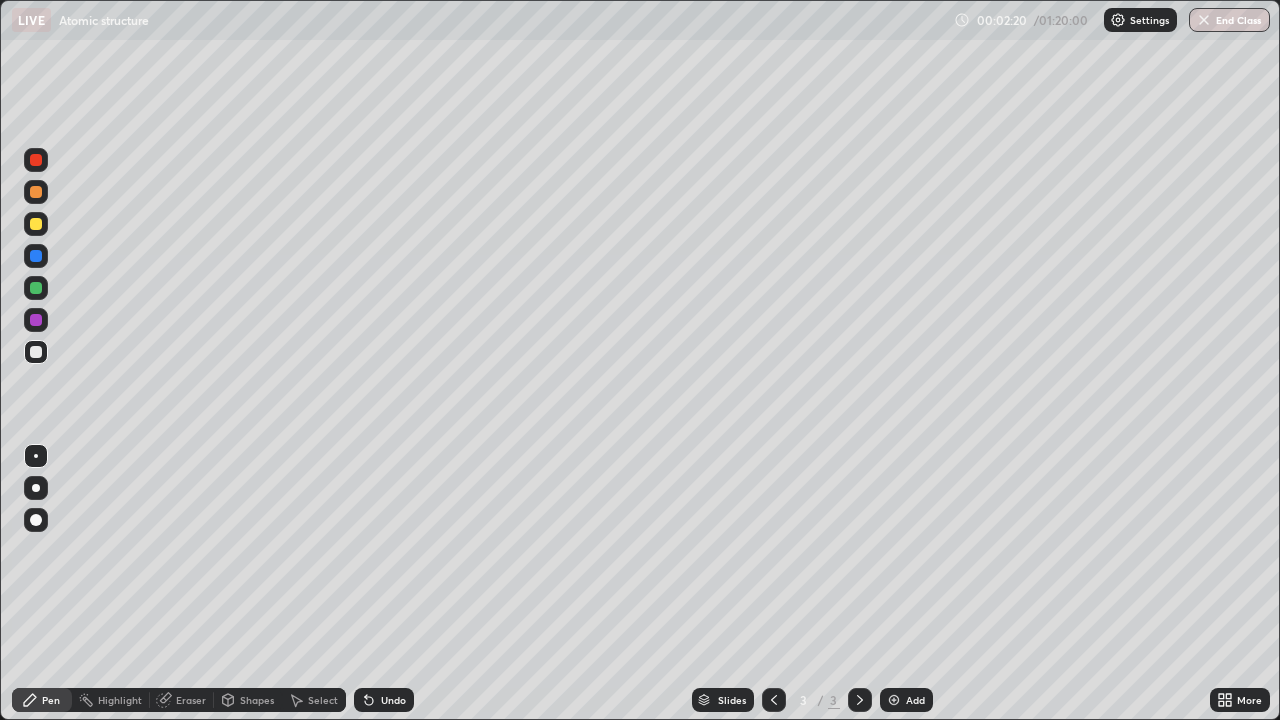 click on "Undo" at bounding box center (384, 700) 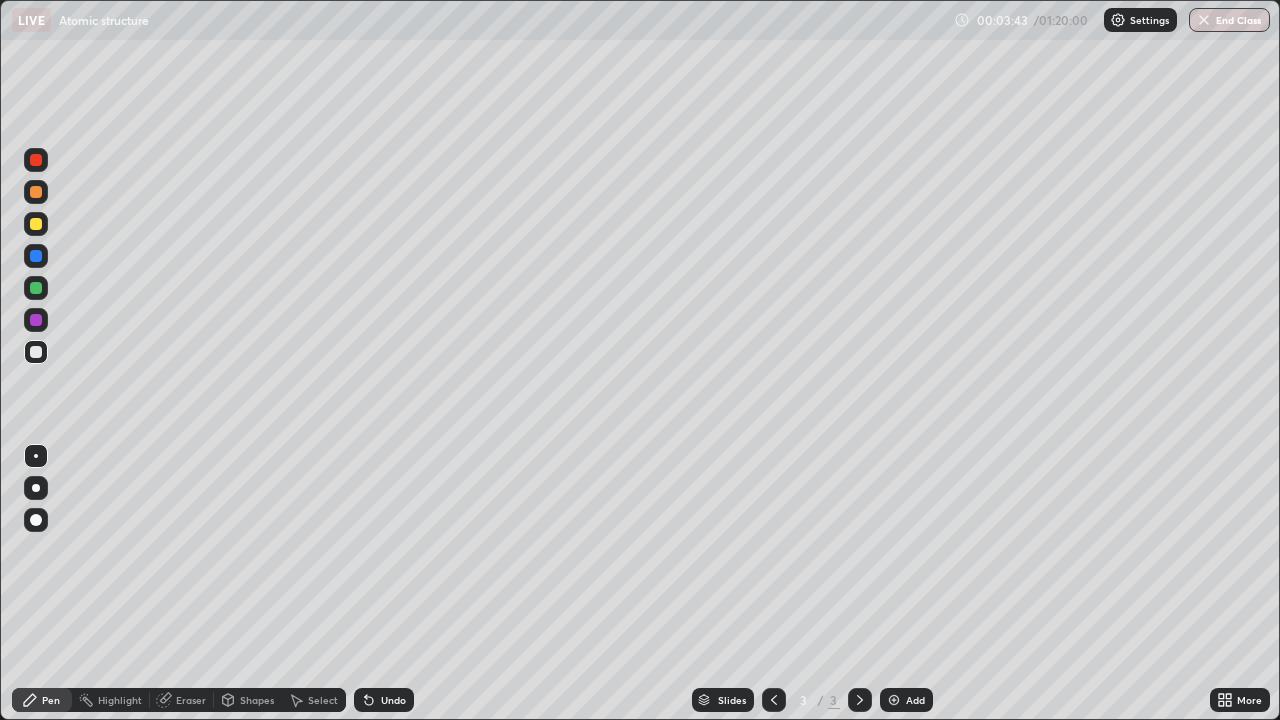 click on "Add" at bounding box center [906, 700] 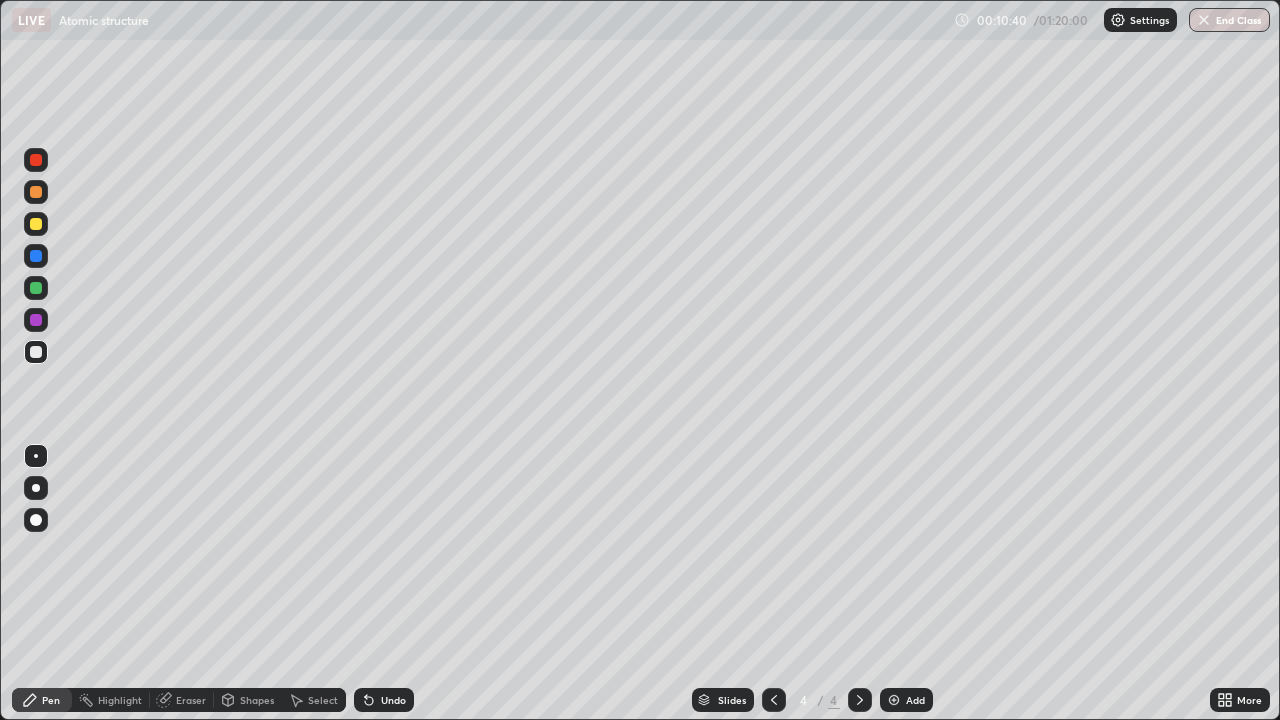 click at bounding box center (36, 352) 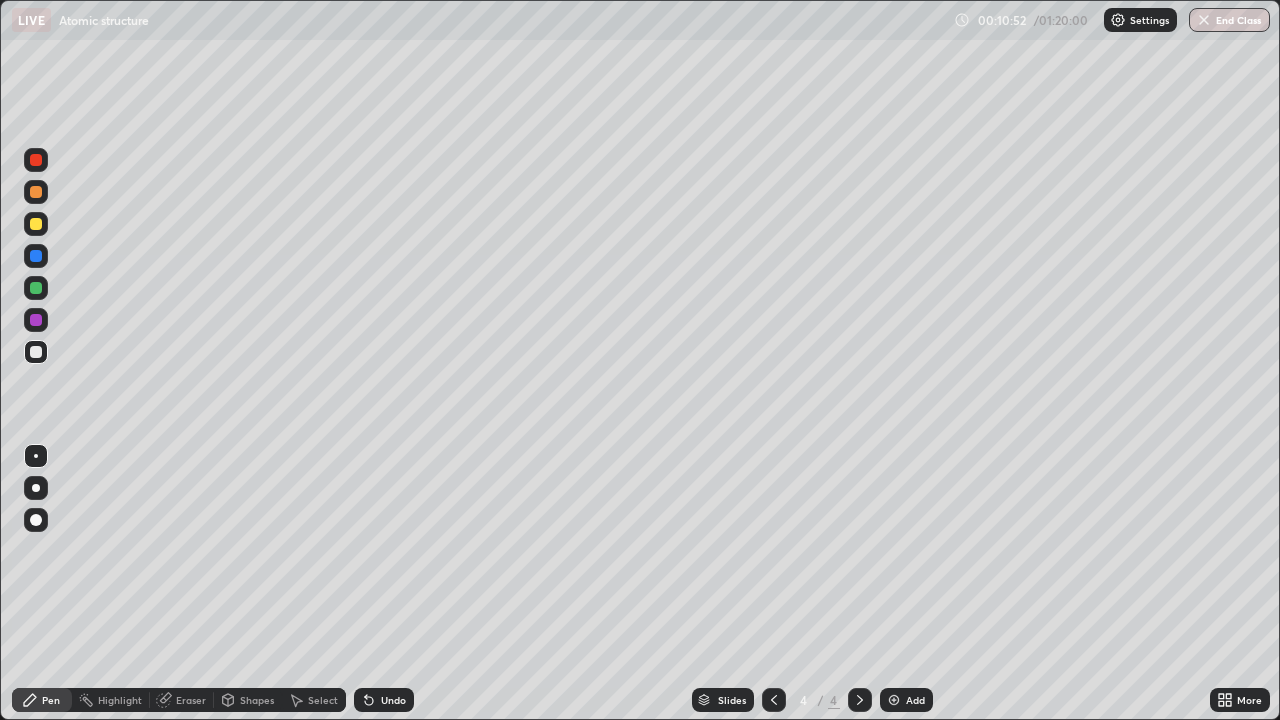click on "Undo" at bounding box center [384, 700] 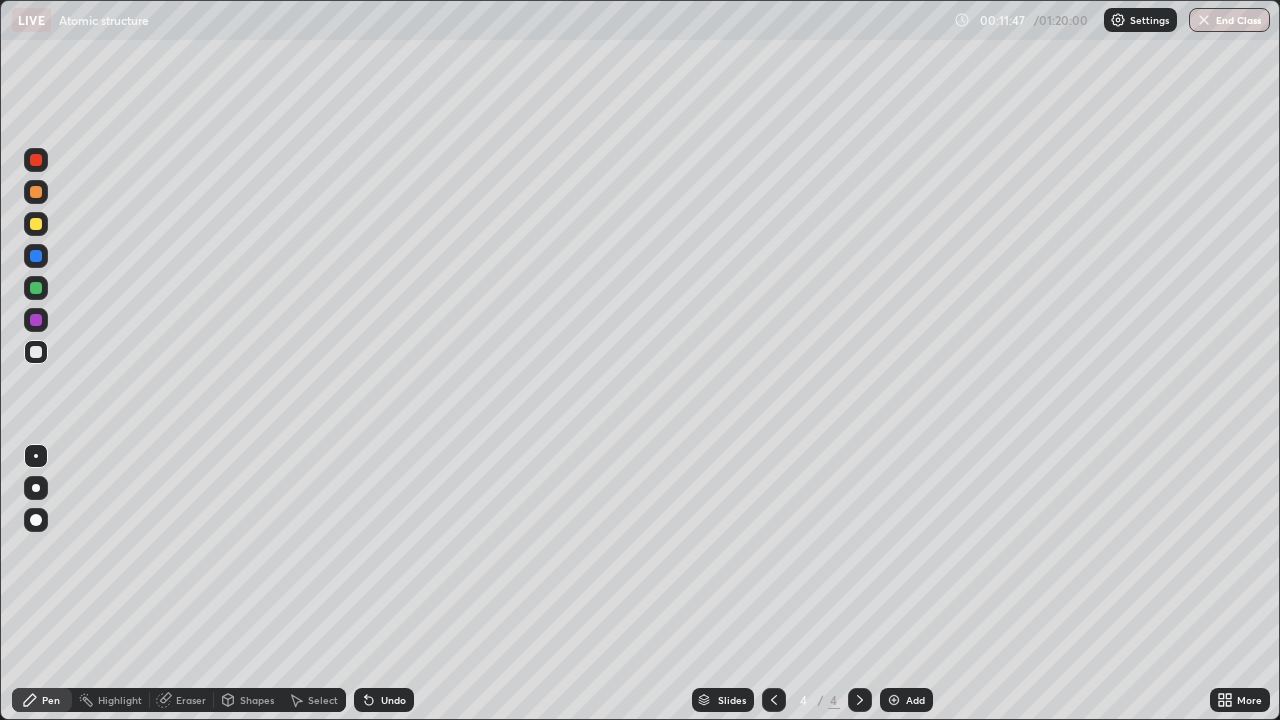 click on "Undo" at bounding box center (393, 700) 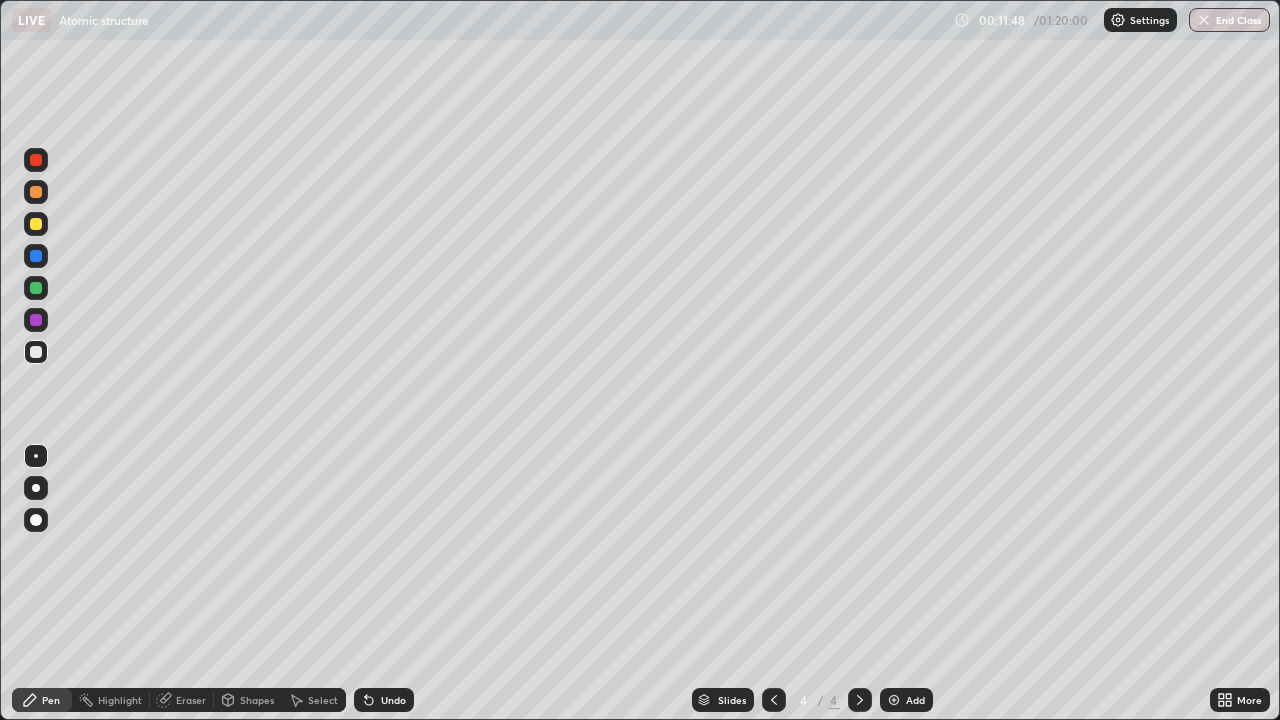 click on "Undo" at bounding box center (384, 700) 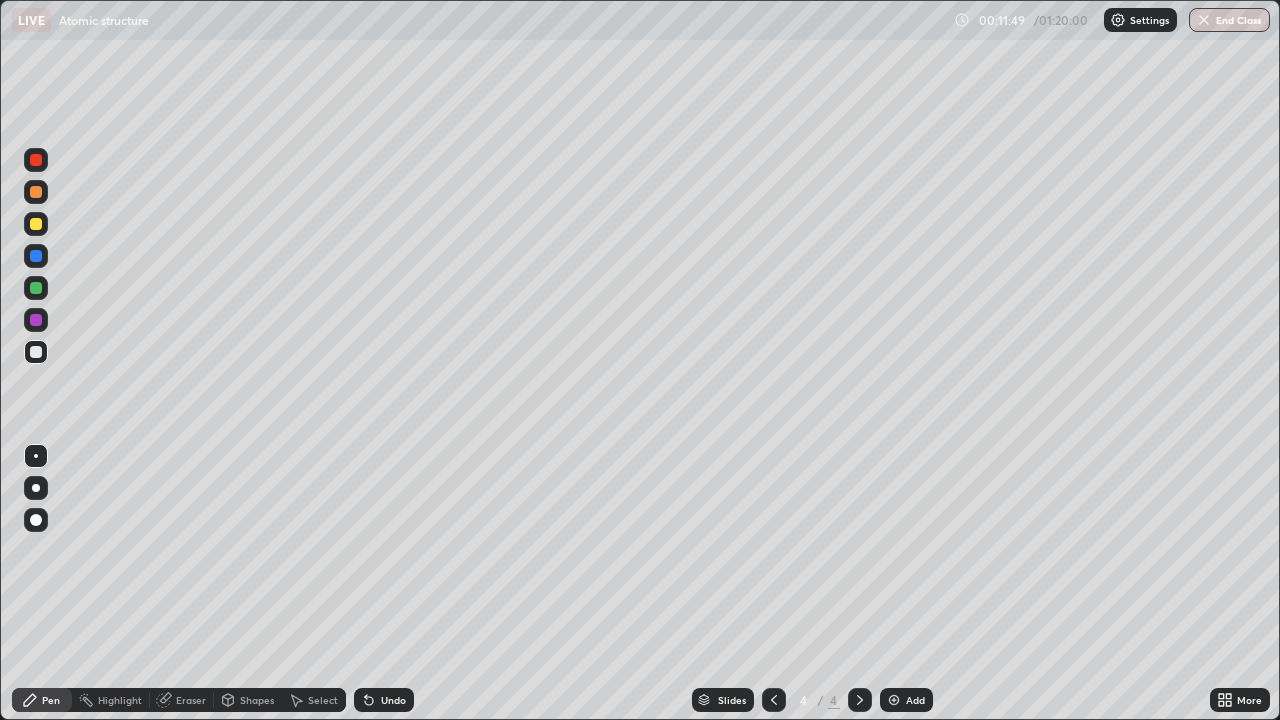 click on "Undo" at bounding box center [393, 700] 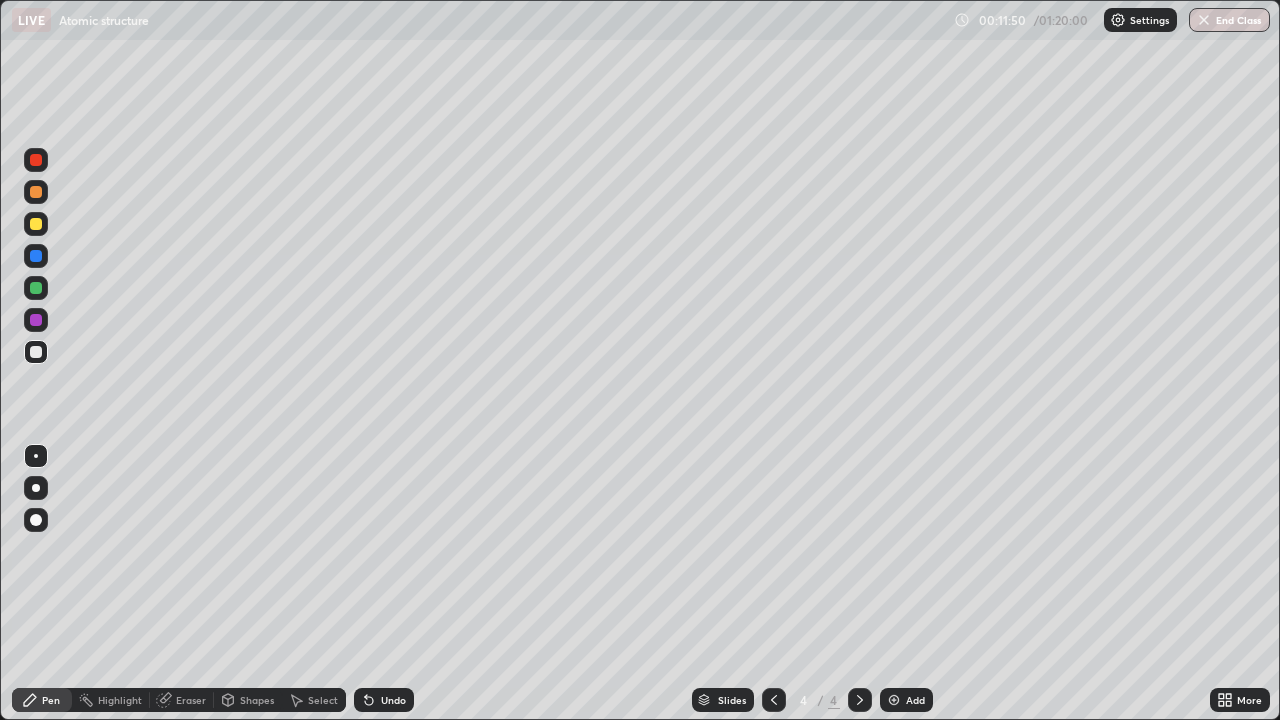 click on "Undo" at bounding box center (393, 700) 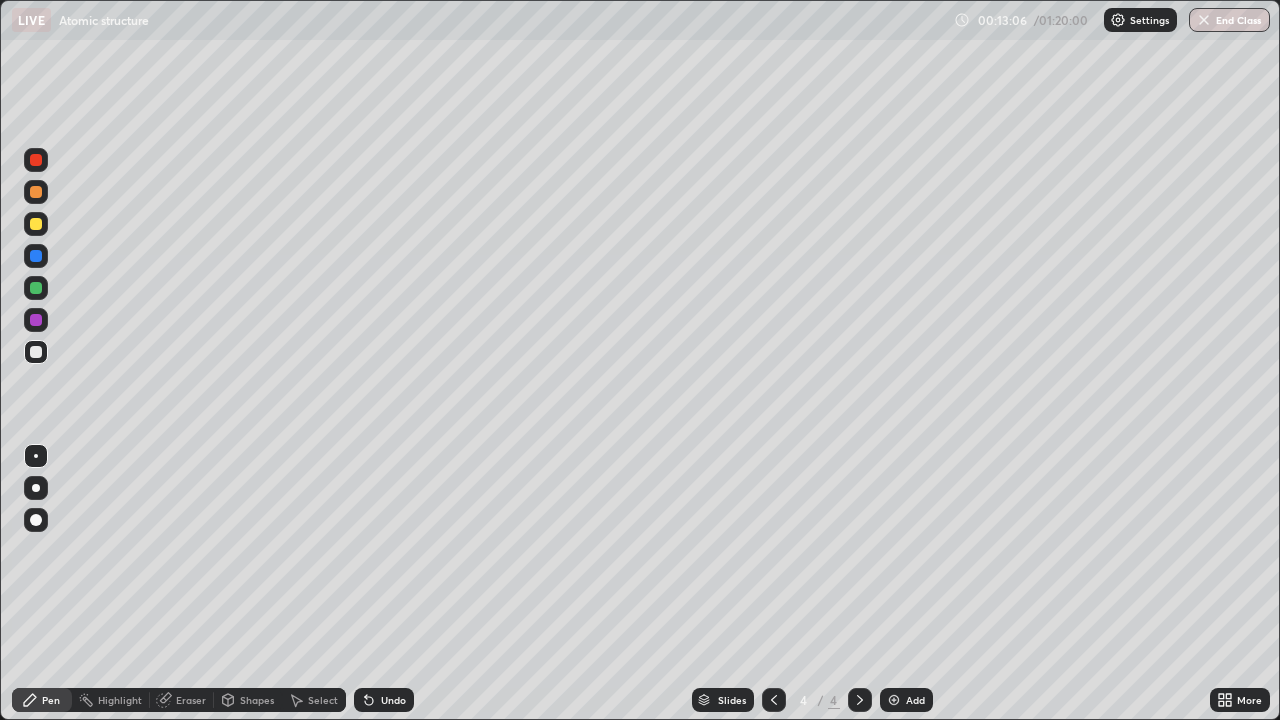 click on "Undo" at bounding box center [384, 700] 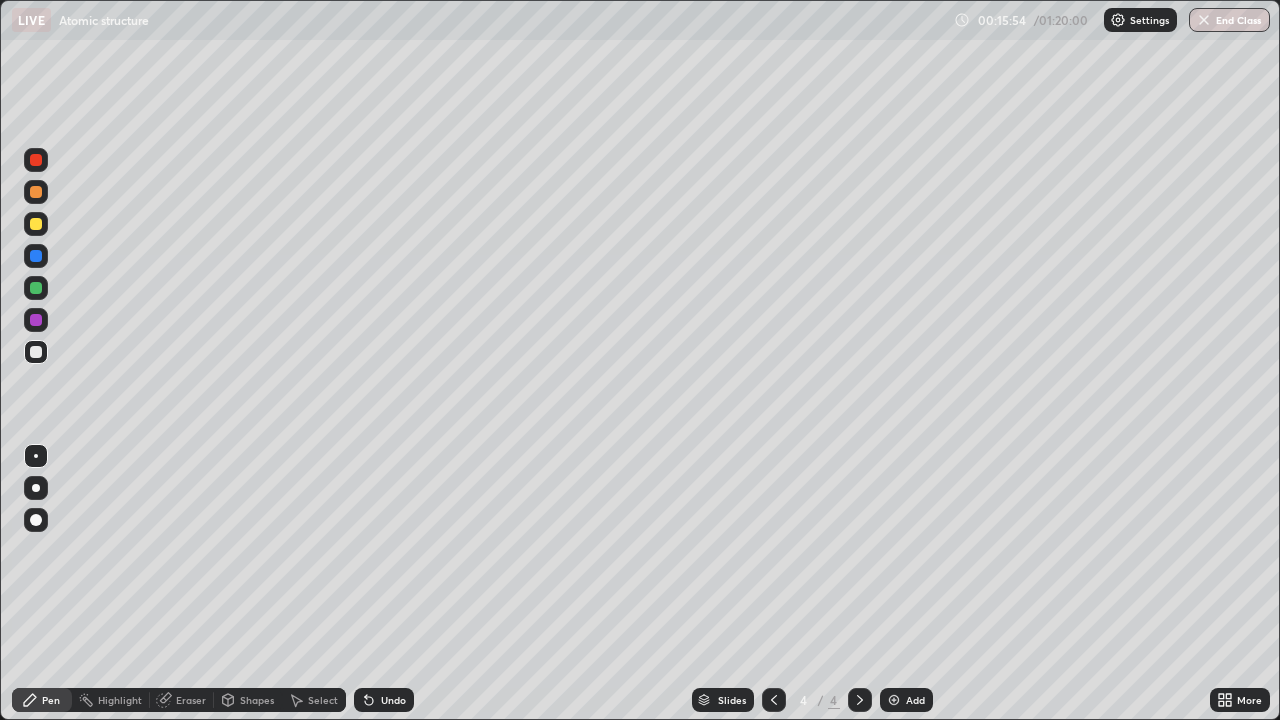 click at bounding box center (894, 700) 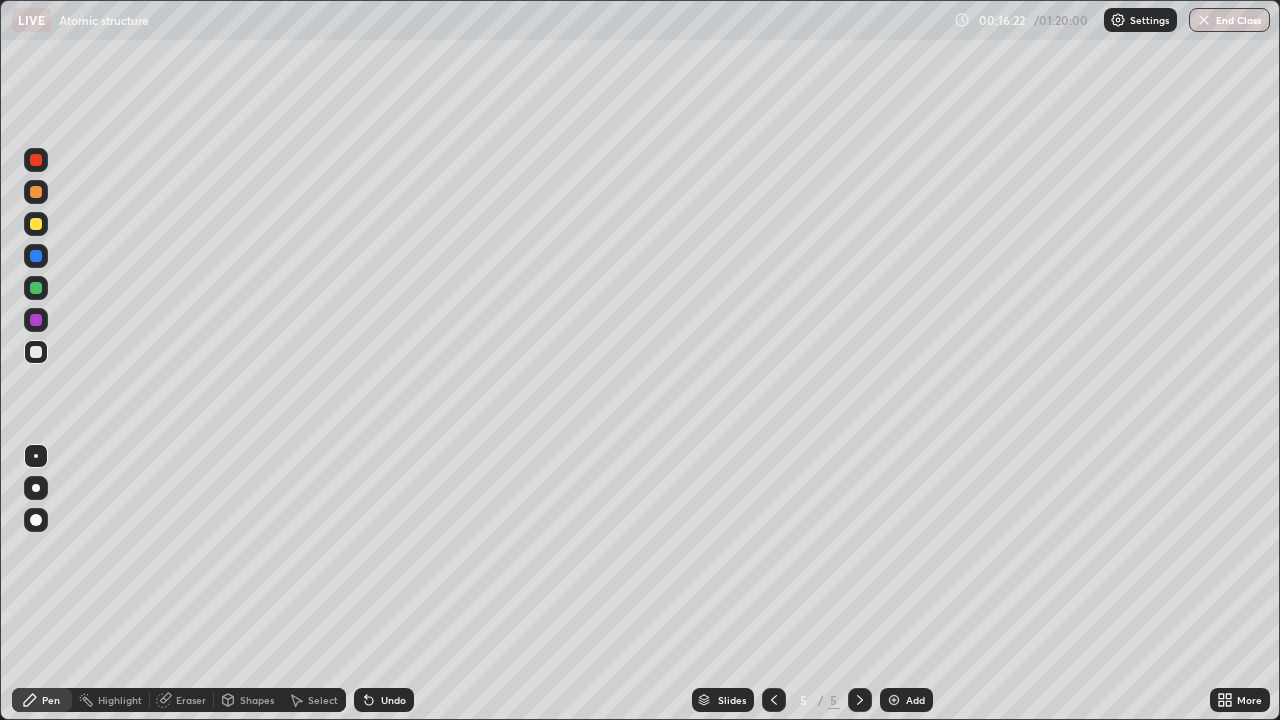 click on "Shapes" at bounding box center [257, 700] 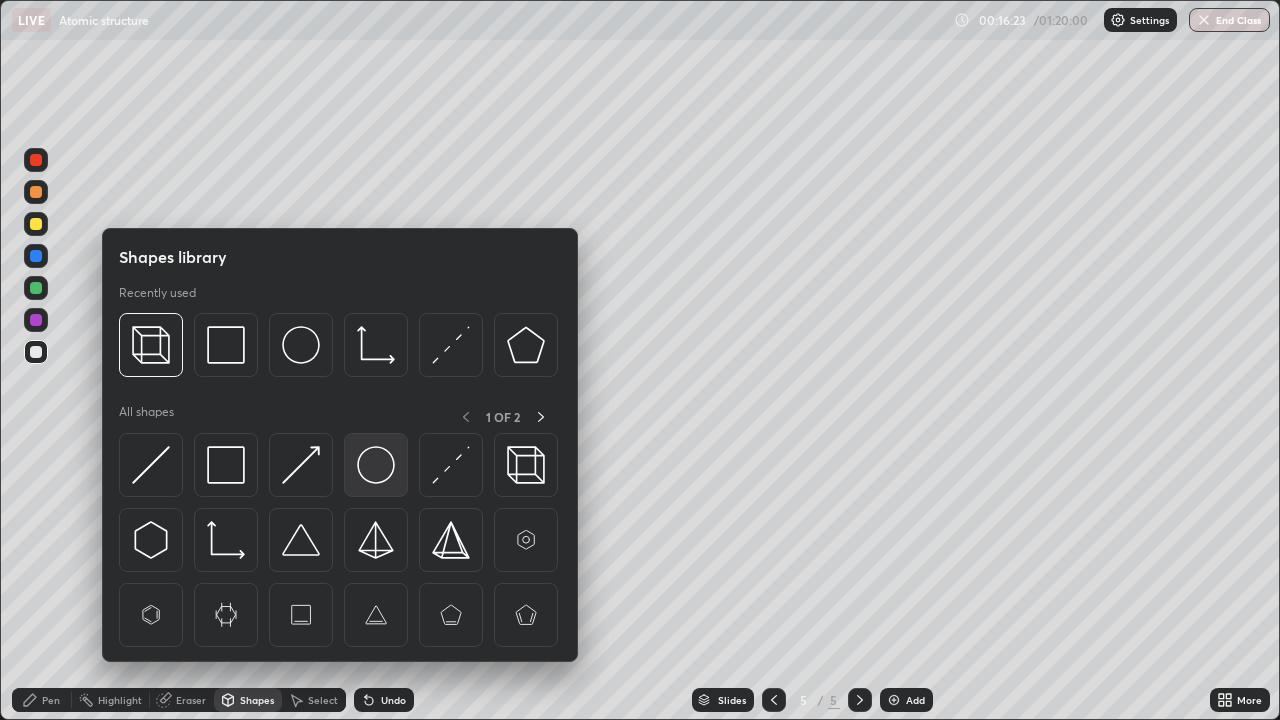 click at bounding box center [376, 465] 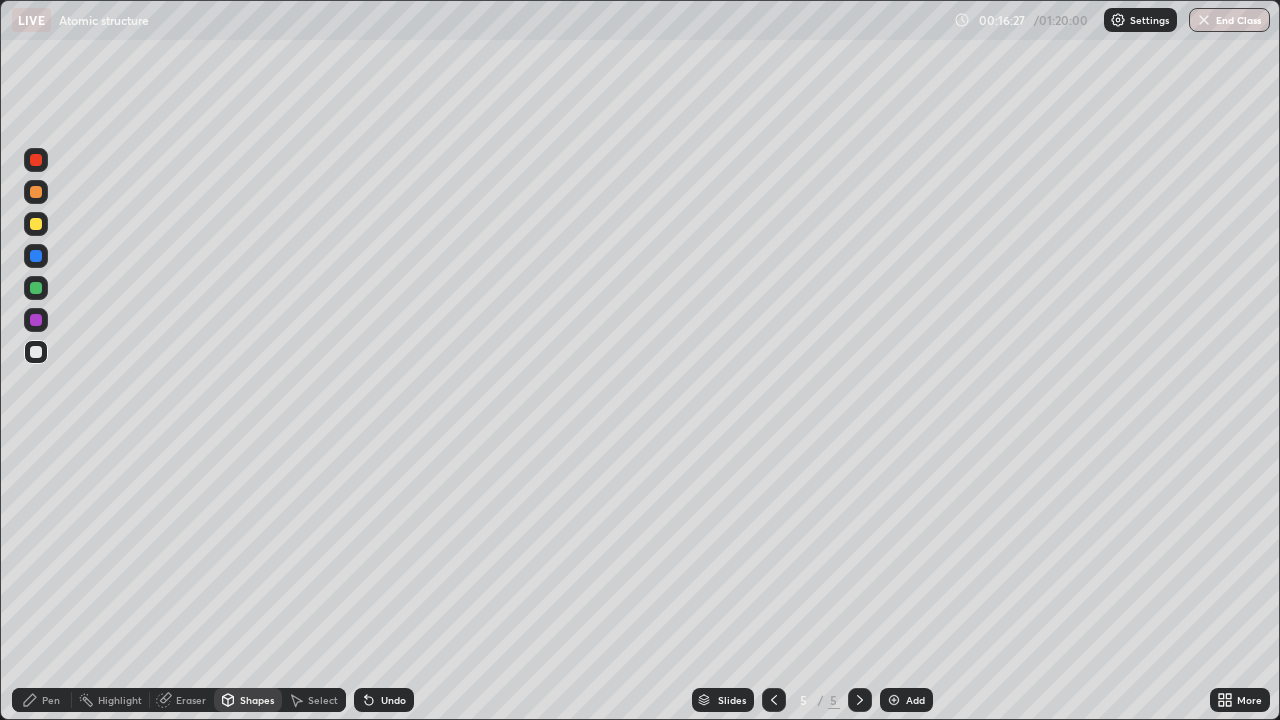 click on "Pen" at bounding box center [51, 700] 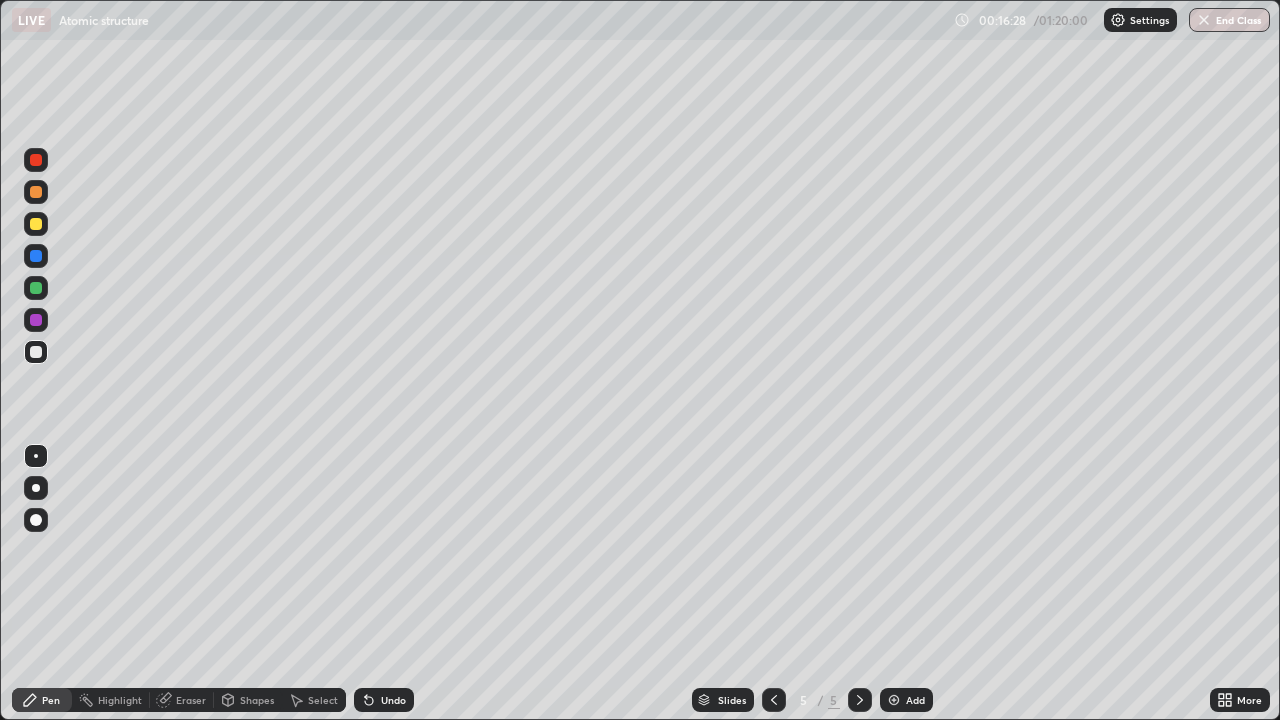 click on "Eraser" at bounding box center (191, 700) 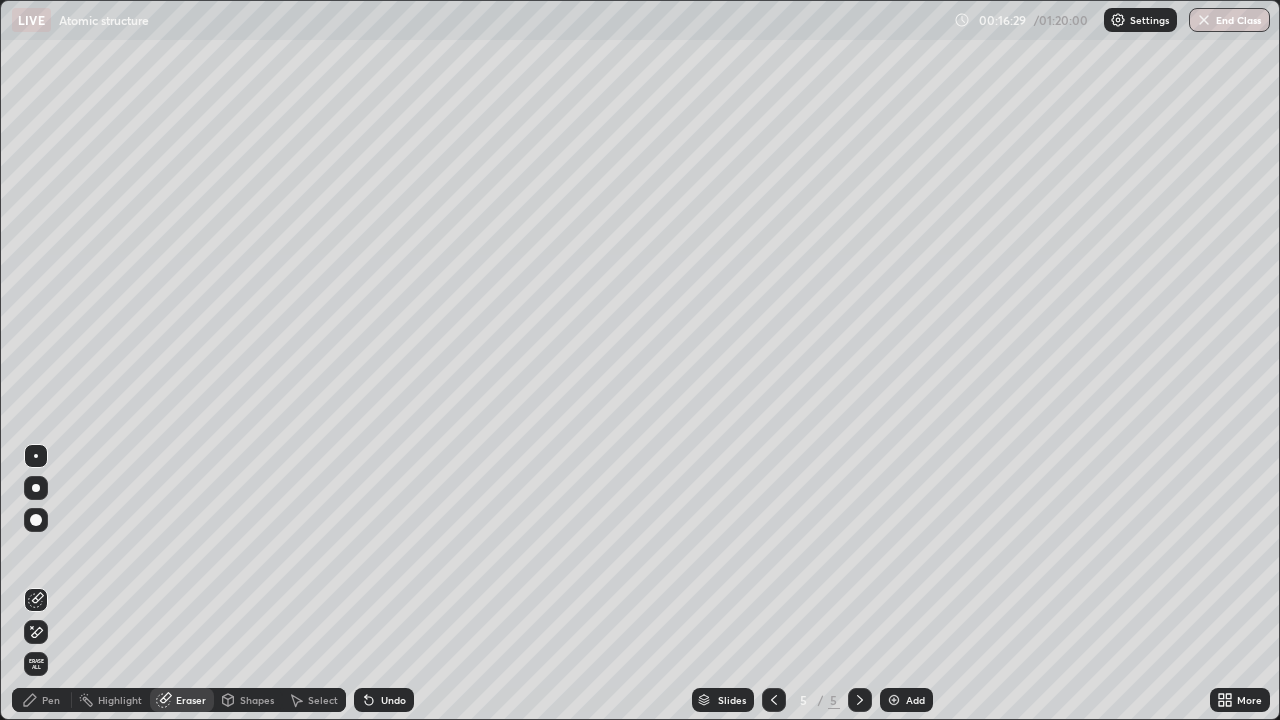 click on "Shapes" at bounding box center (257, 700) 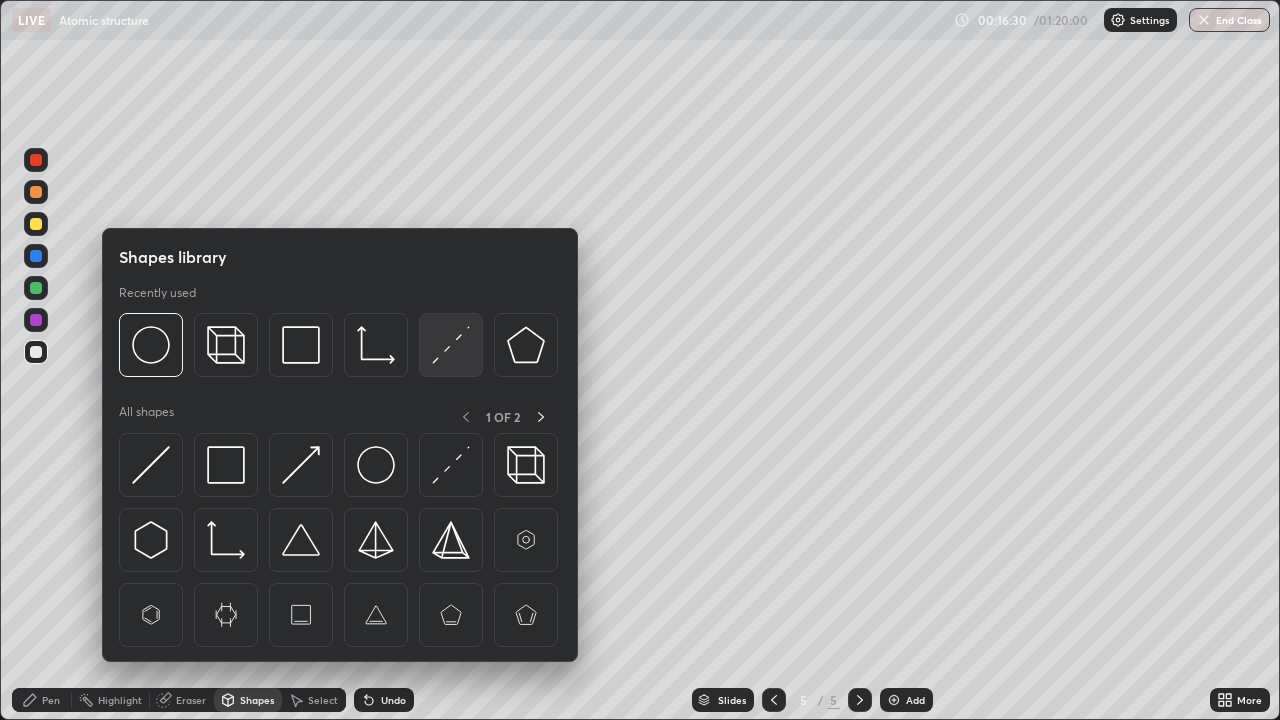 click at bounding box center [451, 345] 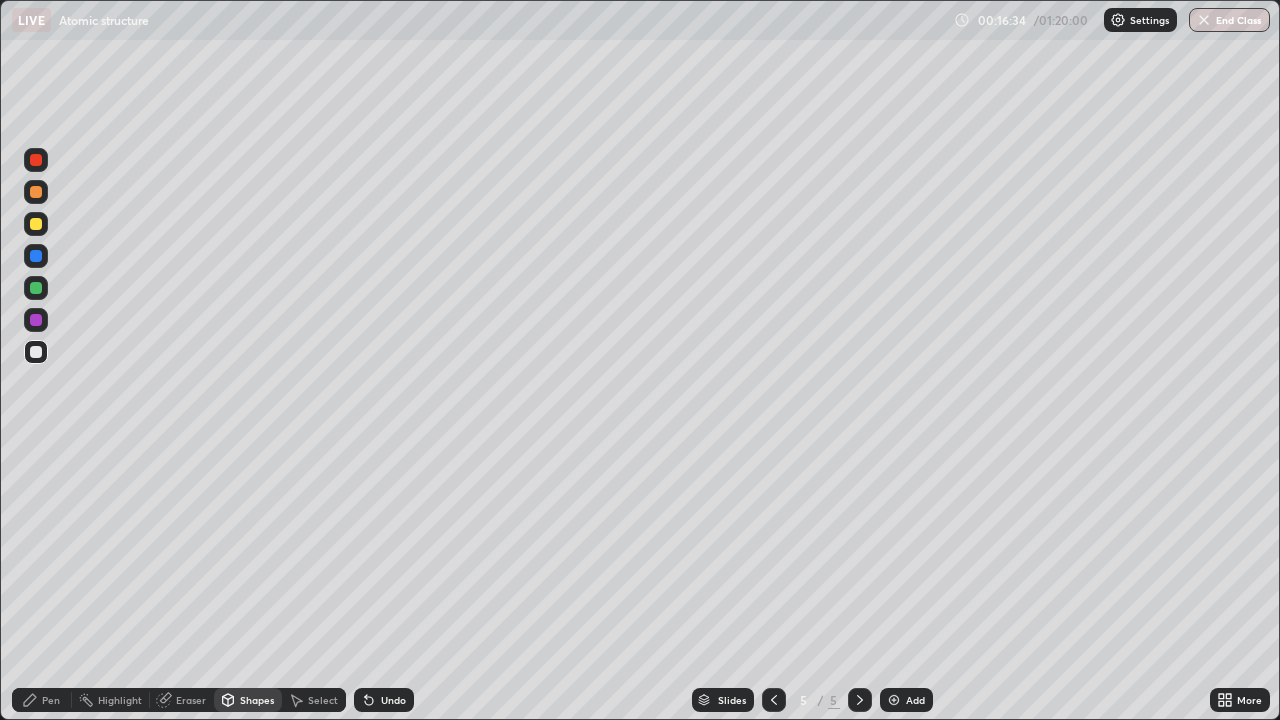 click on "Pen" at bounding box center (51, 700) 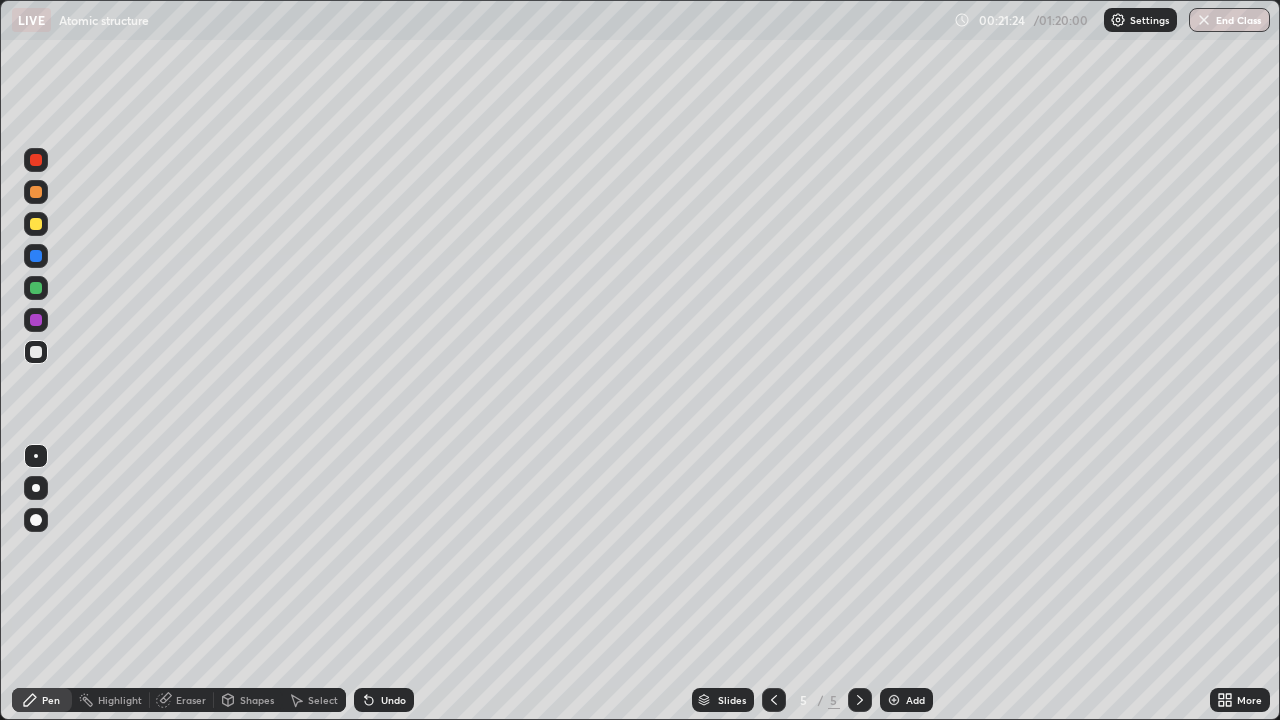 click 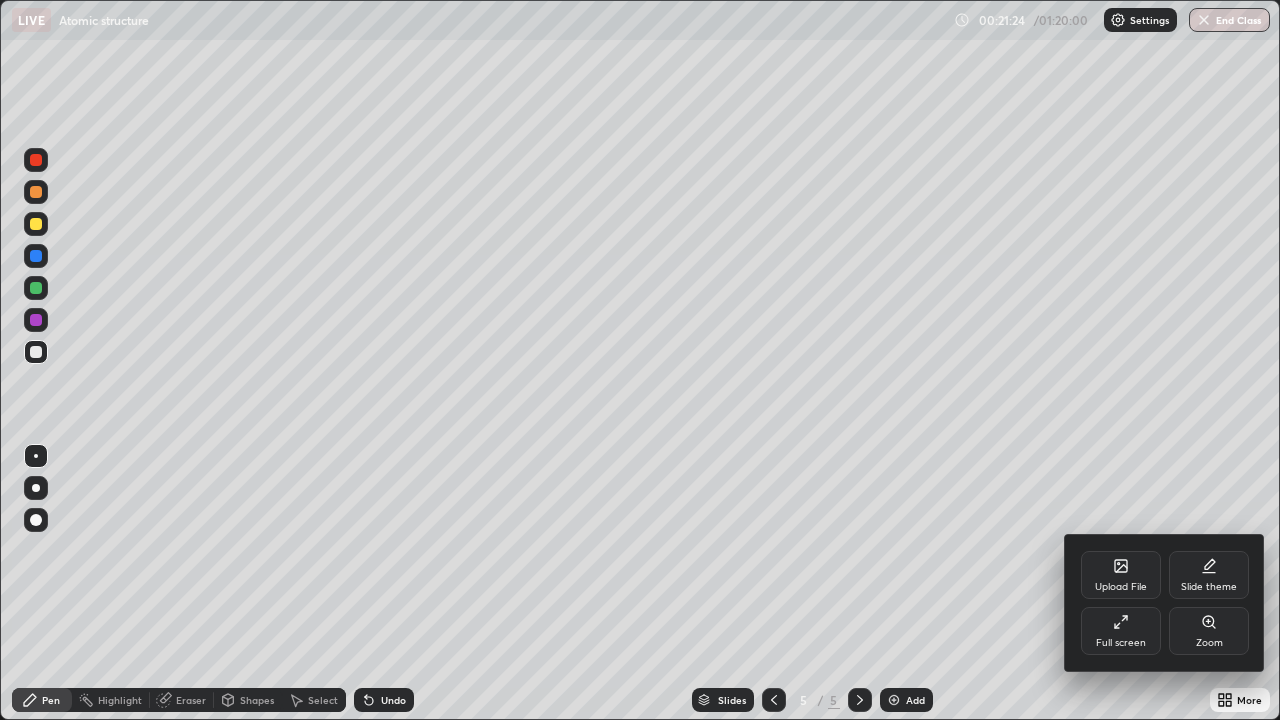 click 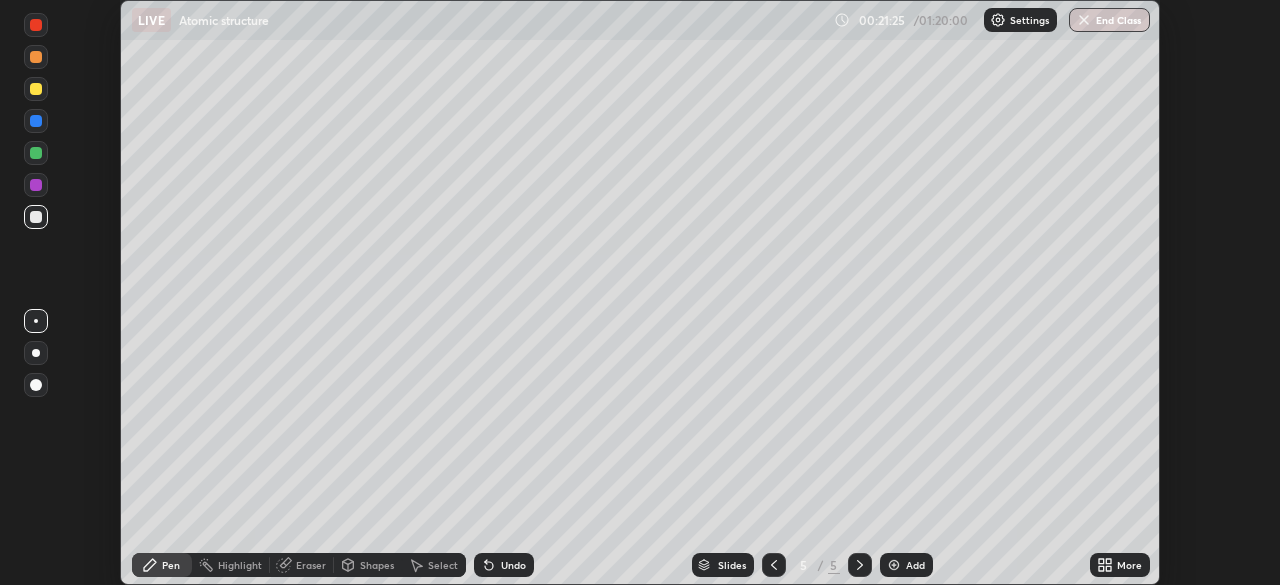 scroll, scrollTop: 585, scrollLeft: 1280, axis: both 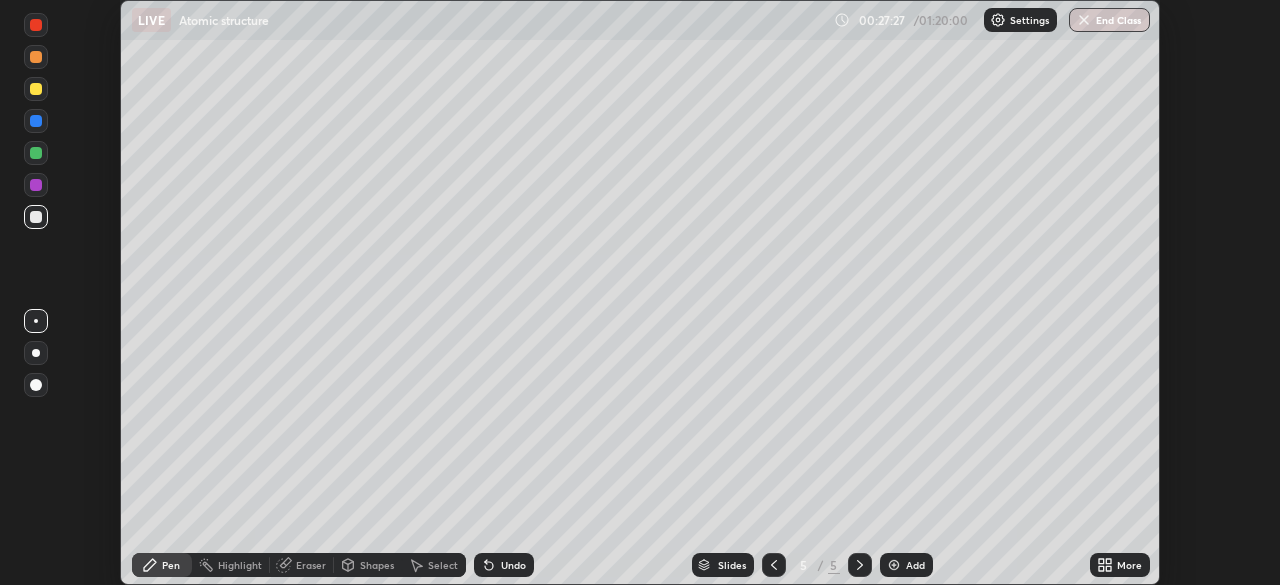 click on "More" at bounding box center (1129, 565) 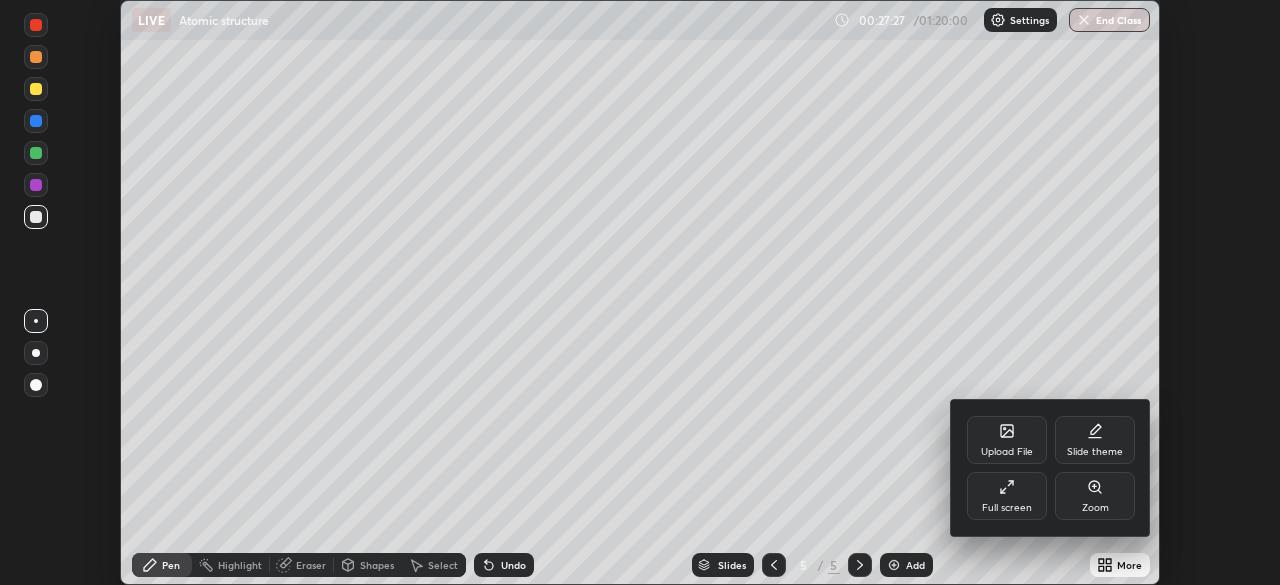 click on "Full screen" at bounding box center (1007, 496) 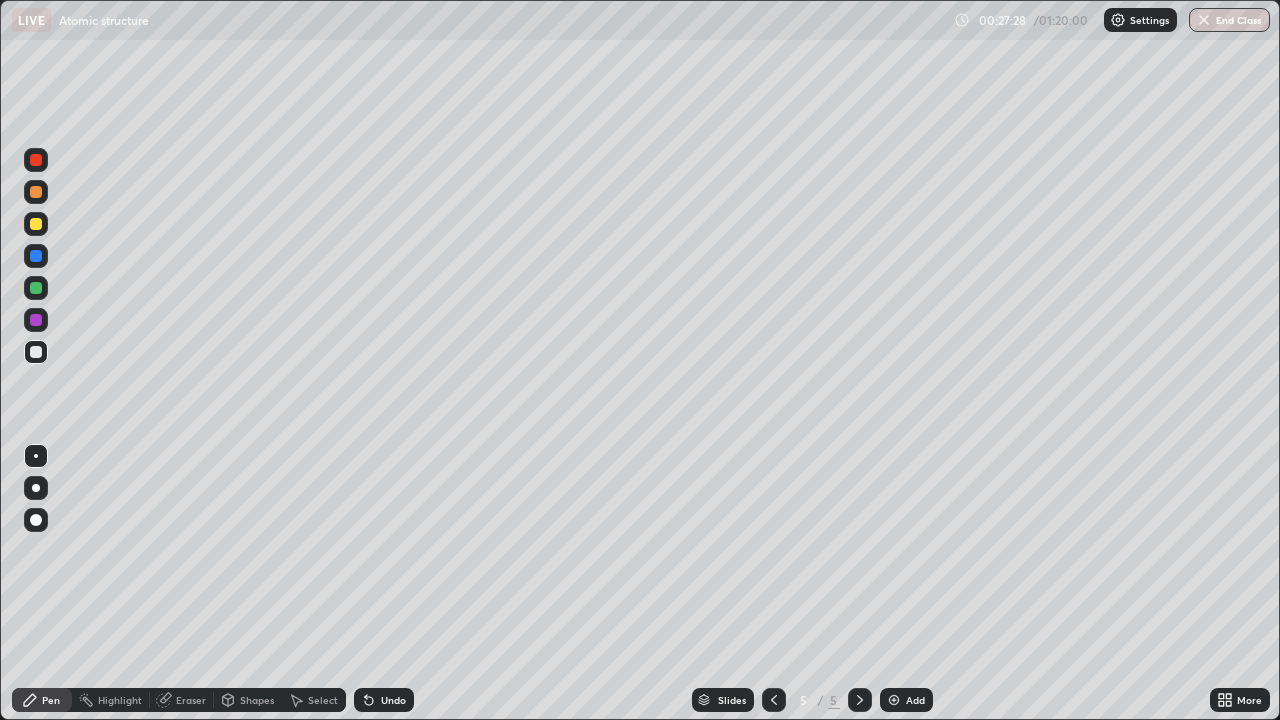 scroll, scrollTop: 99280, scrollLeft: 98720, axis: both 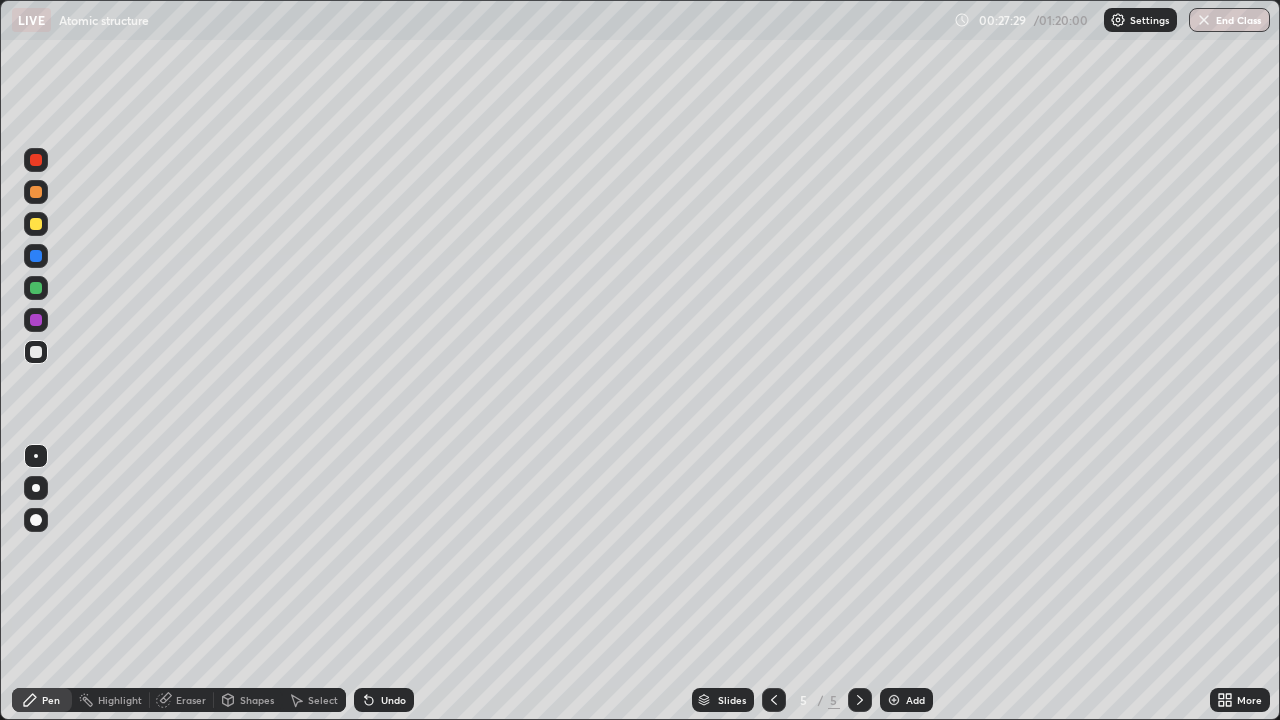 click on "Add" at bounding box center [906, 700] 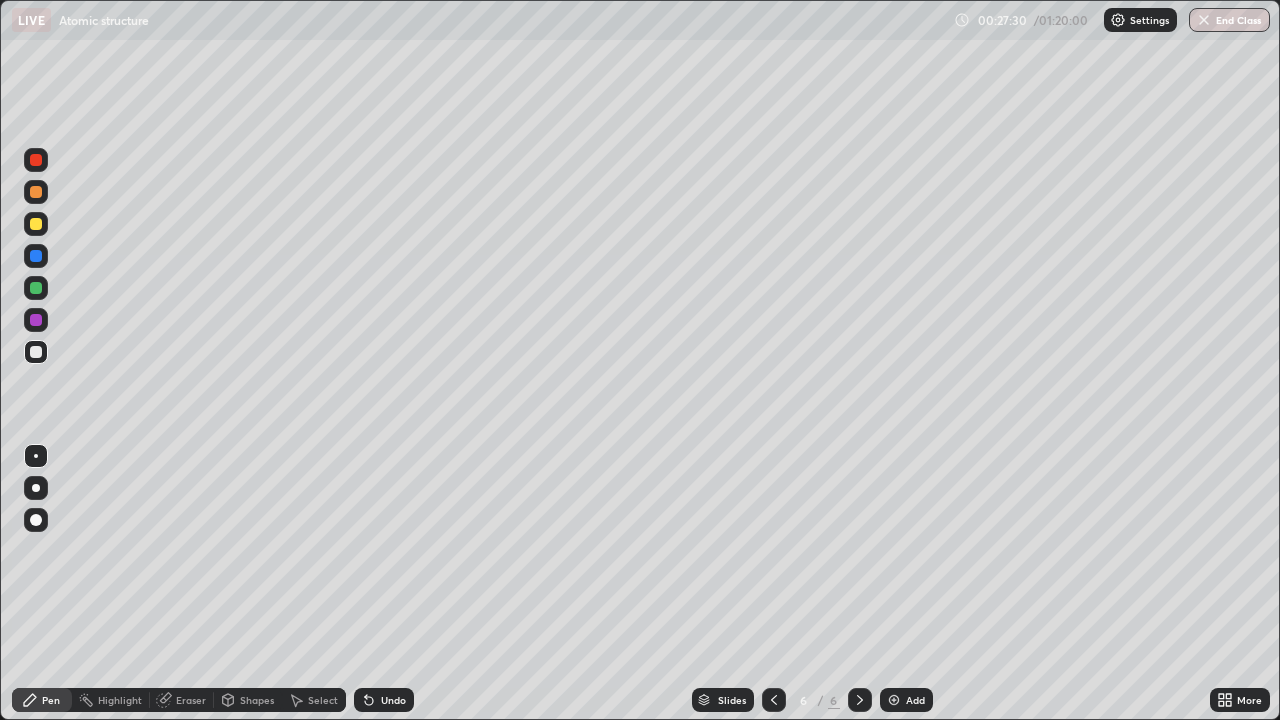 click at bounding box center (36, 352) 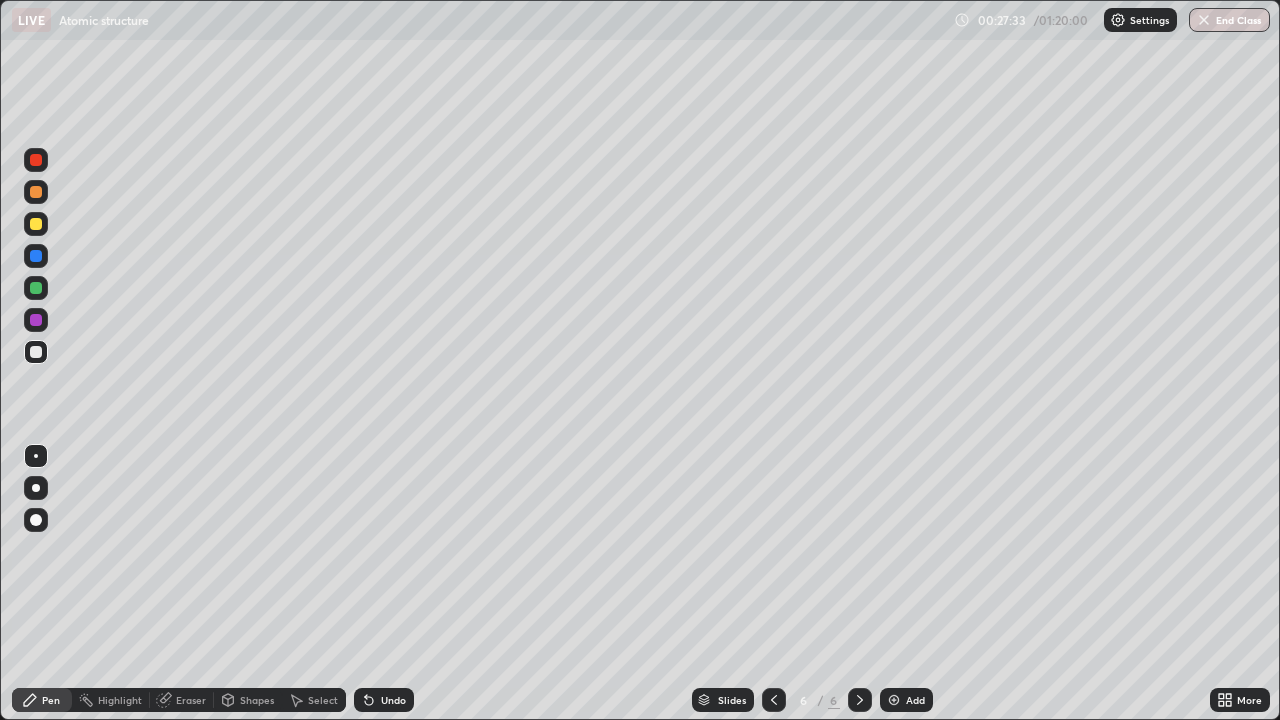 click on "Undo" at bounding box center [384, 700] 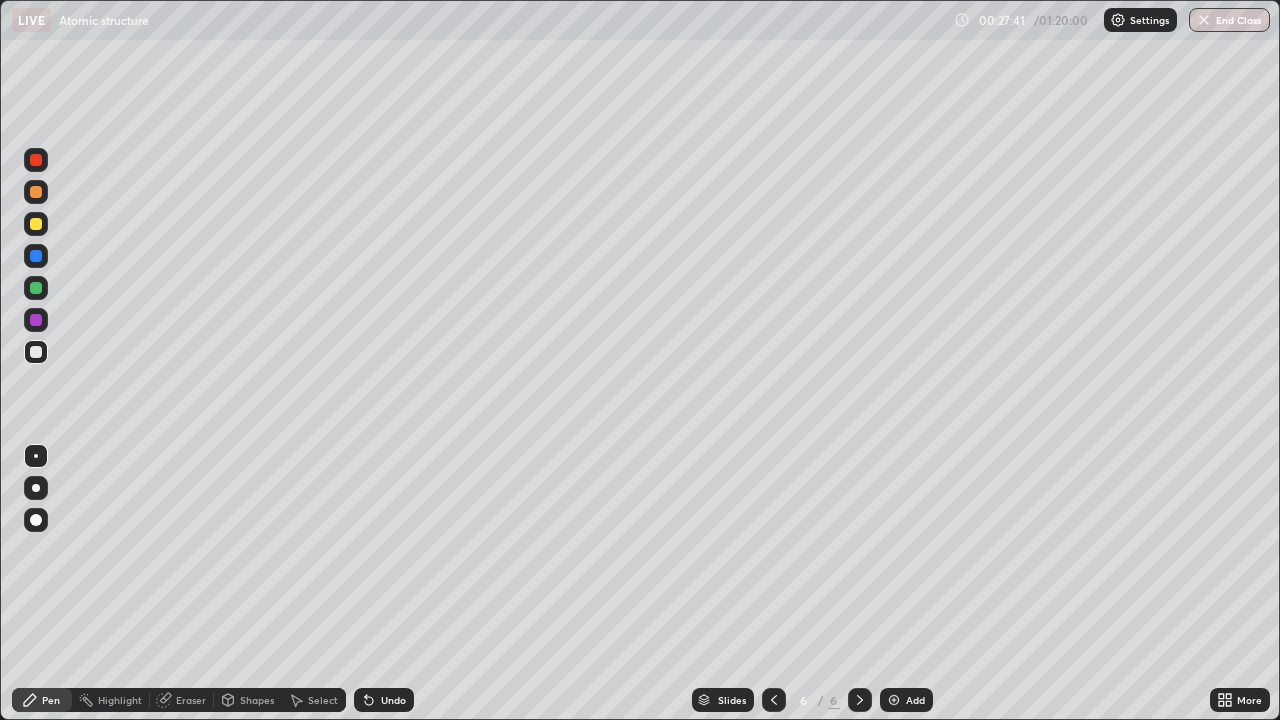 click on "Shapes" at bounding box center (257, 700) 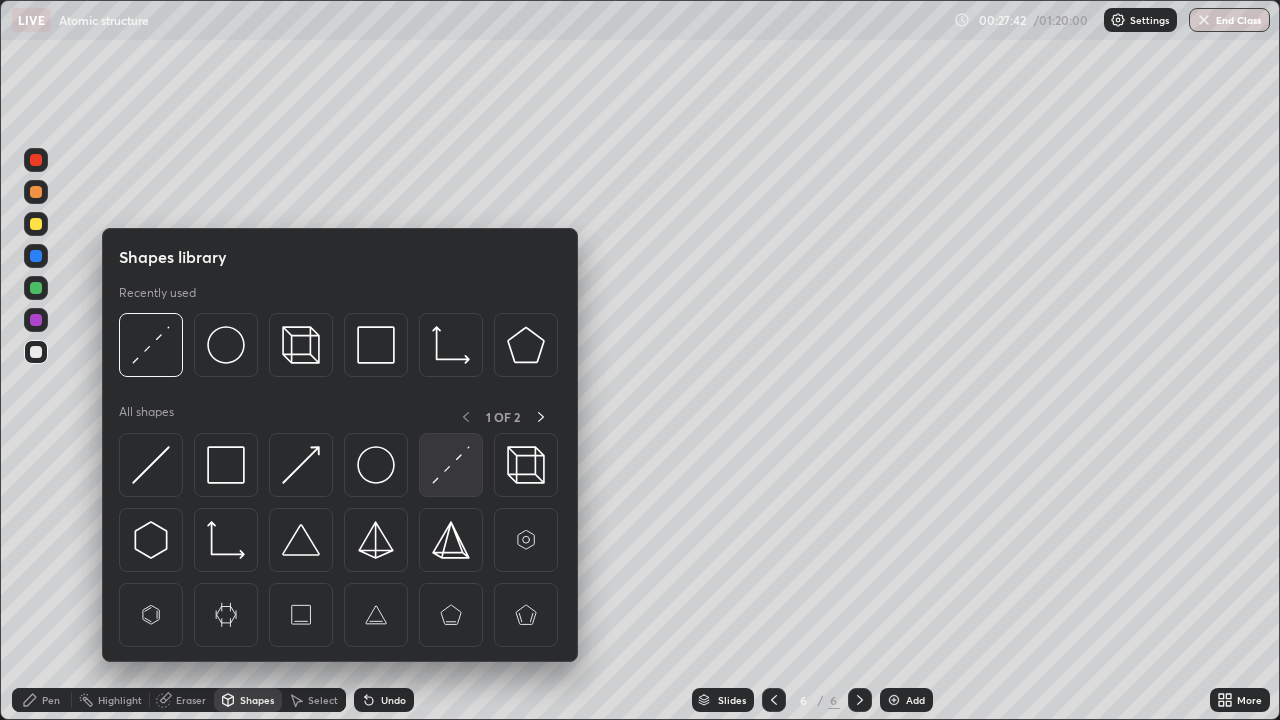 click at bounding box center [451, 465] 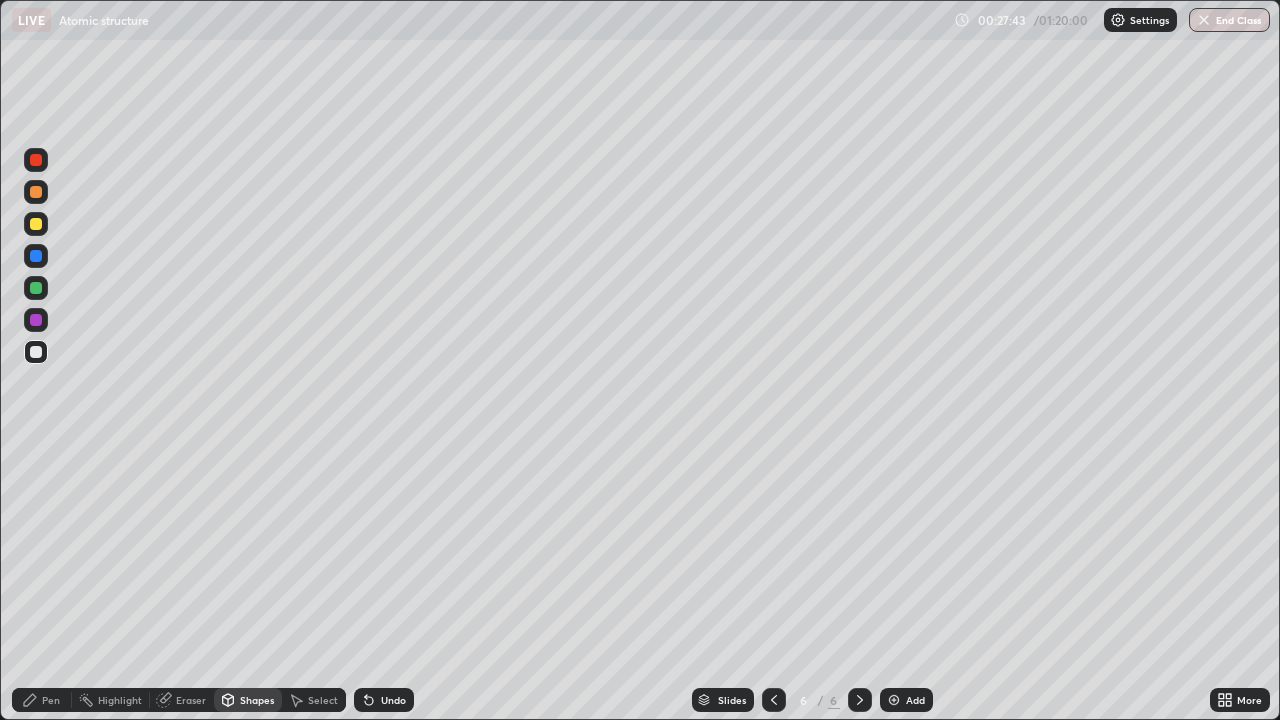 click at bounding box center [36, 224] 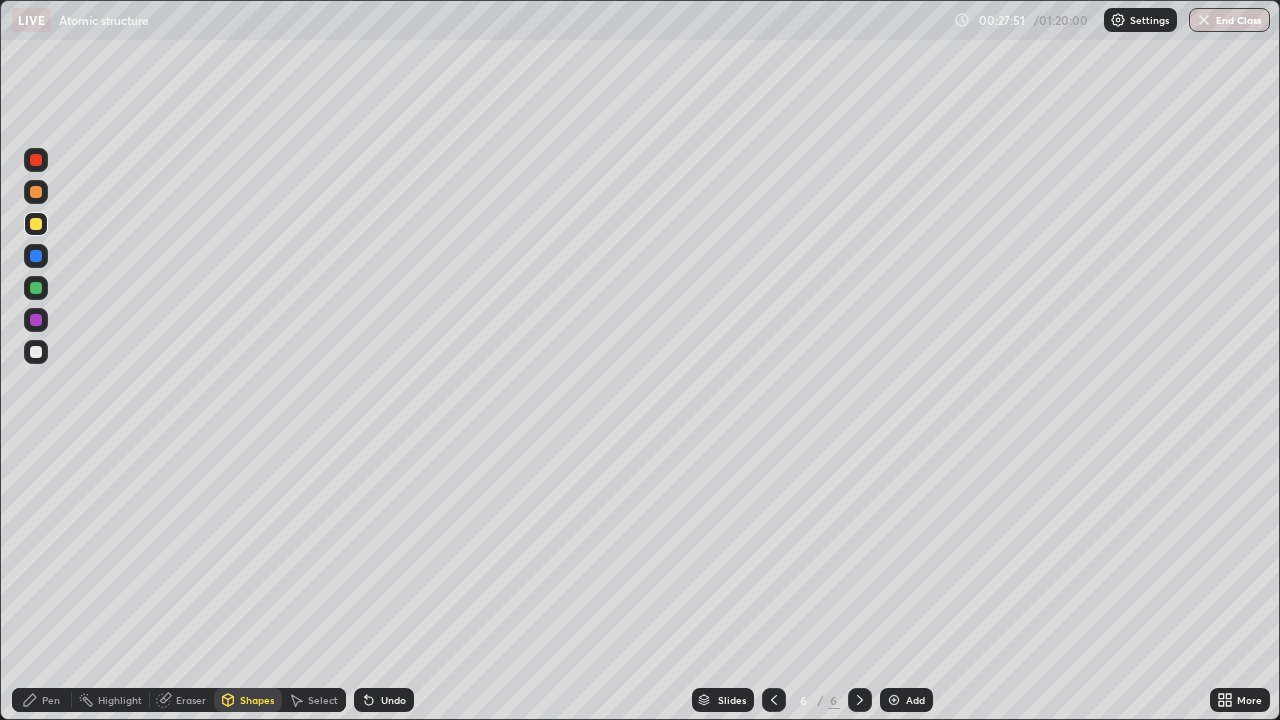 click on "Pen" at bounding box center (51, 700) 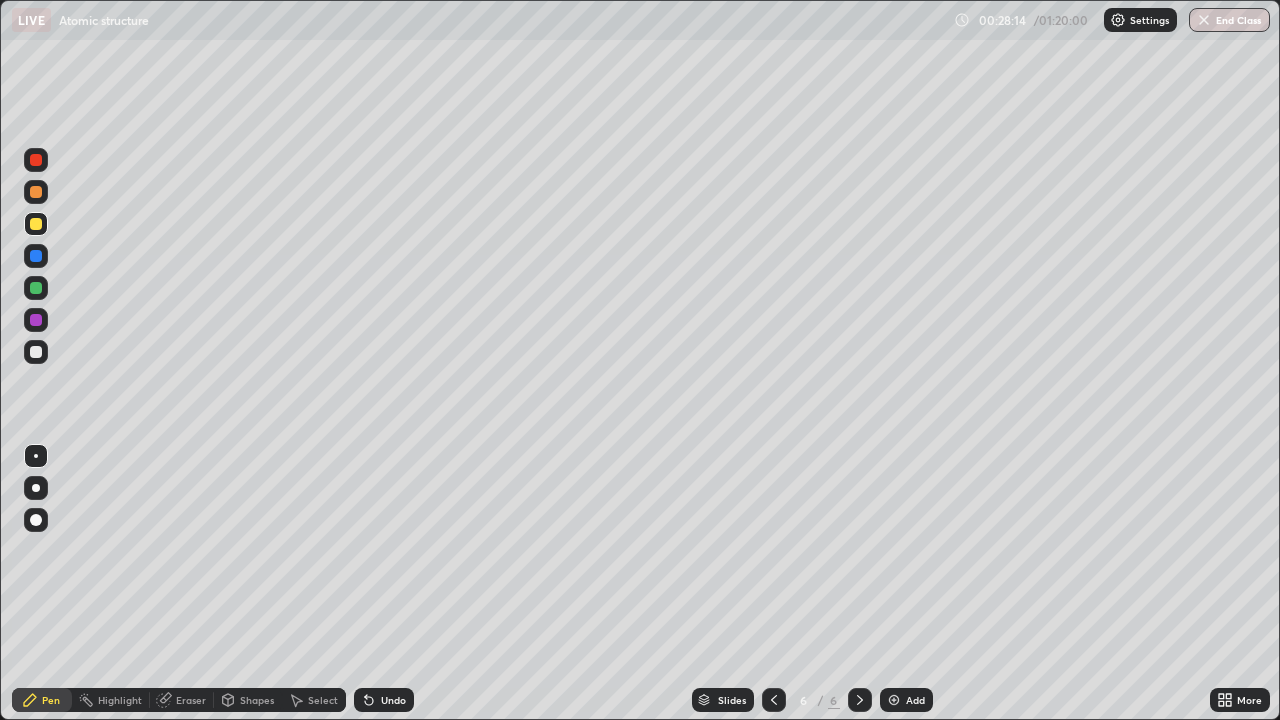 click at bounding box center (36, 352) 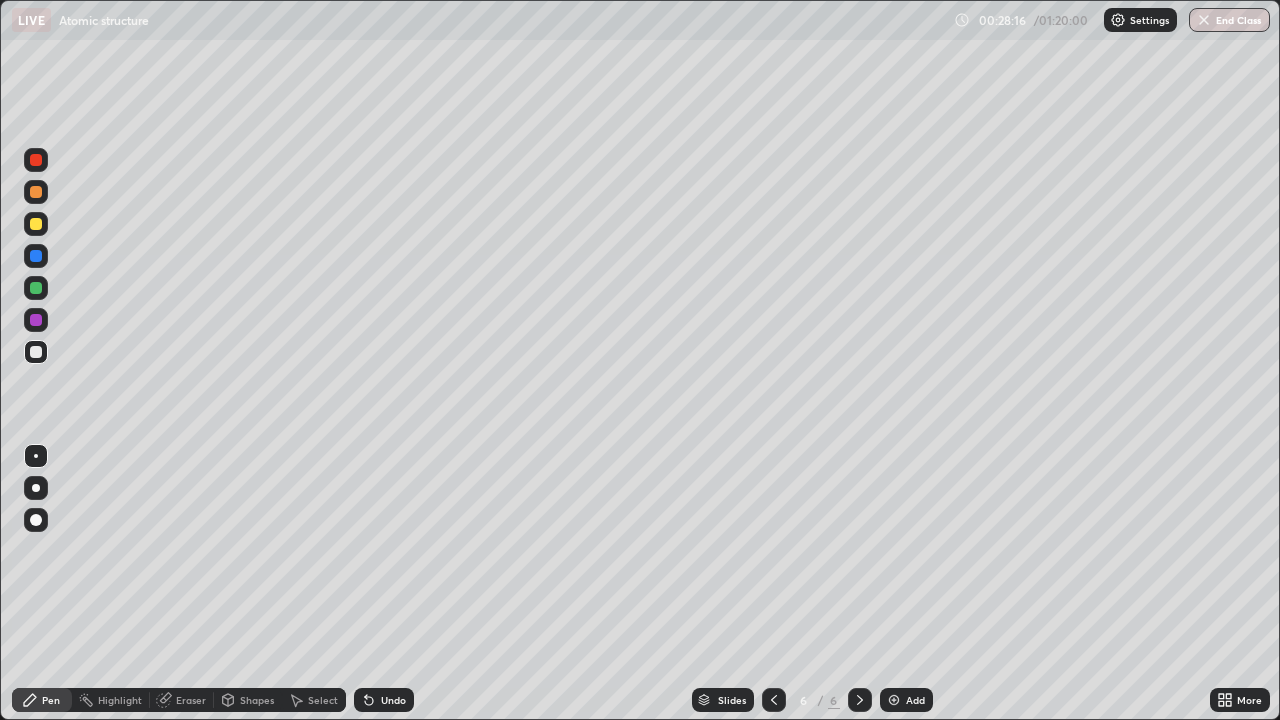 click on "Shapes" at bounding box center [257, 700] 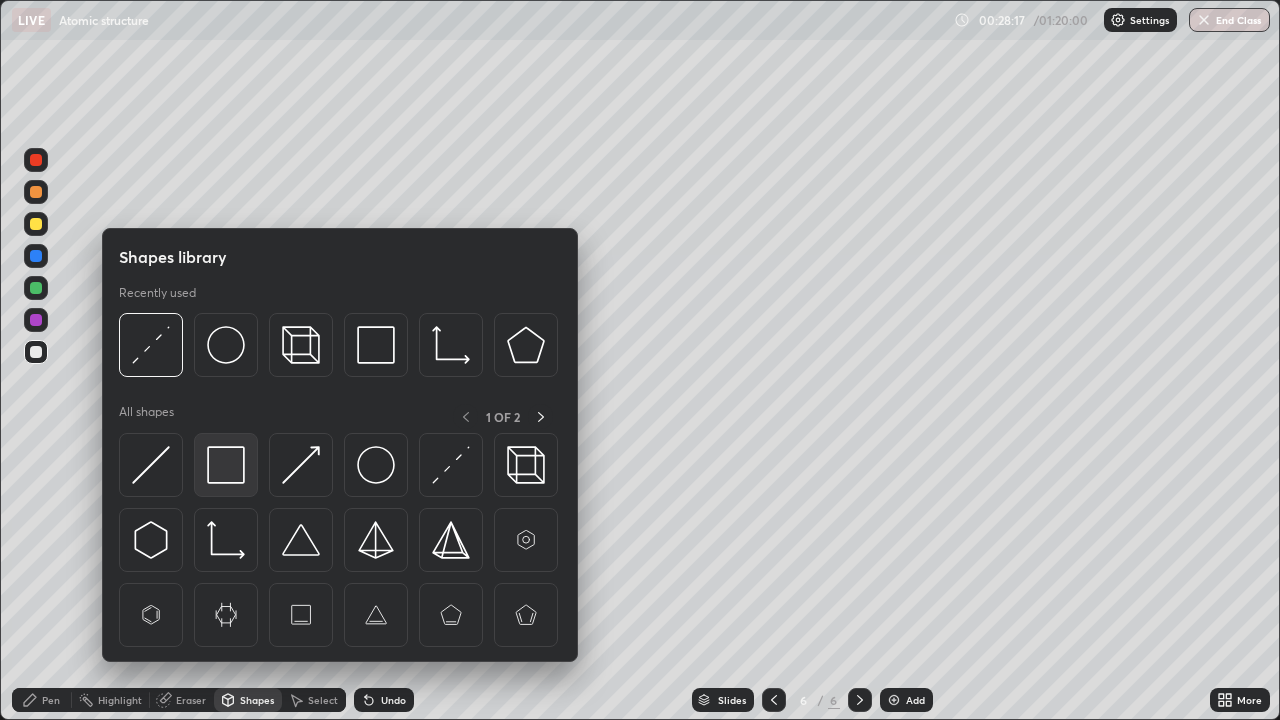 click at bounding box center [226, 465] 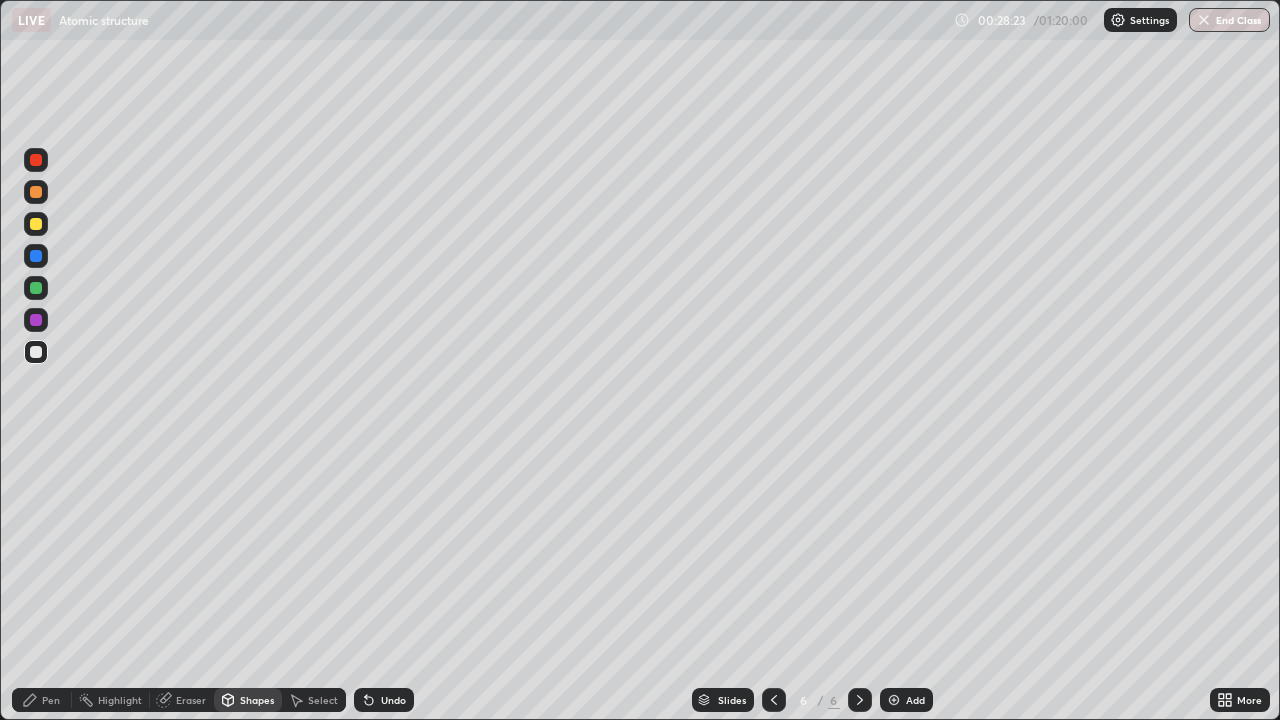click on "Undo" at bounding box center (384, 700) 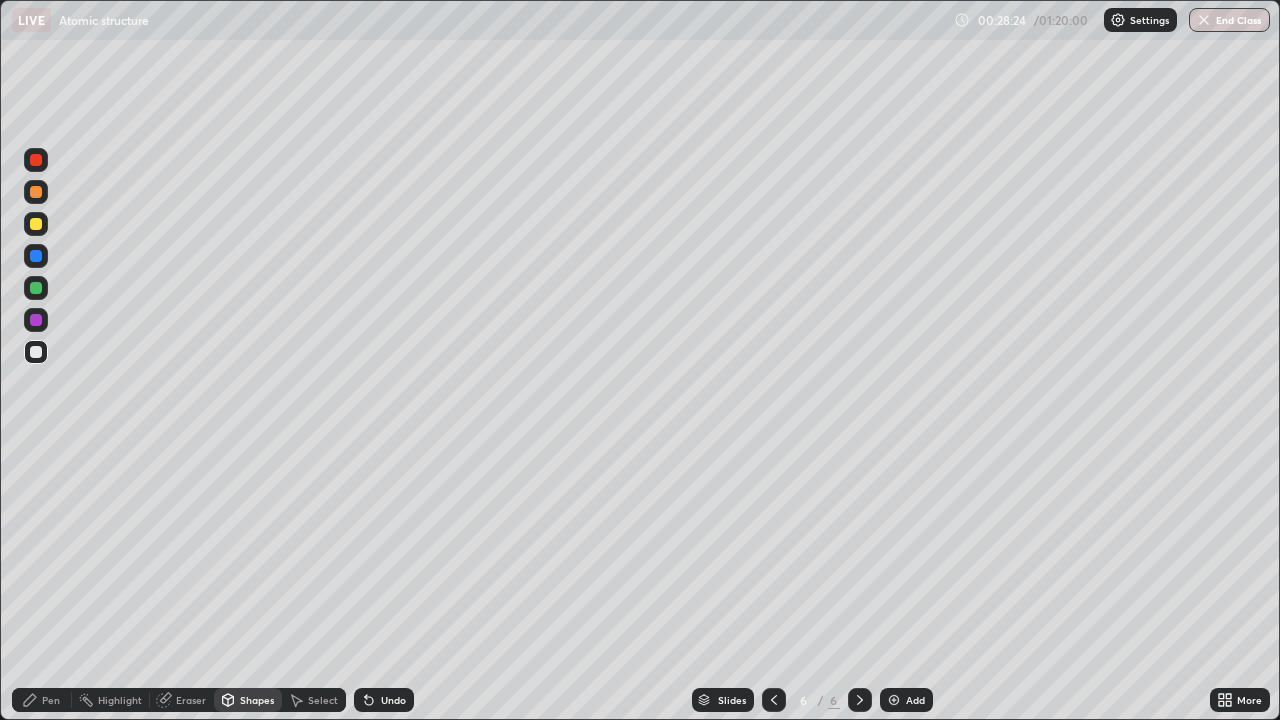 click on "Pen" at bounding box center [51, 700] 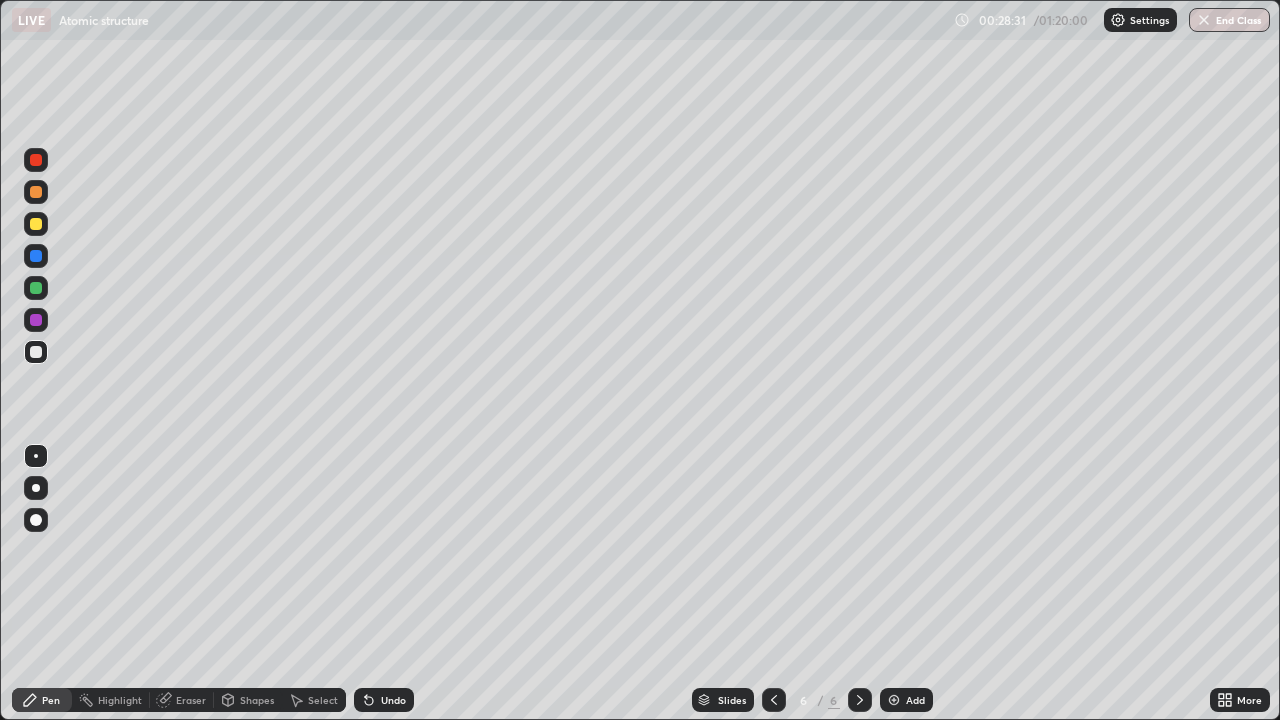 click on "Undo" at bounding box center (384, 700) 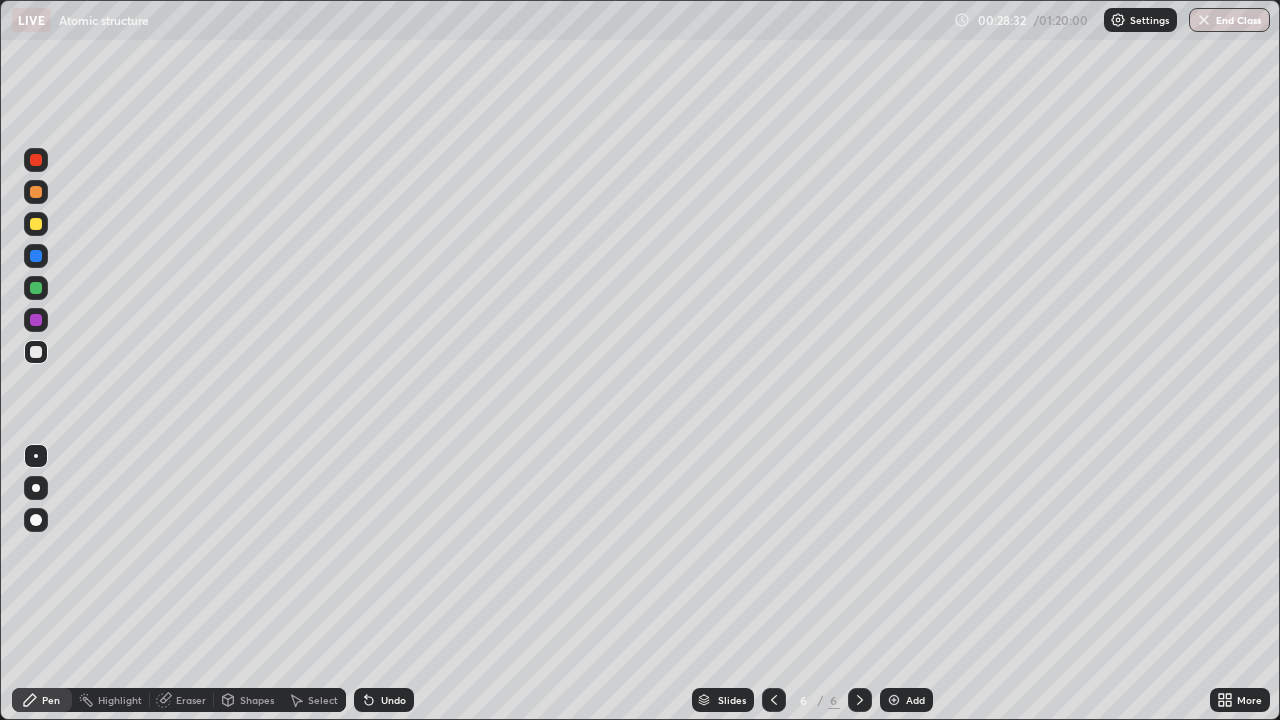 click on "Undo" at bounding box center [384, 700] 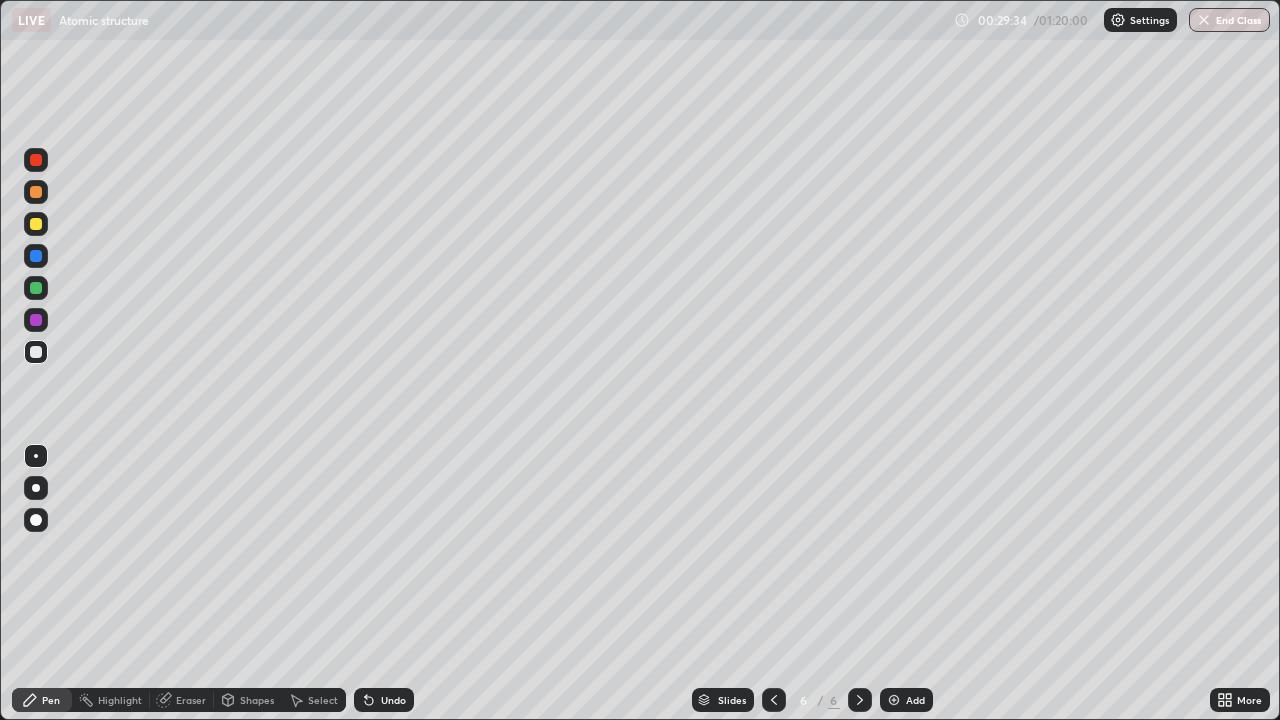 click on "Undo" at bounding box center [393, 700] 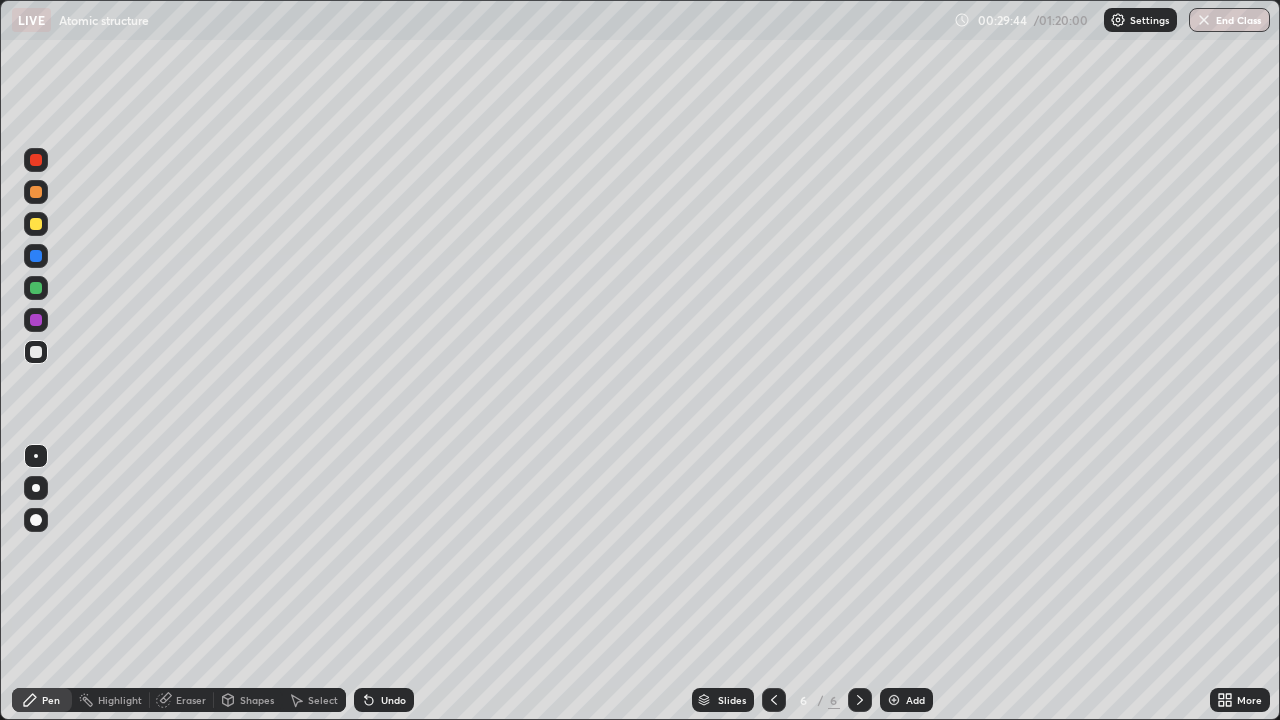 click on "Undo" at bounding box center [384, 700] 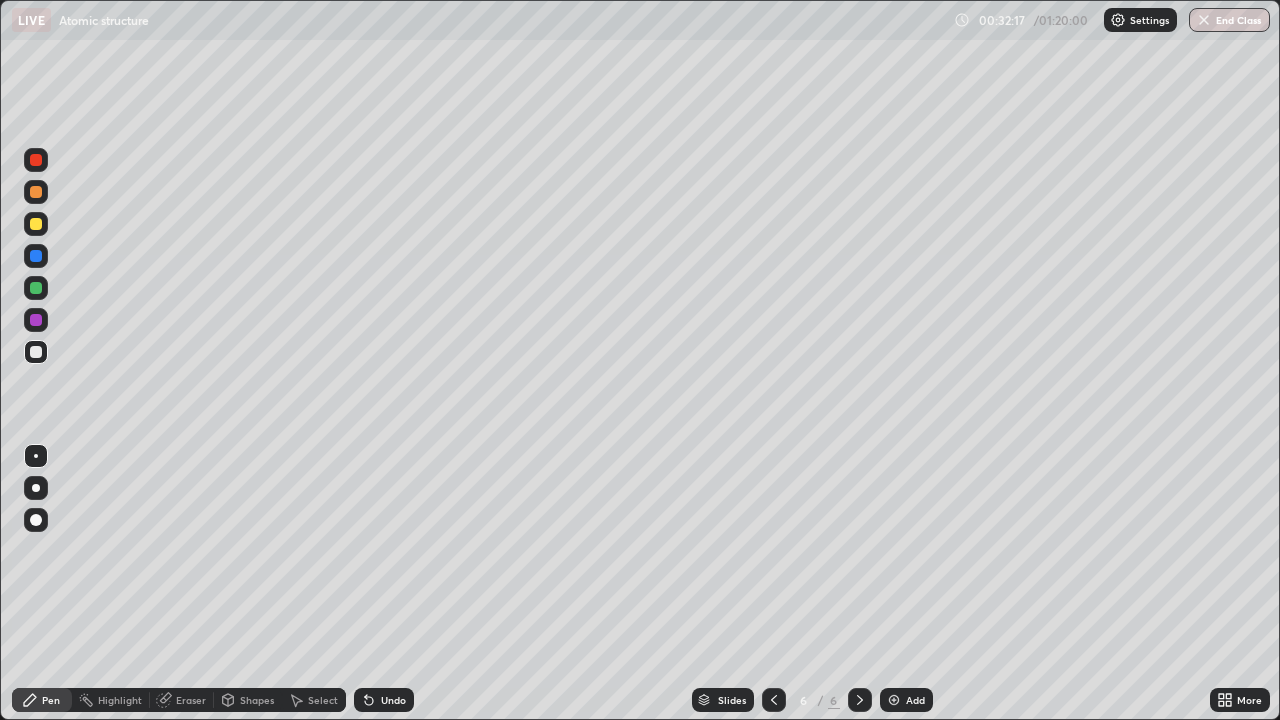 click on "Add" at bounding box center [906, 700] 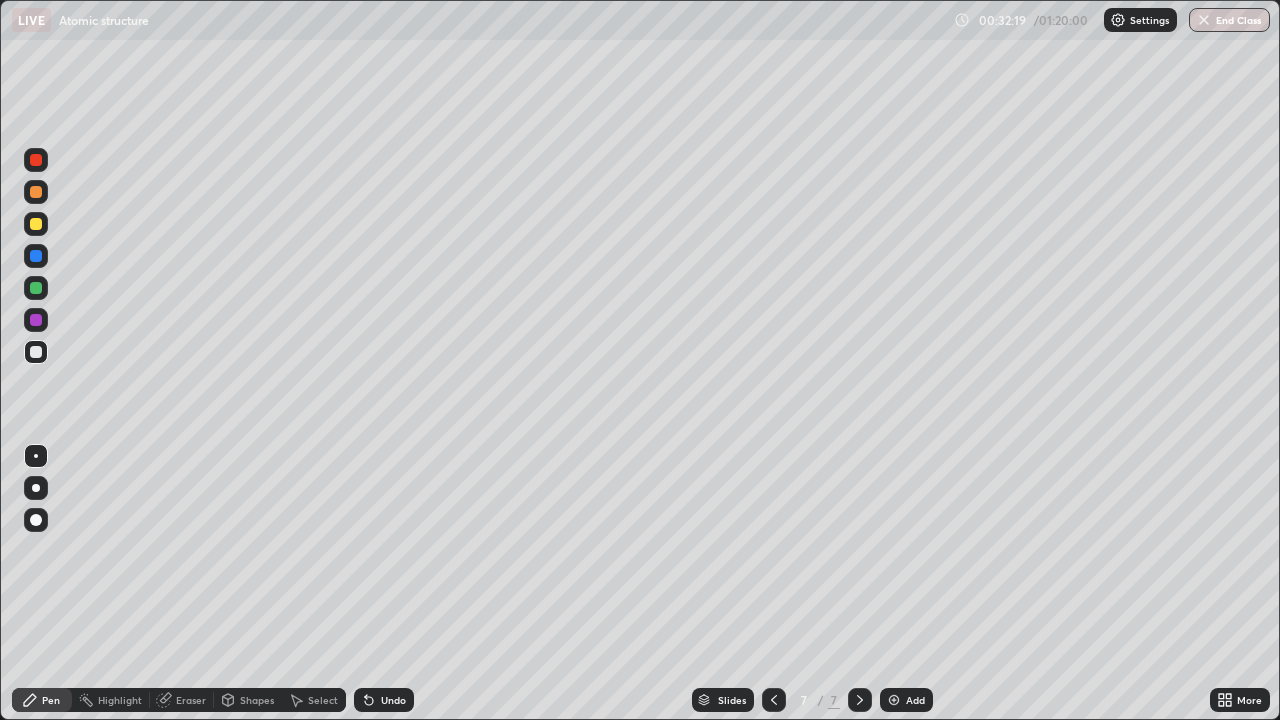 click at bounding box center (36, 352) 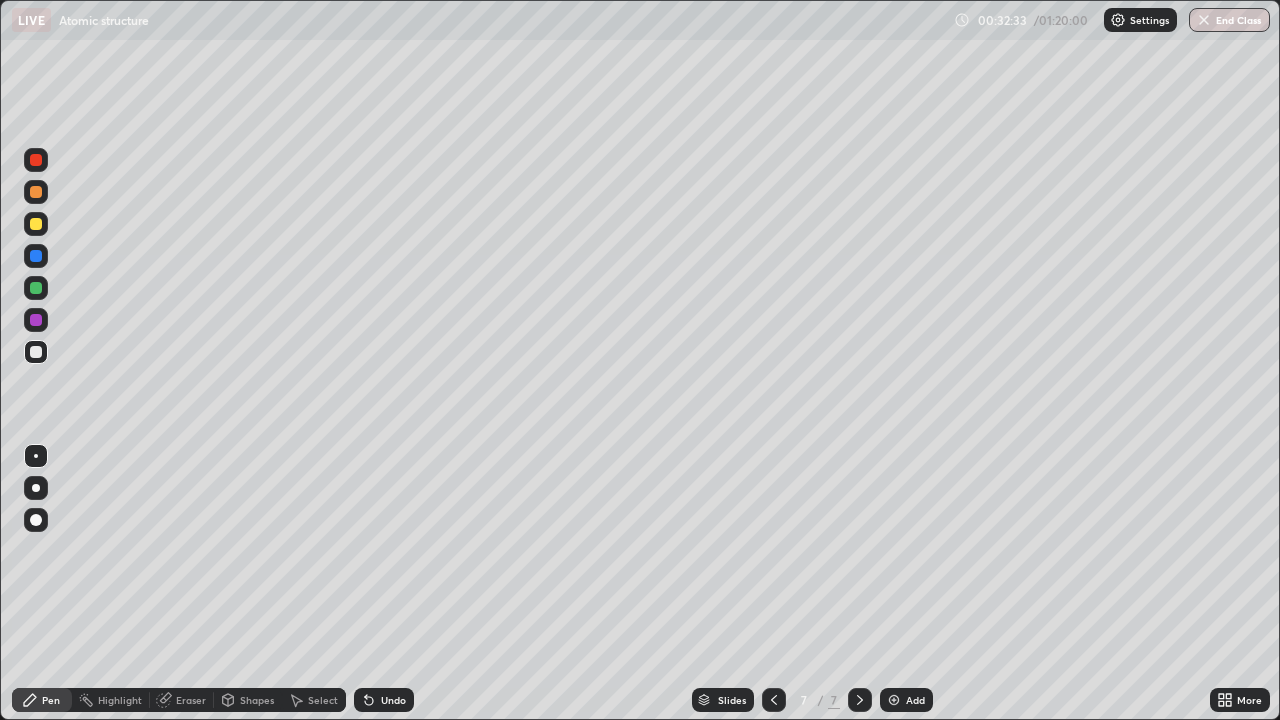 click at bounding box center [36, 224] 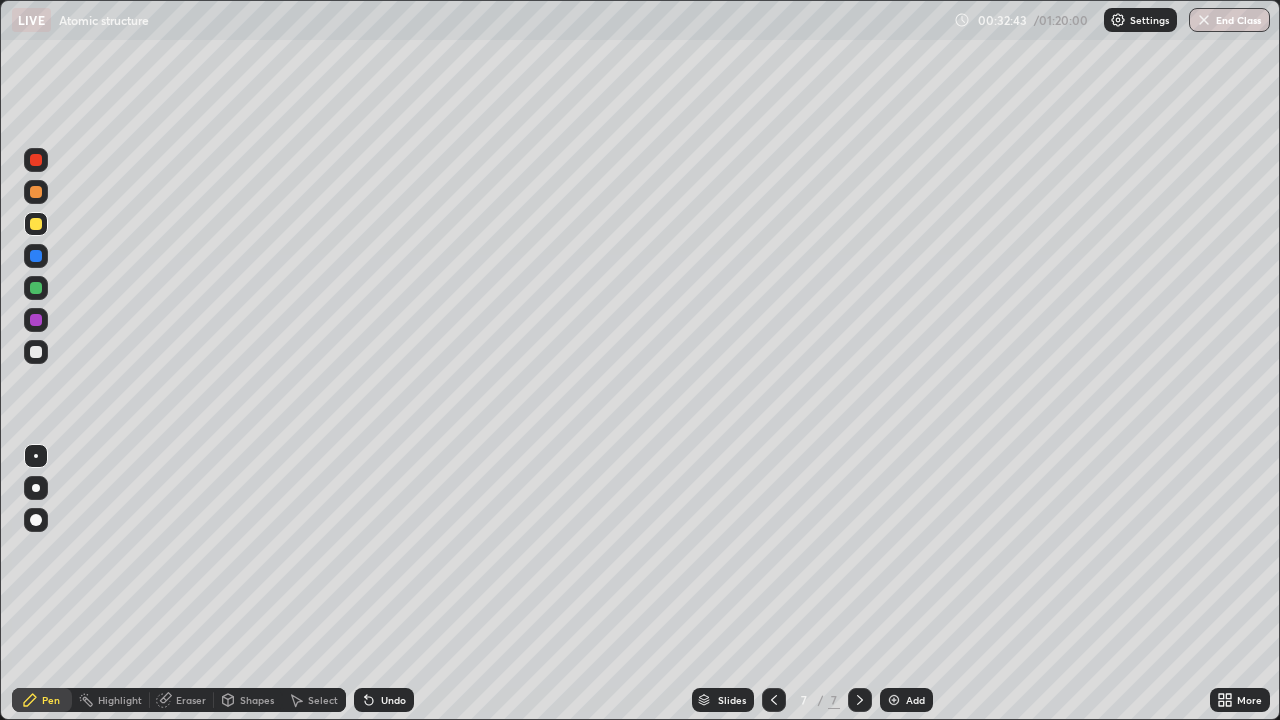click at bounding box center [36, 352] 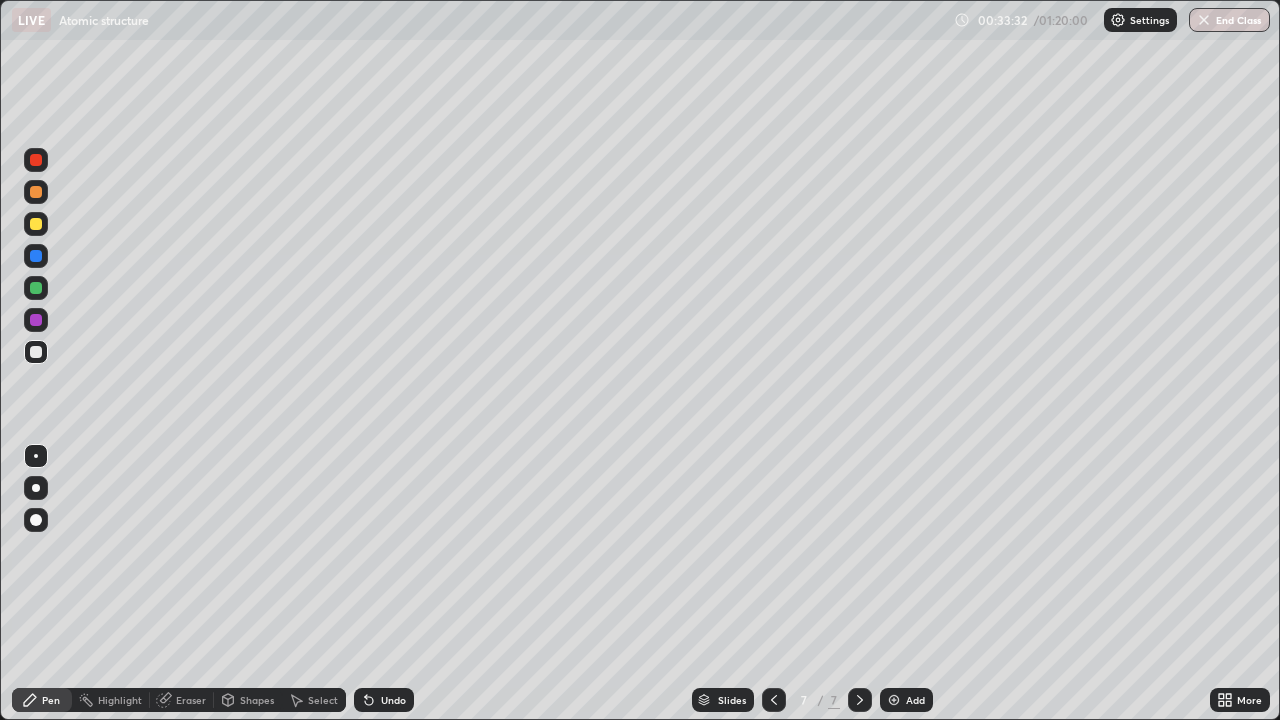 click on "Undo" at bounding box center (393, 700) 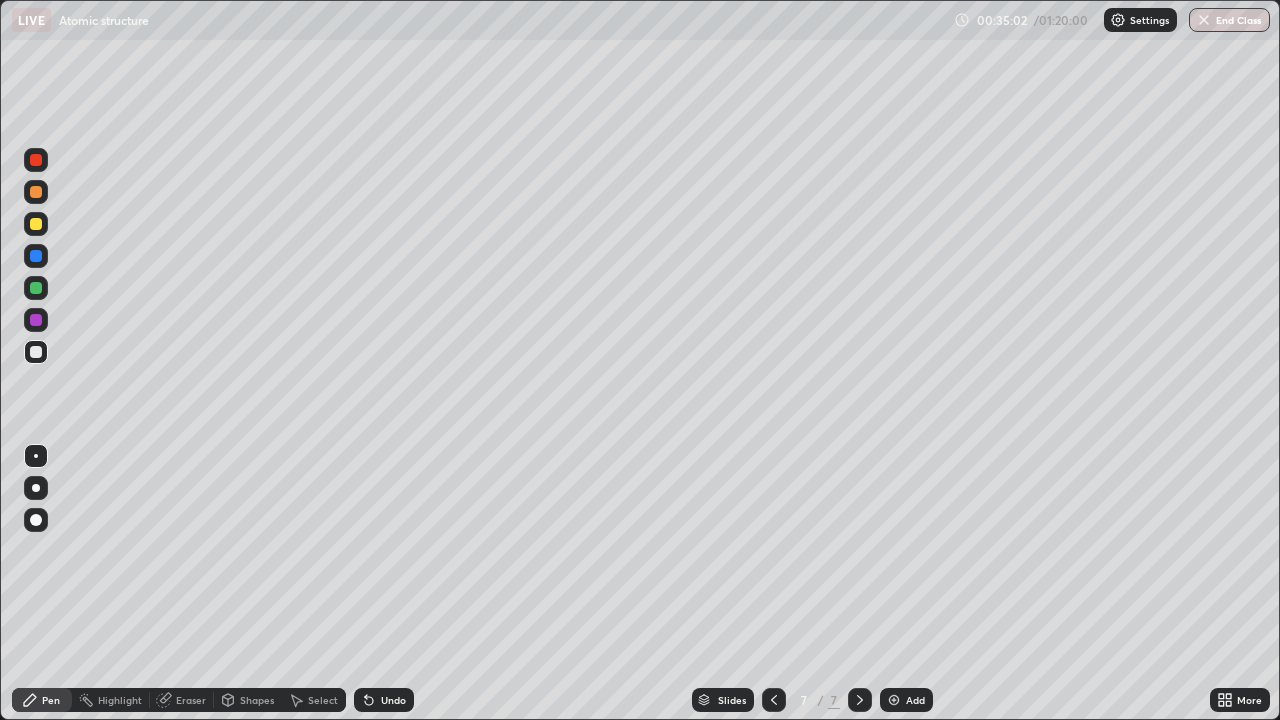 click on "Shapes" at bounding box center [257, 700] 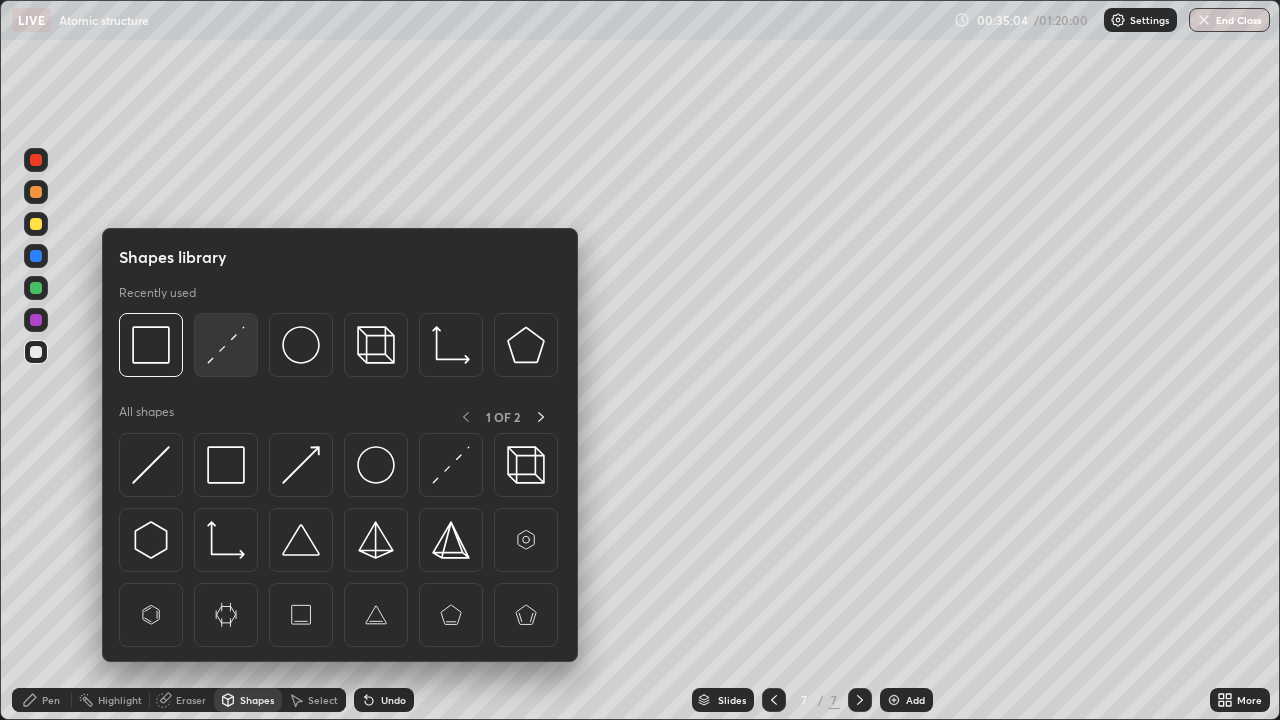 click at bounding box center [226, 345] 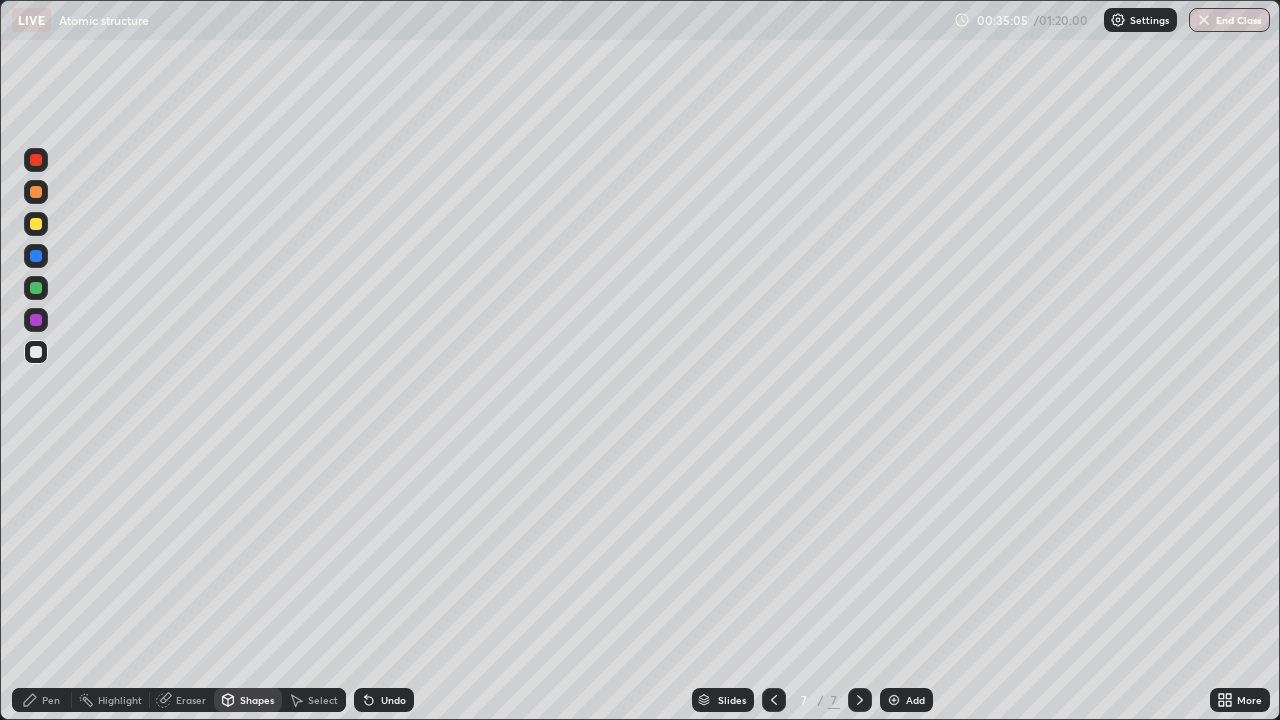 click at bounding box center (36, 224) 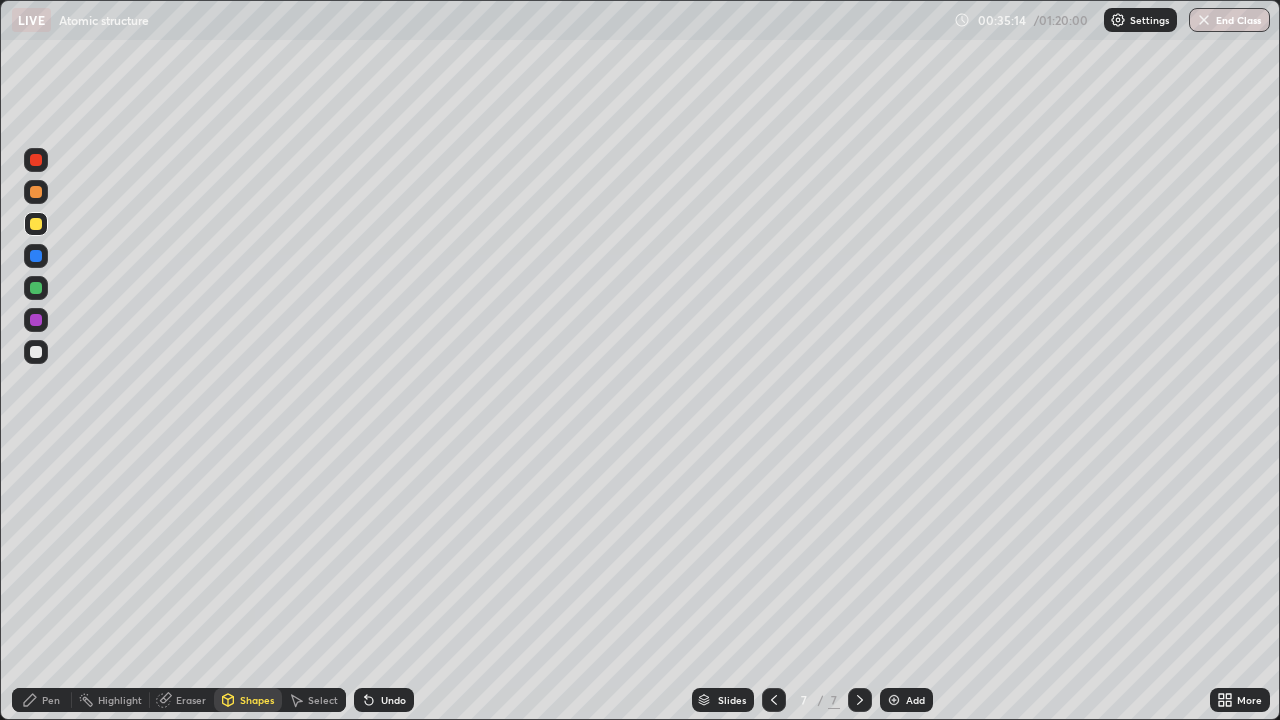 click on "Pen" at bounding box center (42, 700) 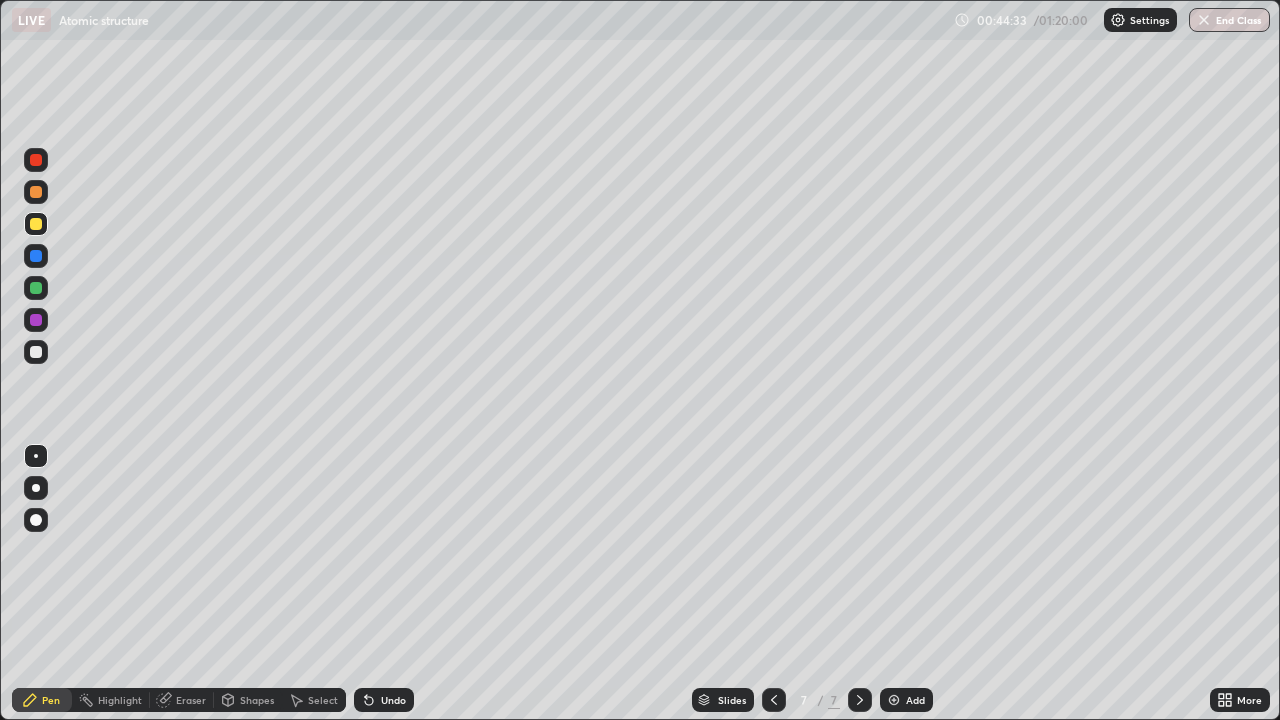 click on "Add" at bounding box center (906, 700) 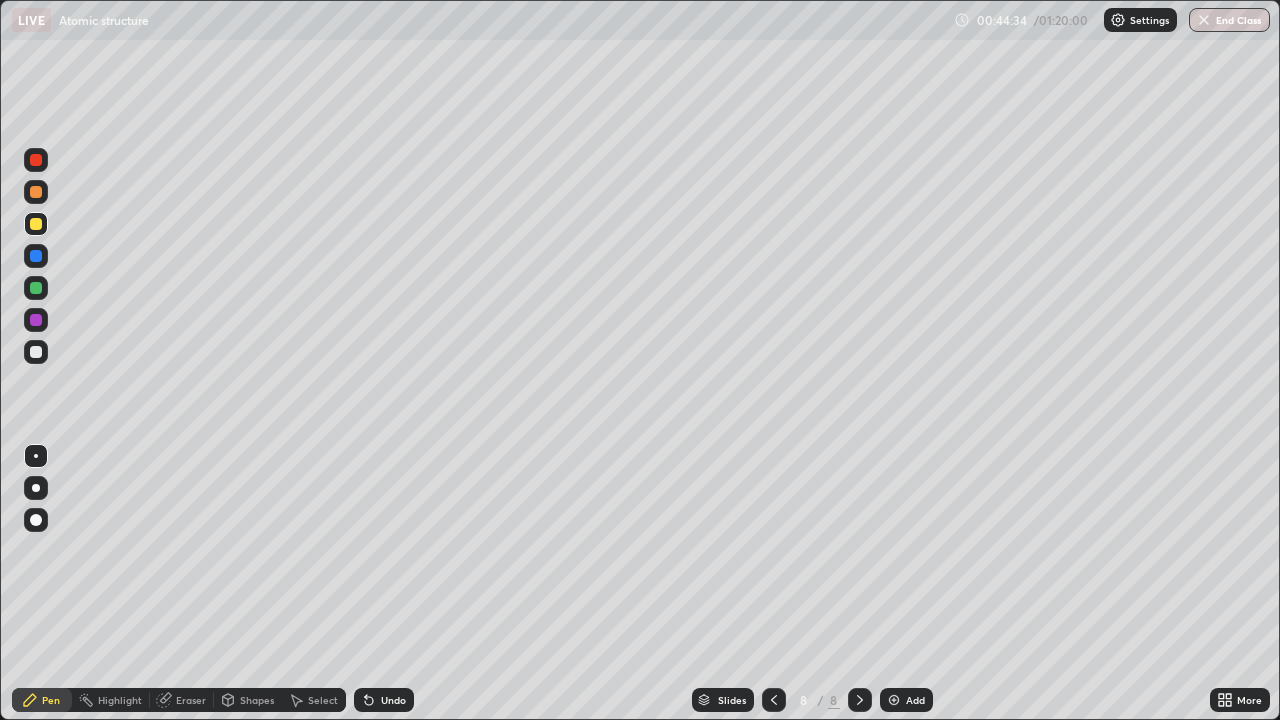 click at bounding box center [36, 352] 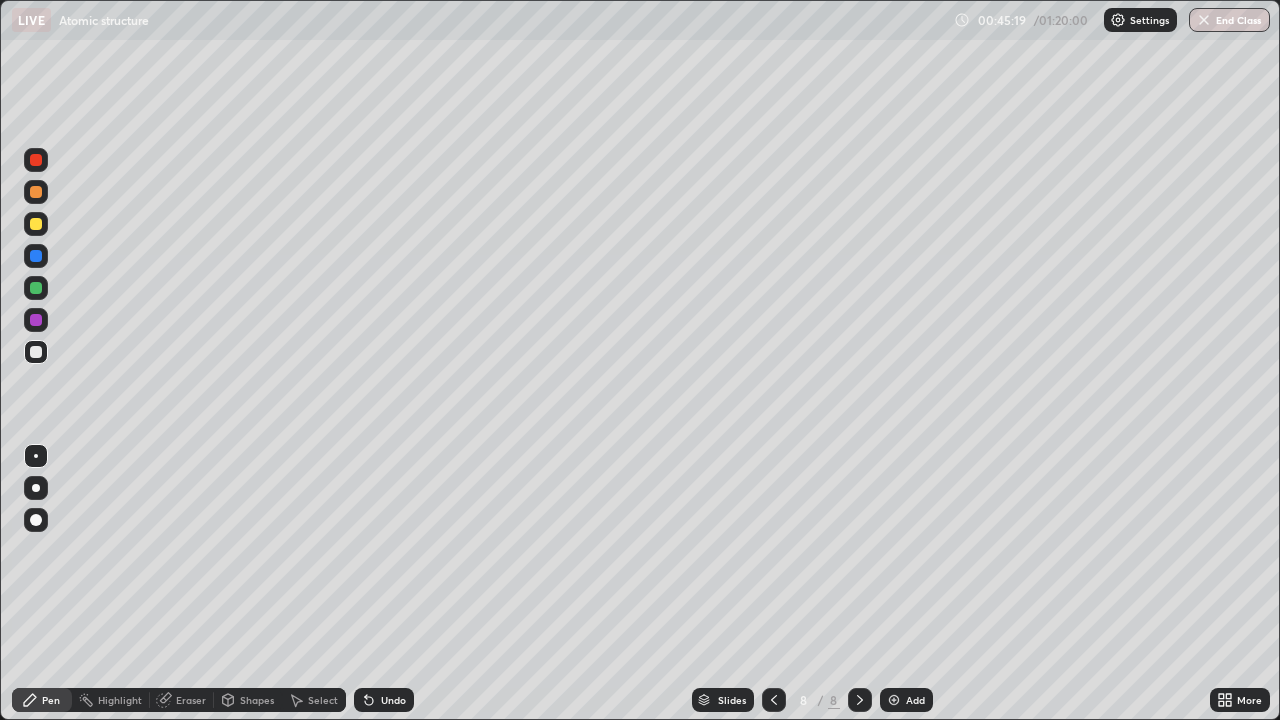 click on "Eraser" at bounding box center (182, 700) 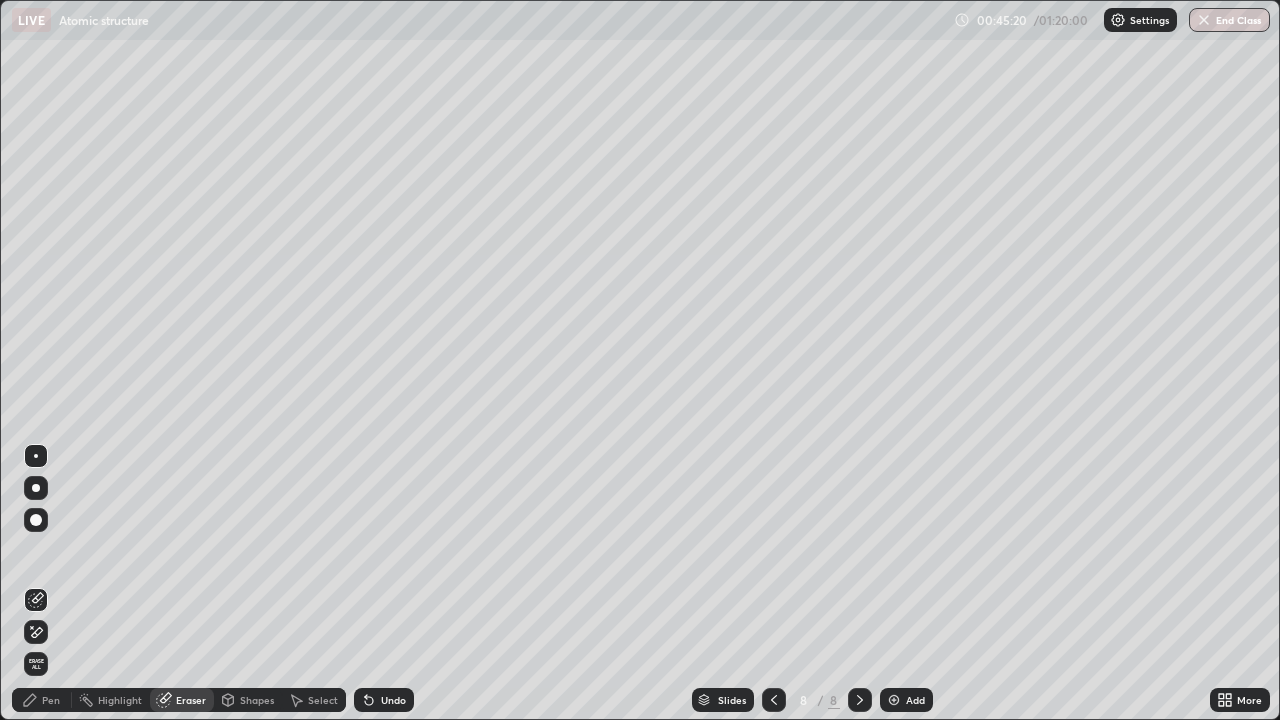 click 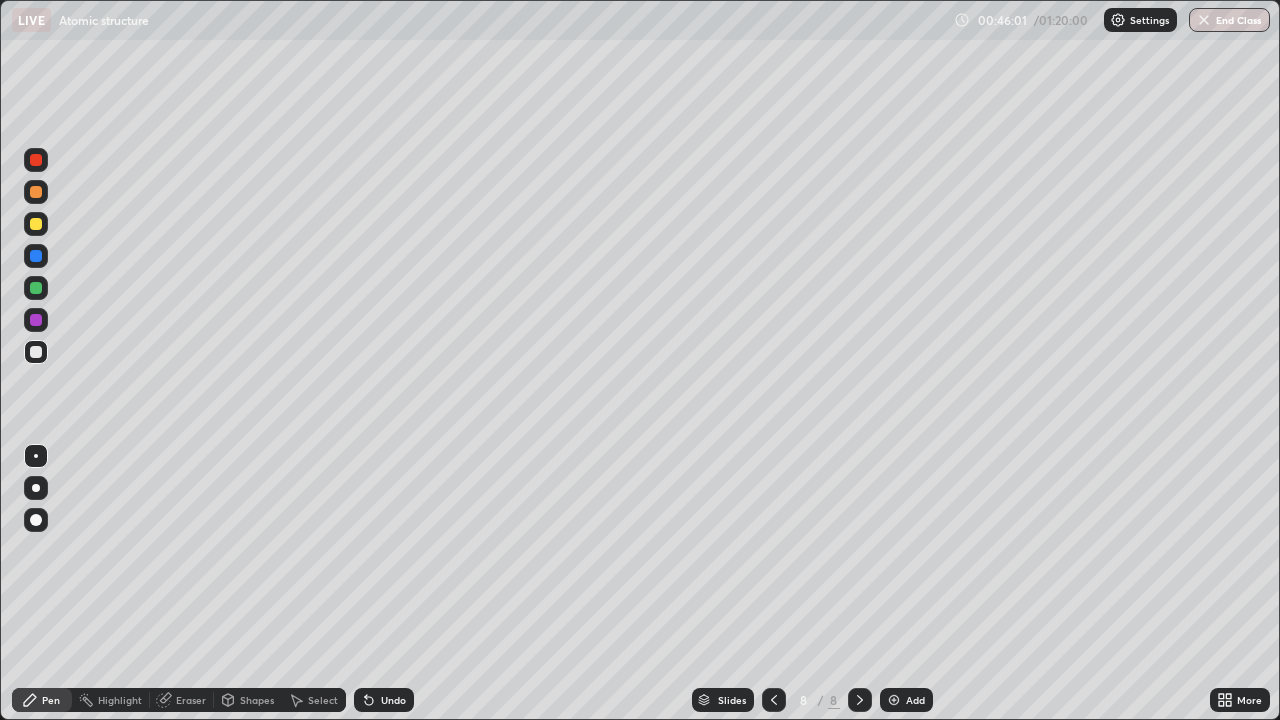 click at bounding box center [36, 352] 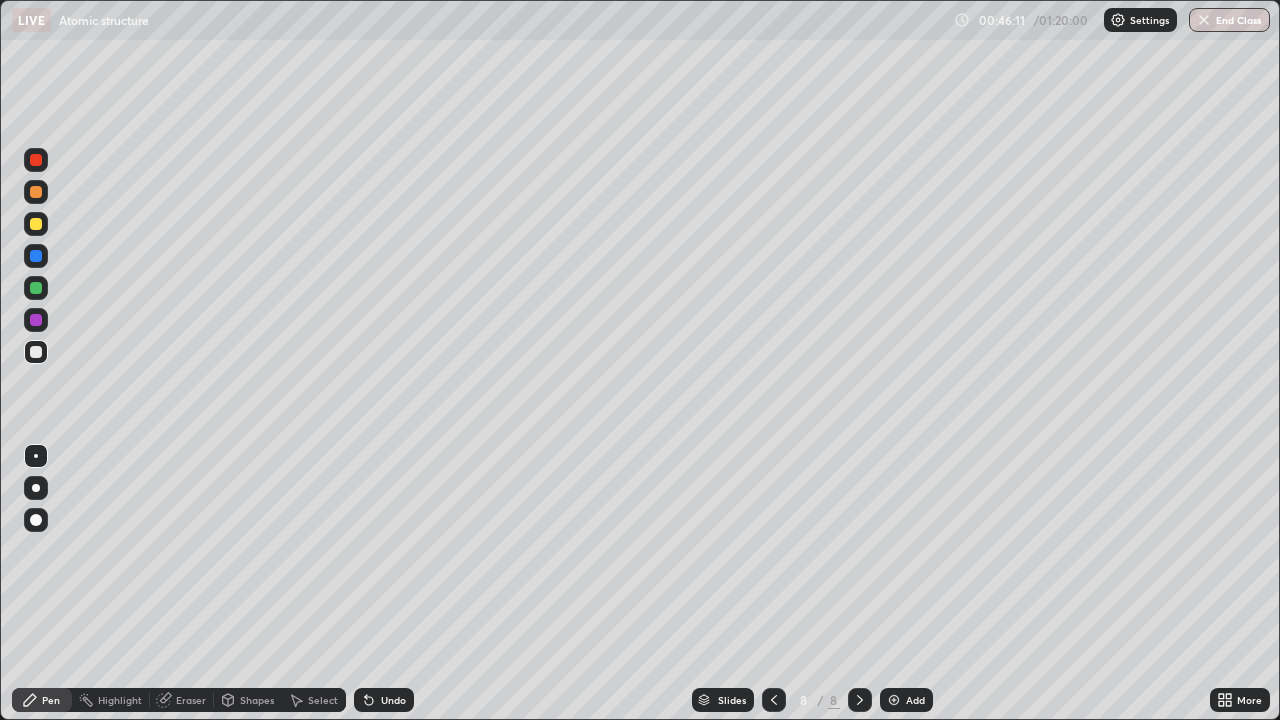 click at bounding box center (894, 700) 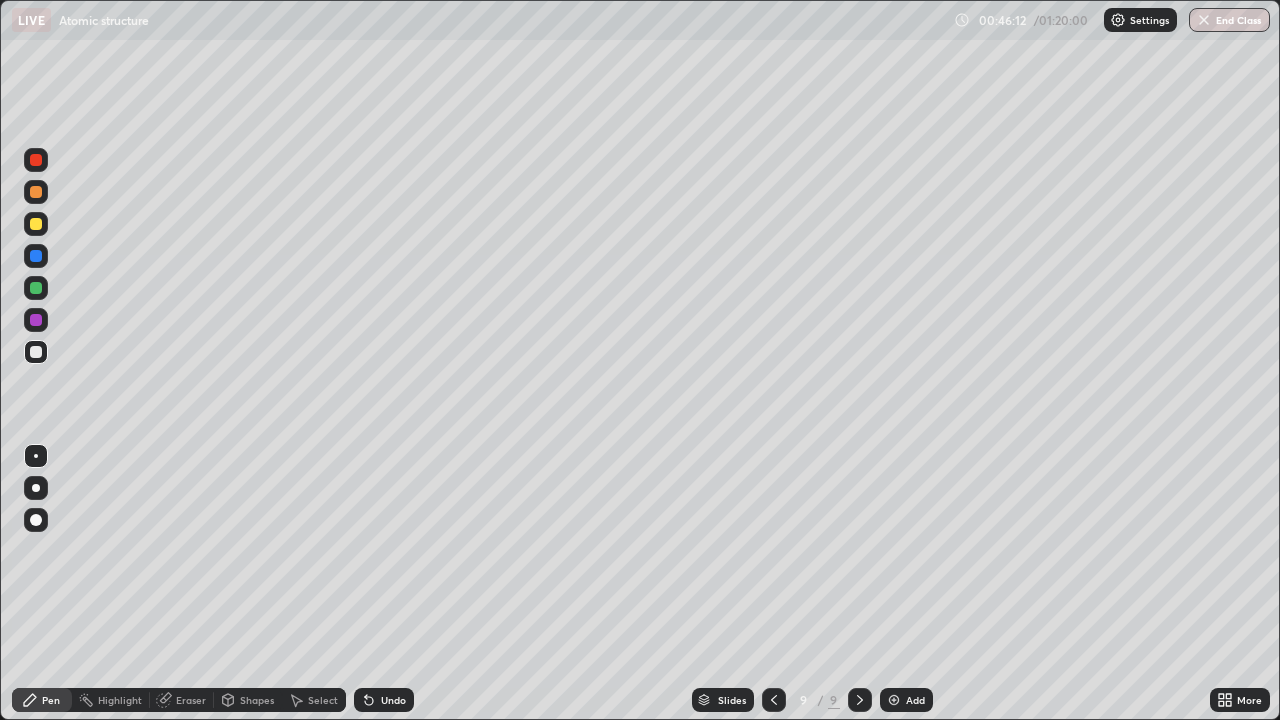 click at bounding box center (36, 224) 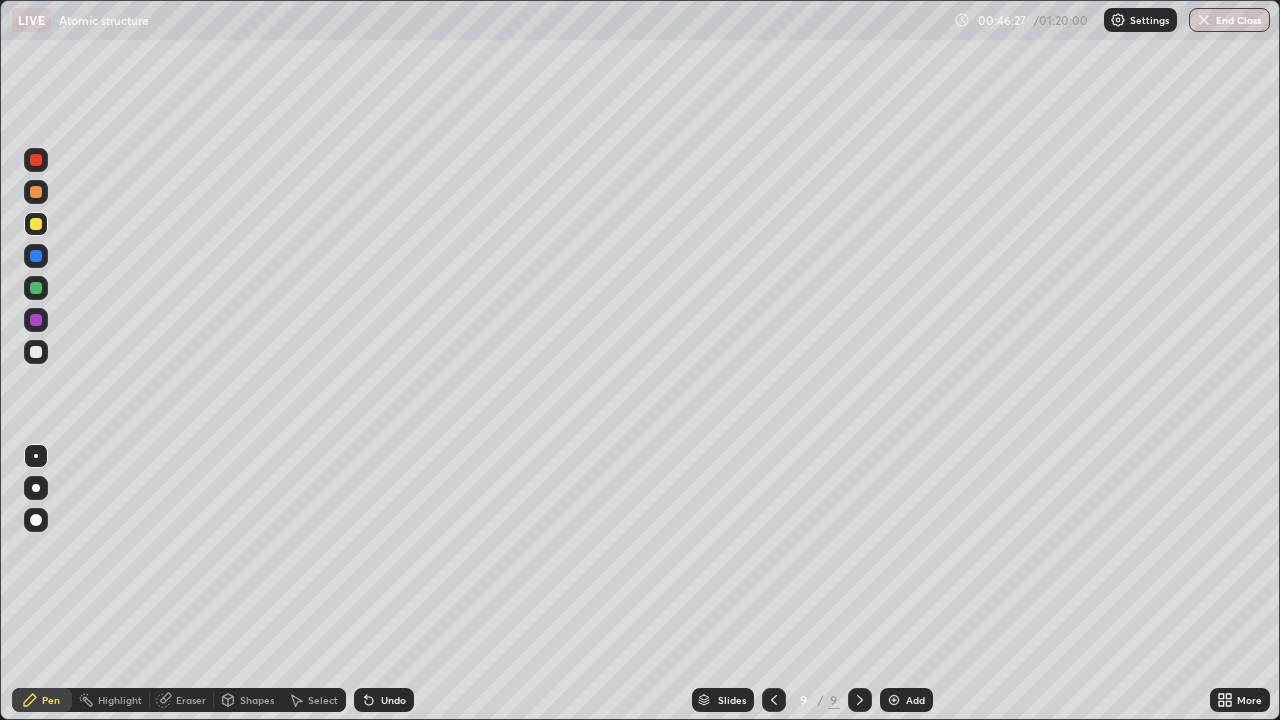click on "Undo" at bounding box center (393, 700) 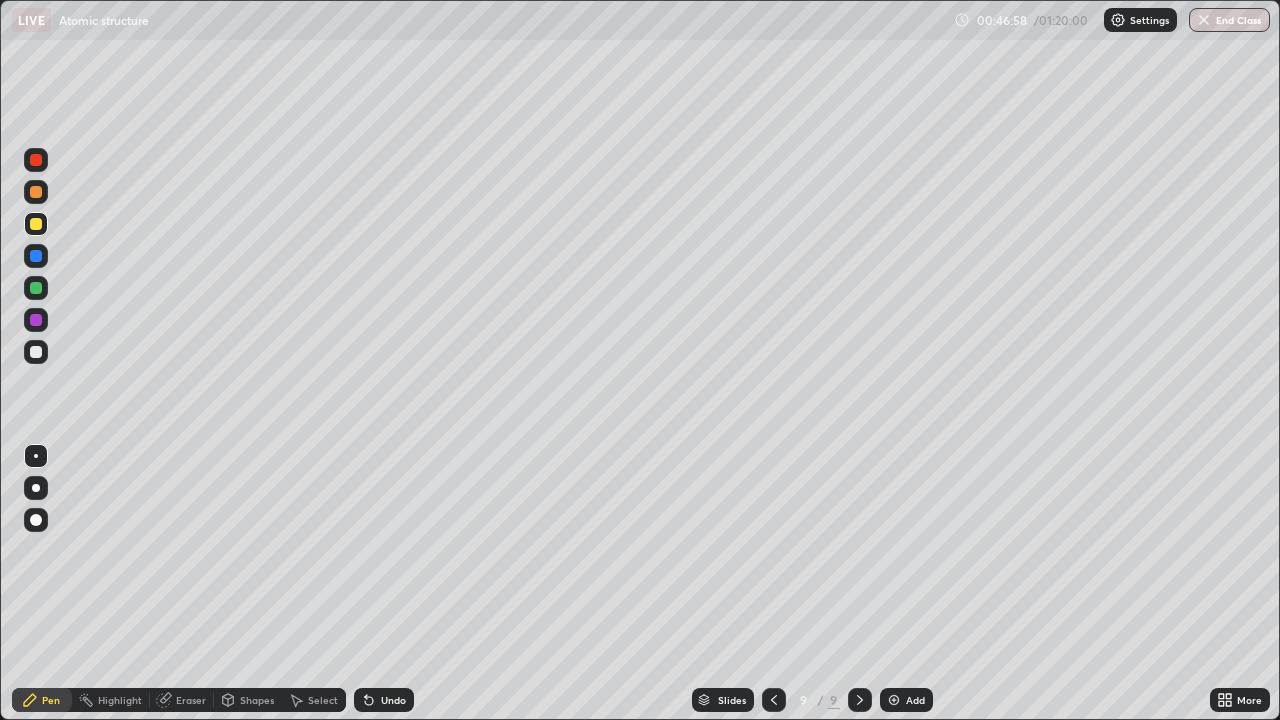 click on "Undo" at bounding box center [393, 700] 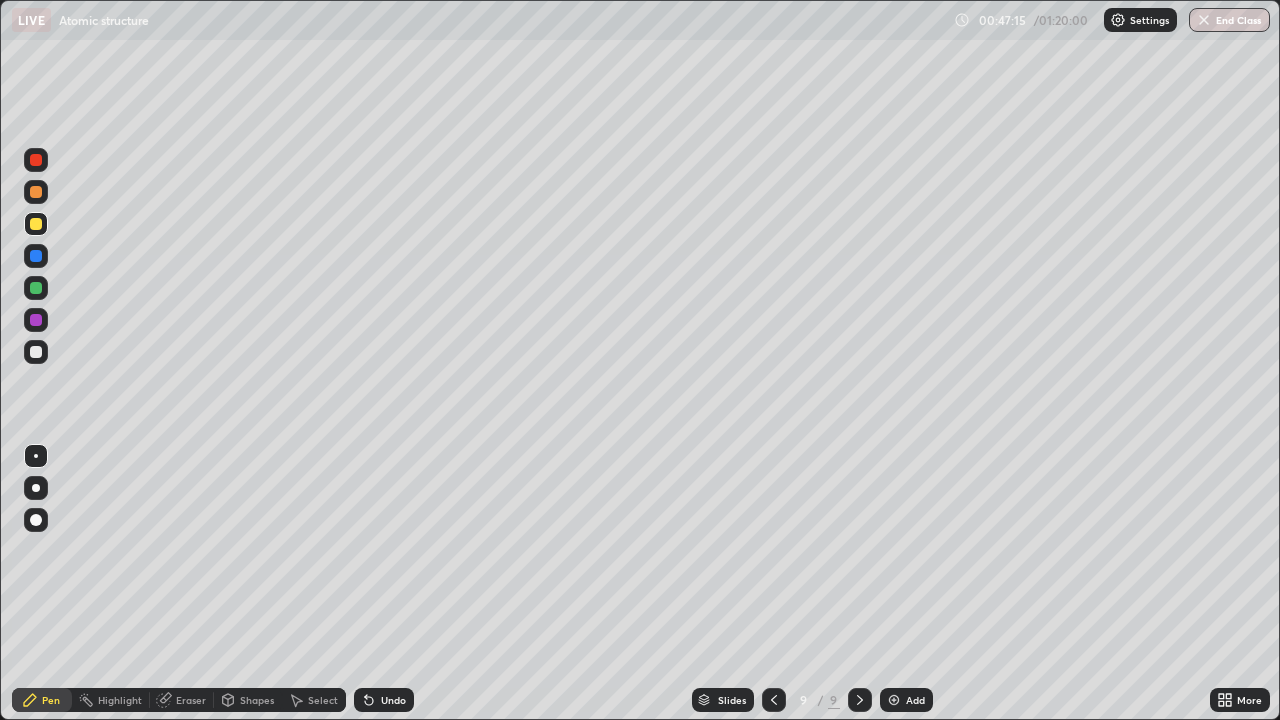 click at bounding box center [36, 352] 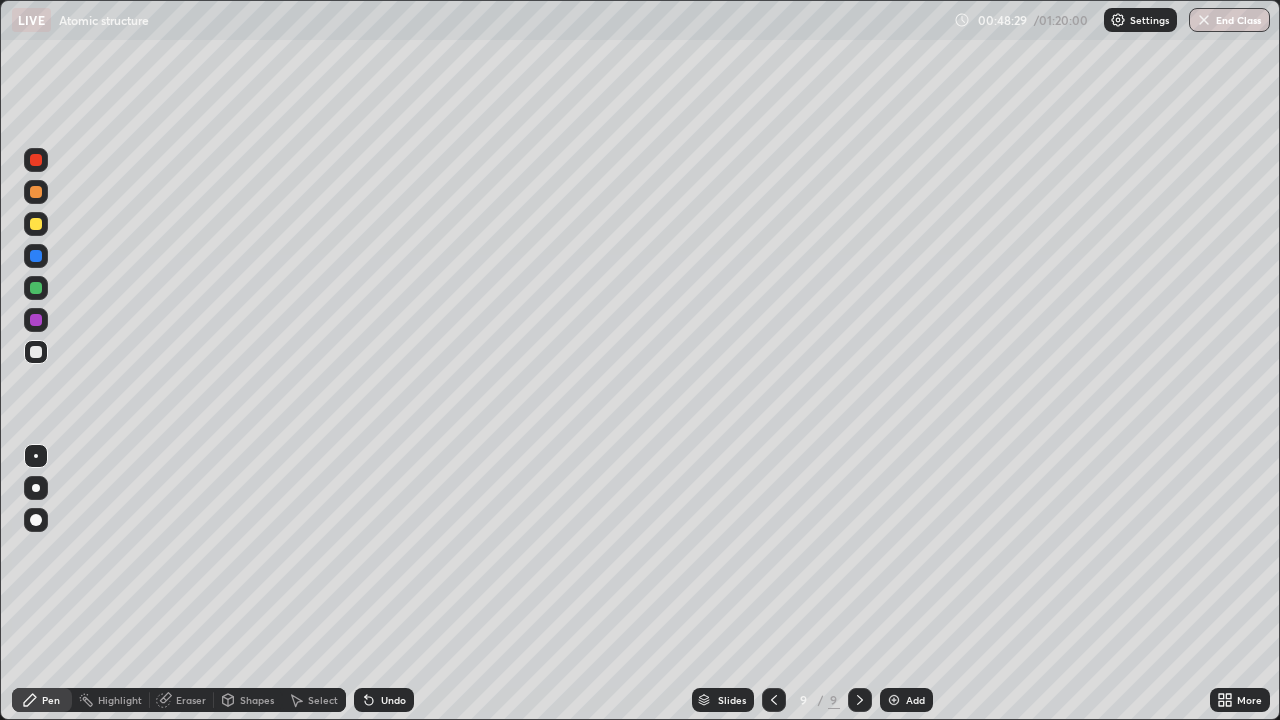 click on "Eraser" at bounding box center [191, 700] 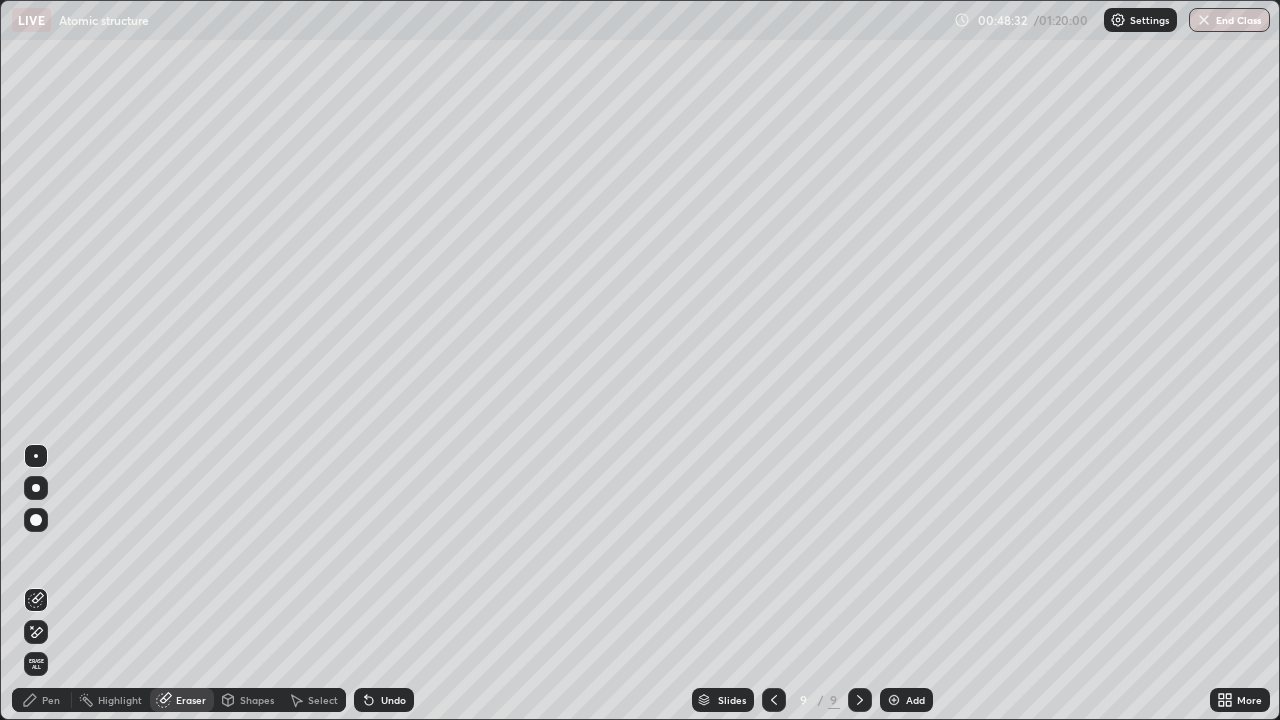 click on "Pen" at bounding box center [42, 700] 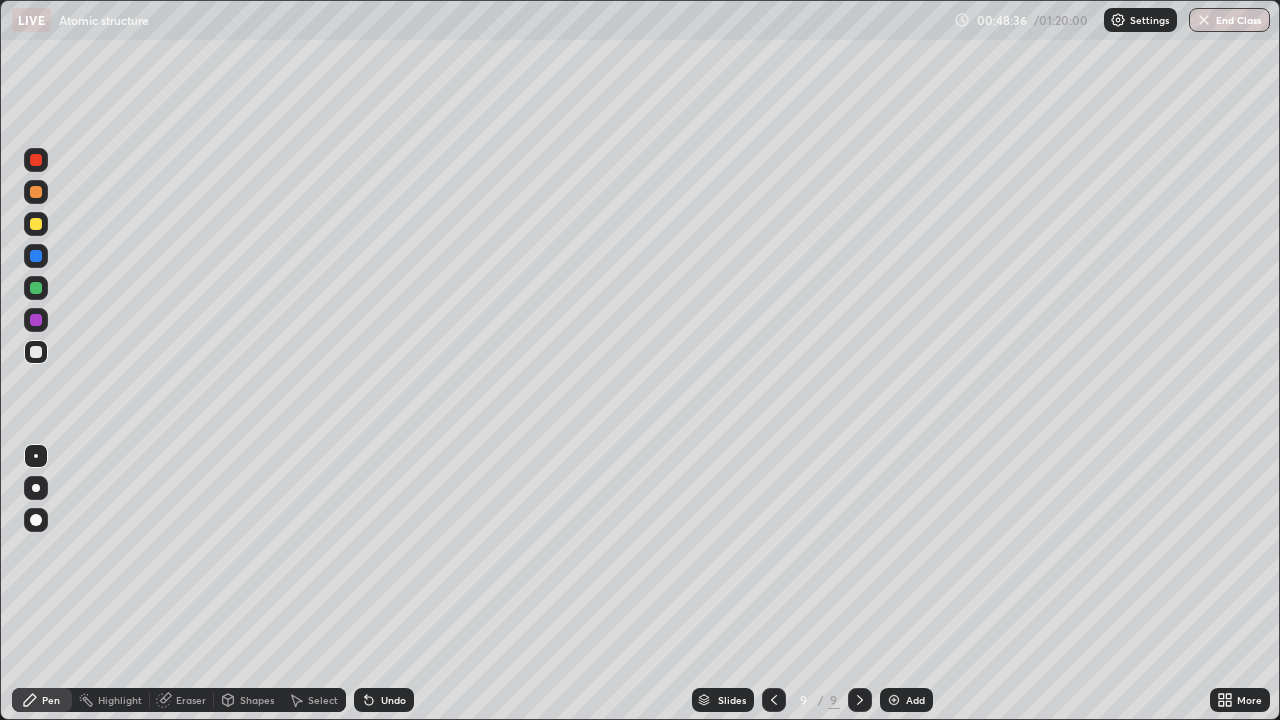 click on "Eraser" at bounding box center [191, 700] 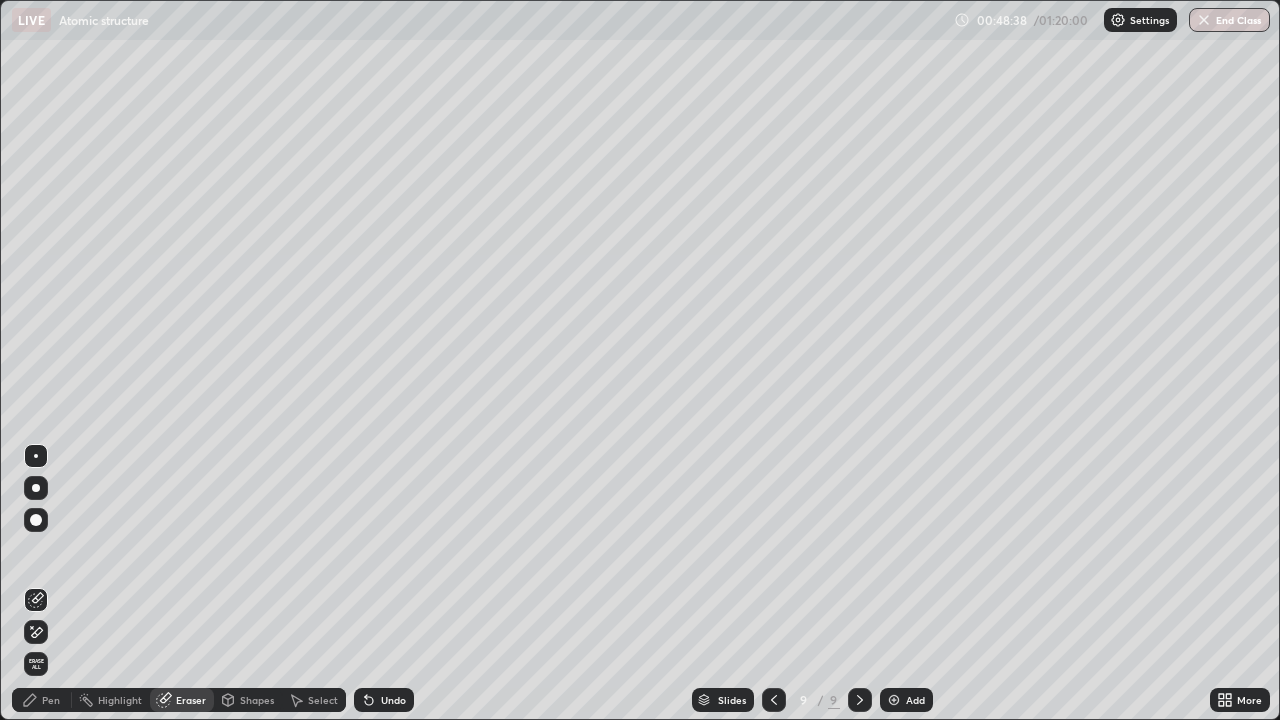 click on "Pen" at bounding box center (51, 700) 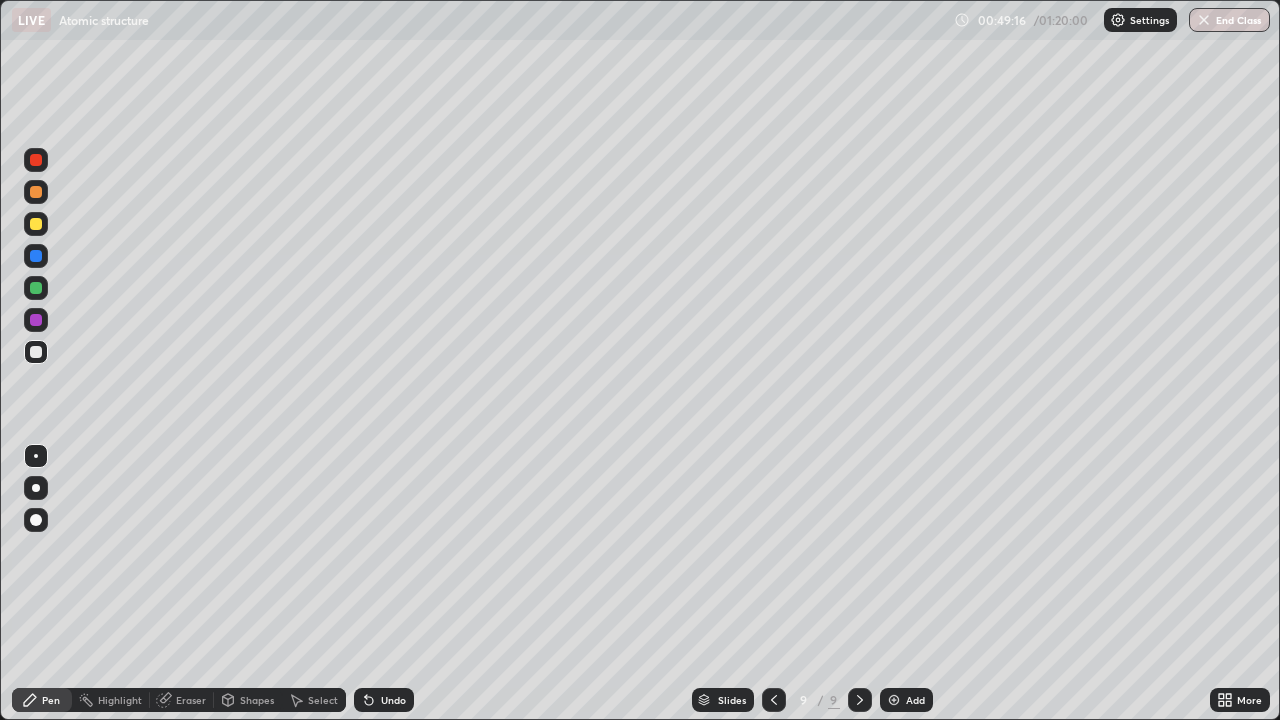 click 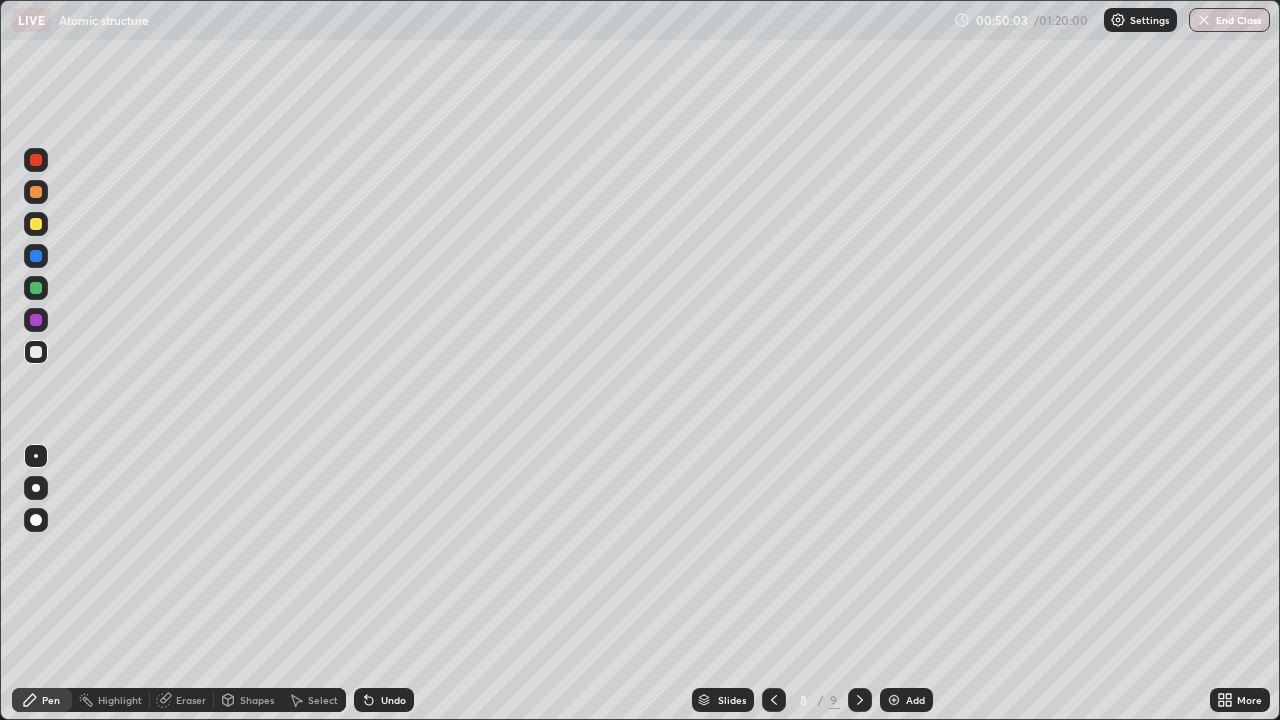 click 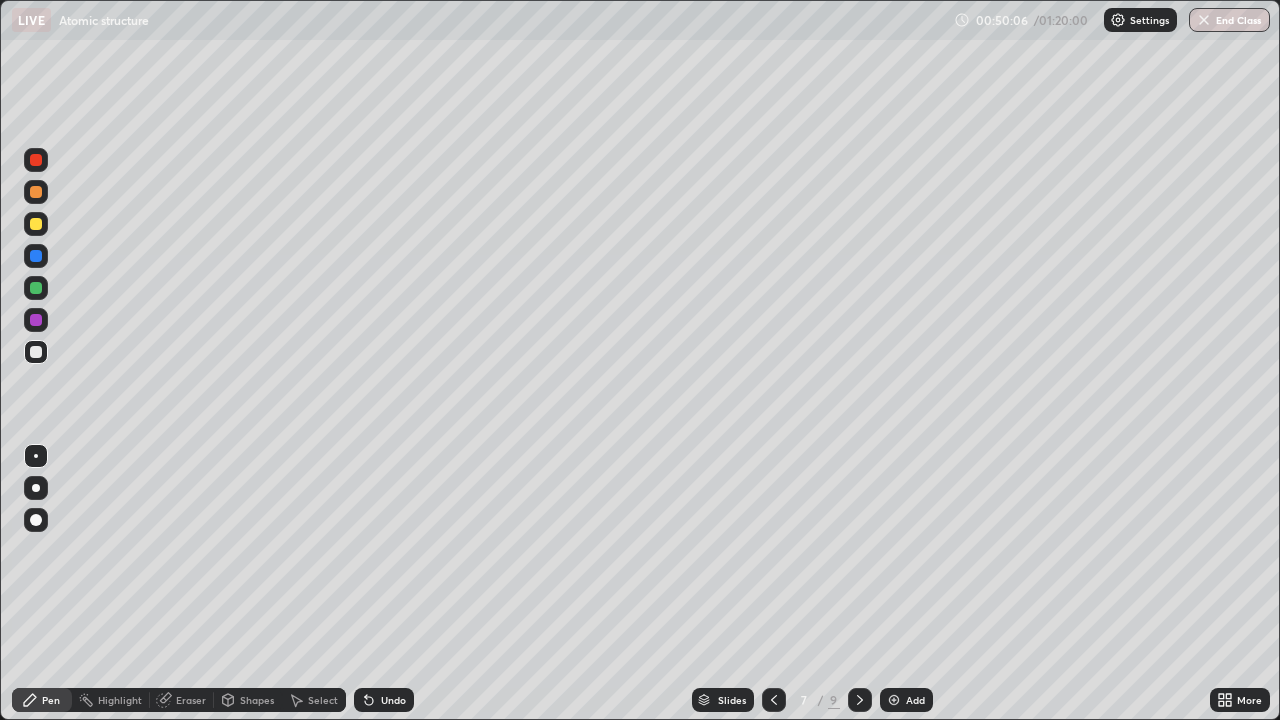 click 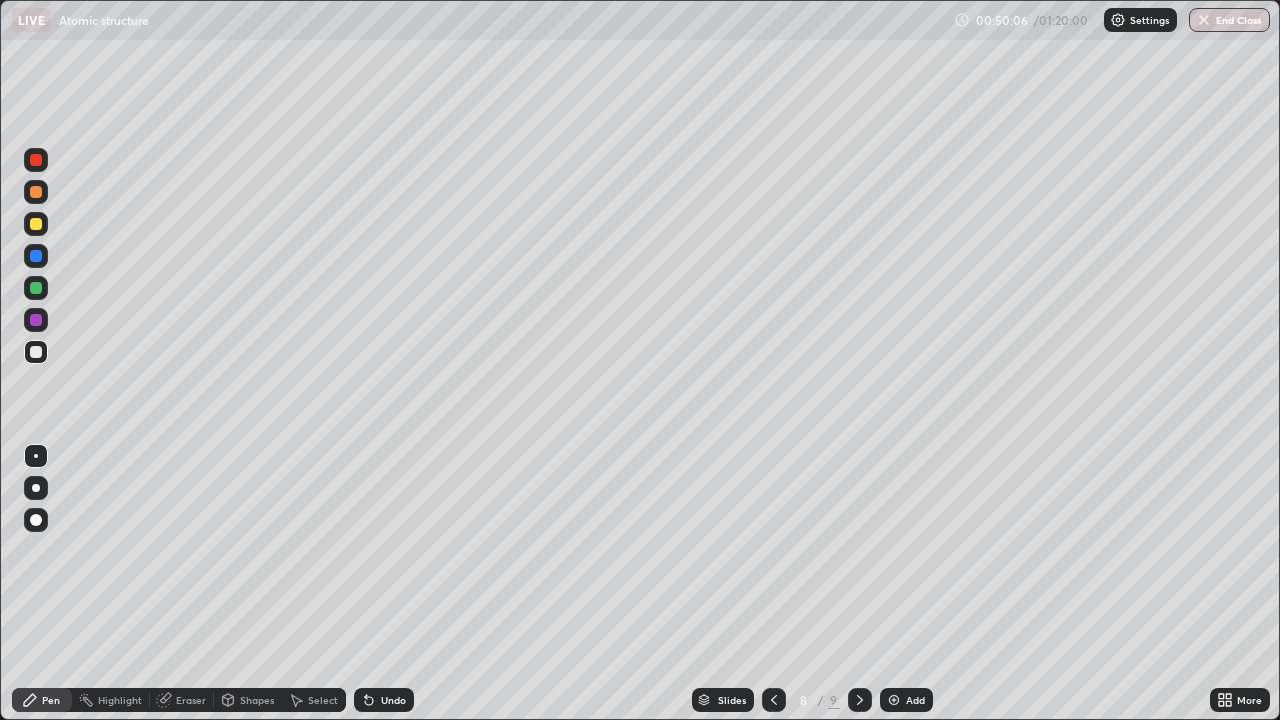 click 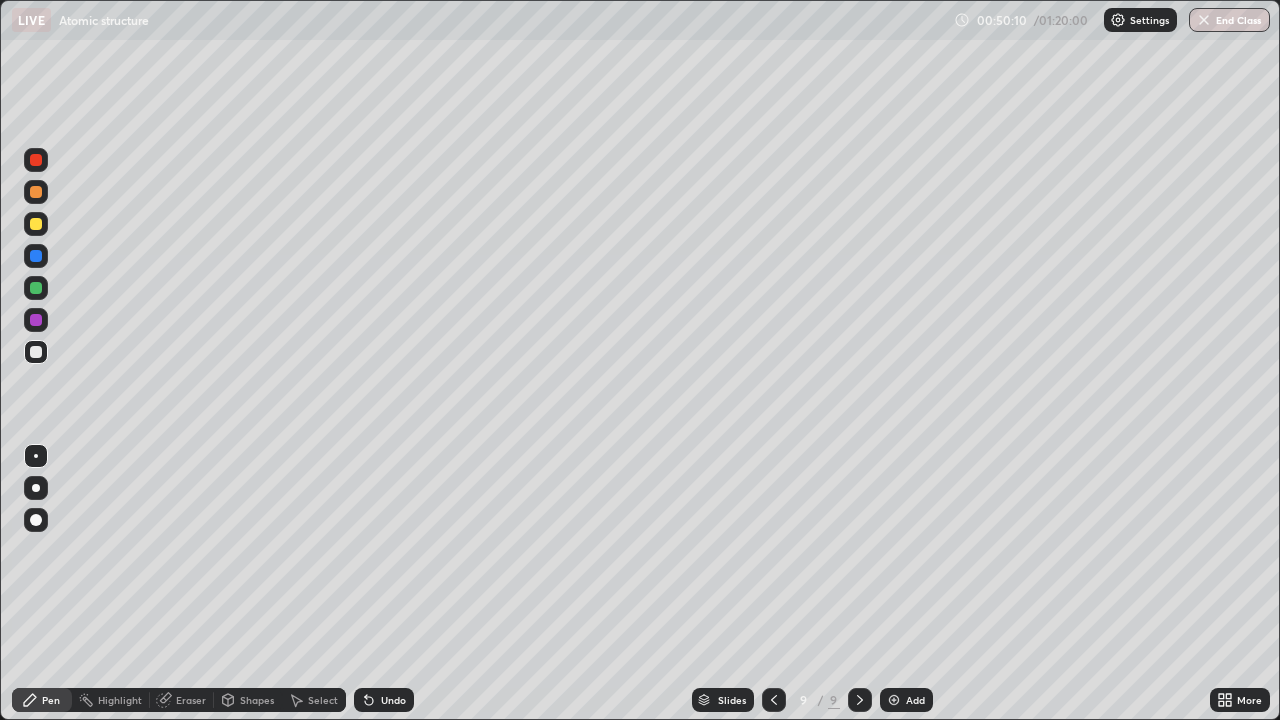 click at bounding box center (36, 288) 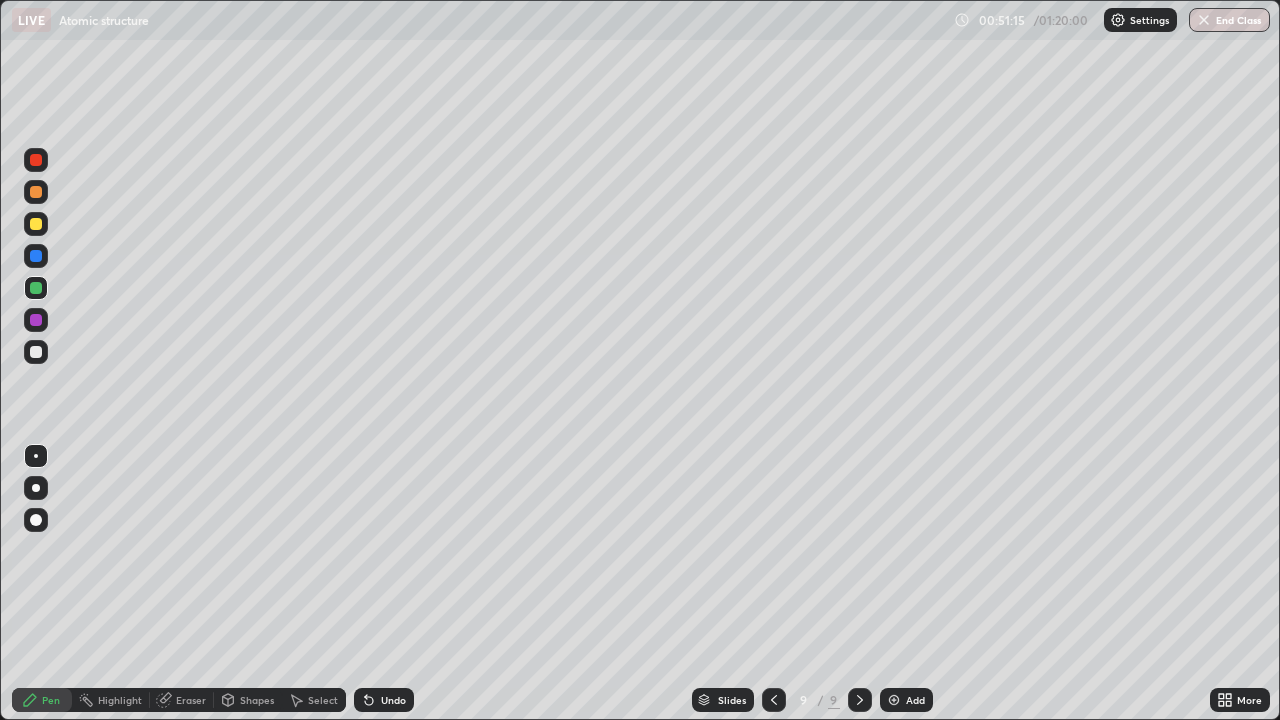 click 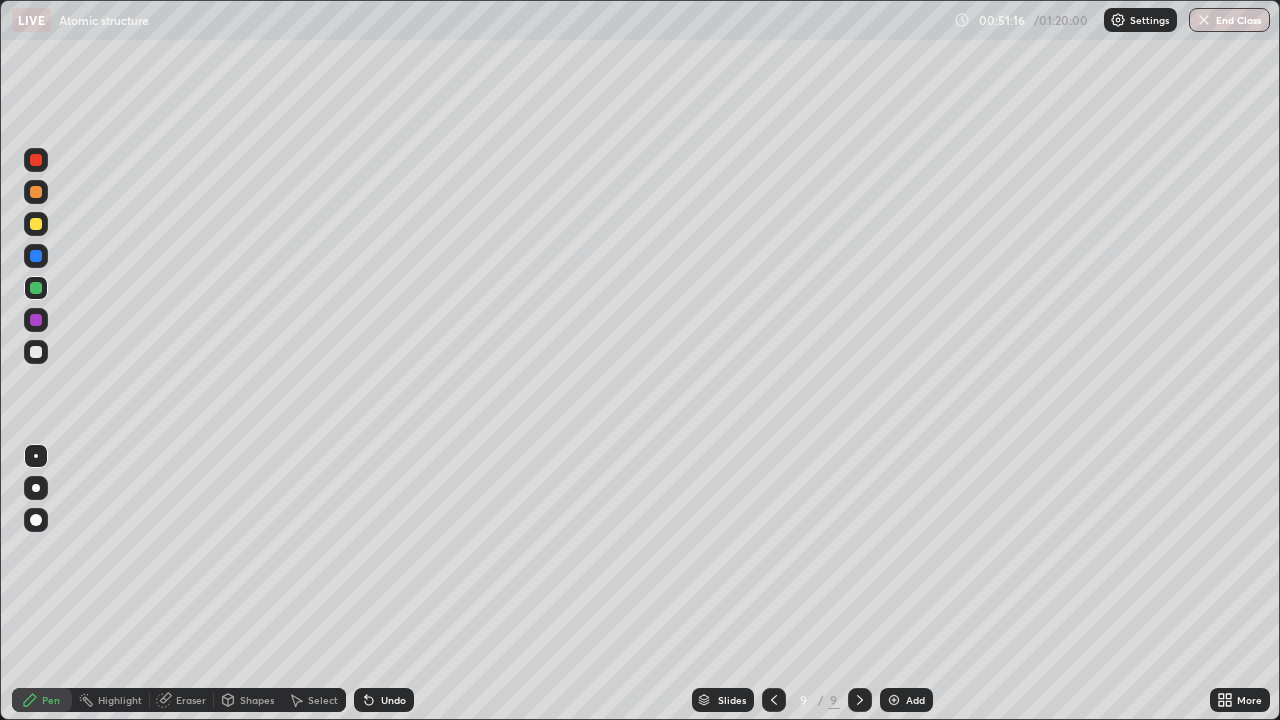 click 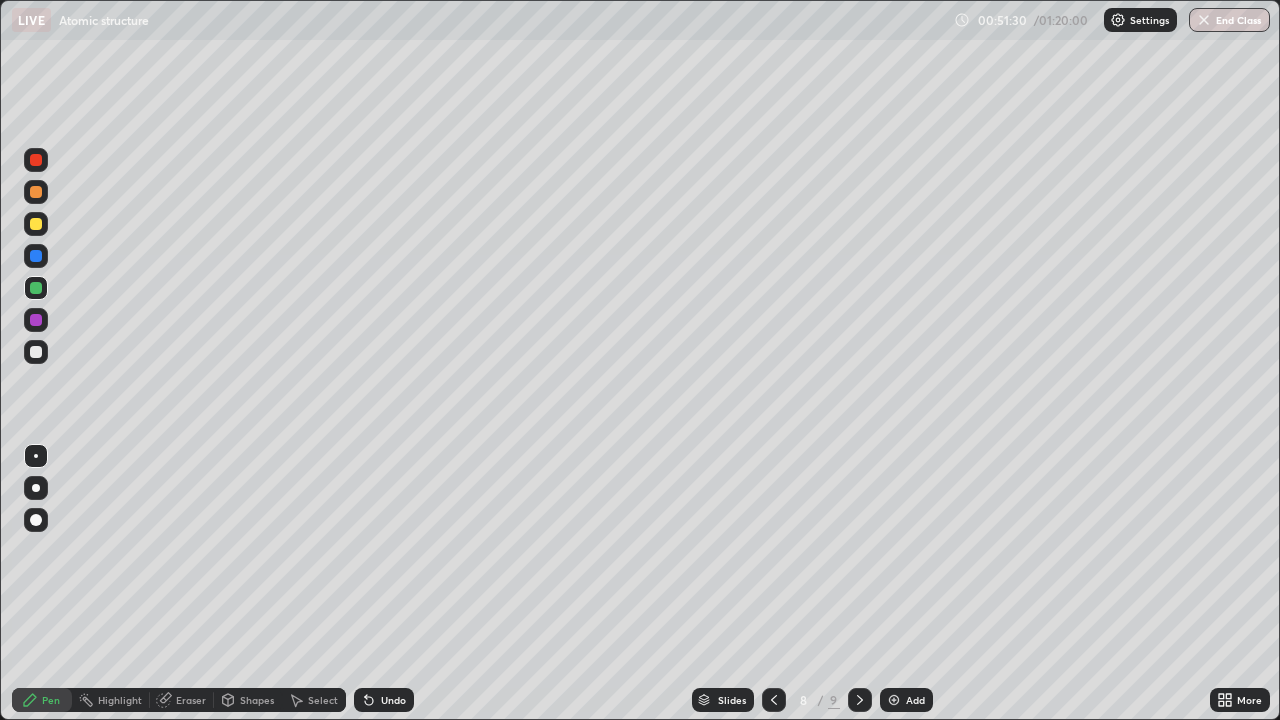 click 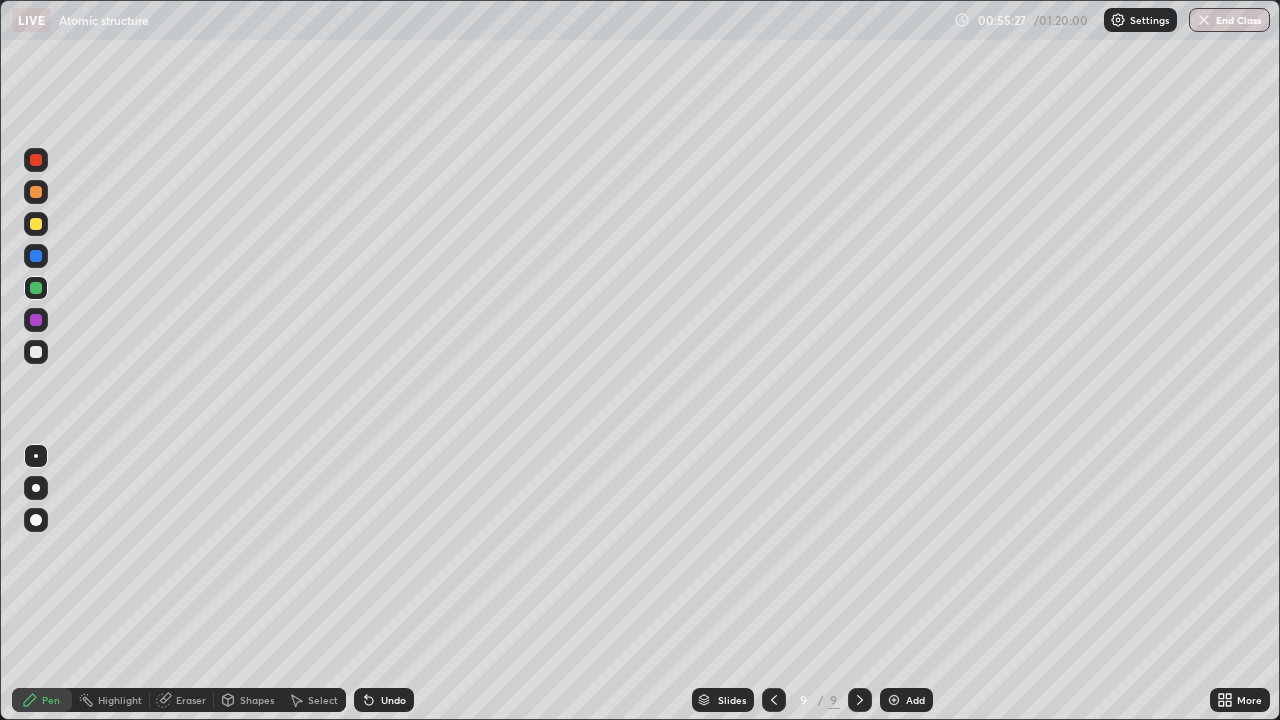 click at bounding box center (894, 700) 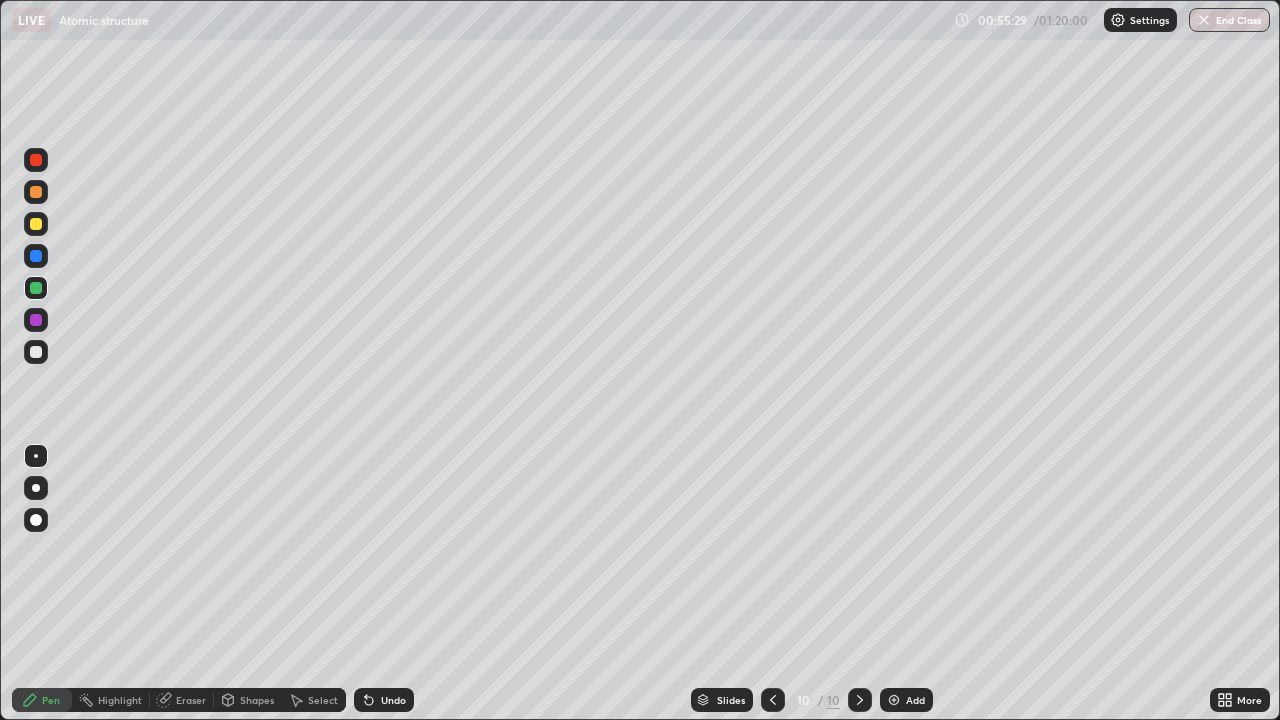 click at bounding box center (36, 352) 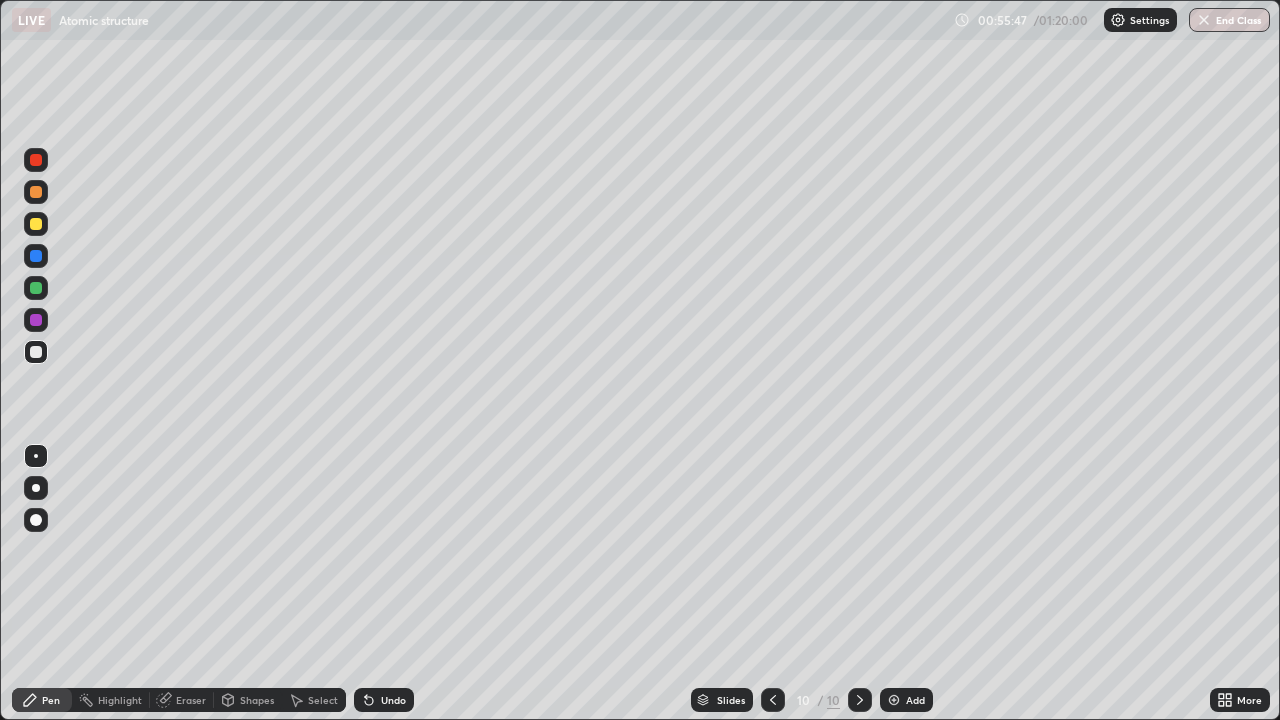 click at bounding box center (36, 352) 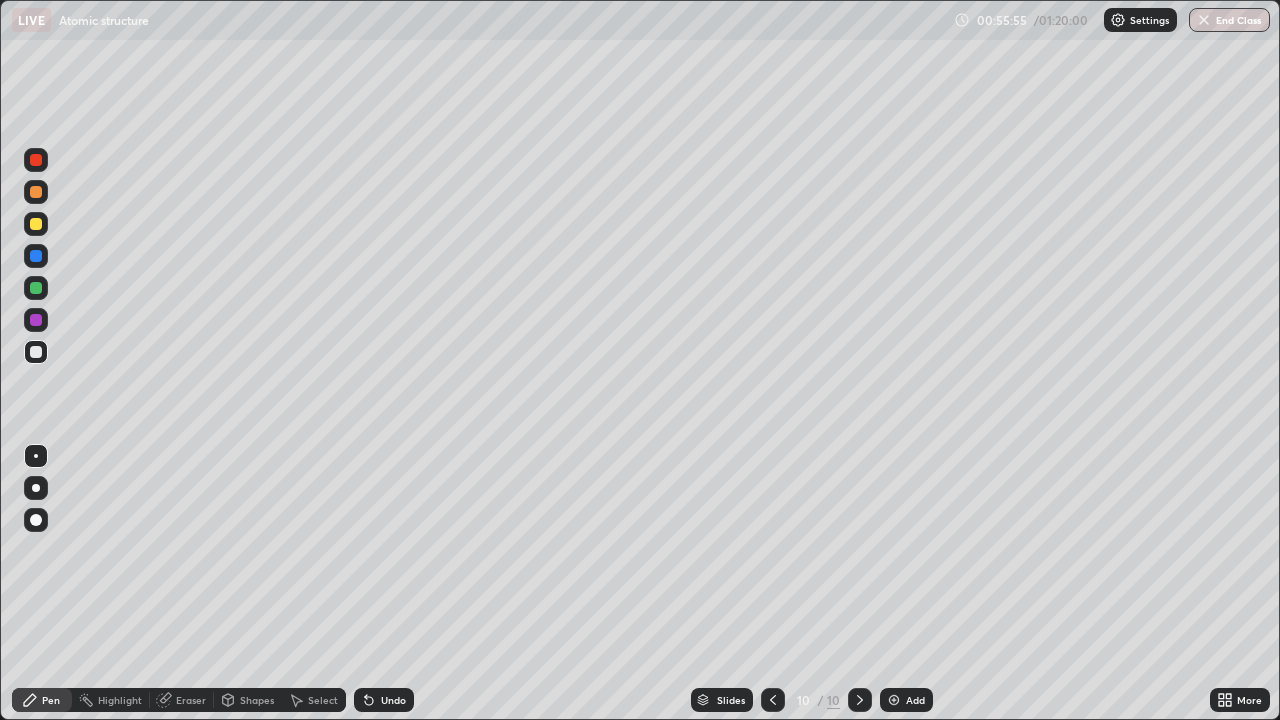 click on "Undo" at bounding box center (393, 700) 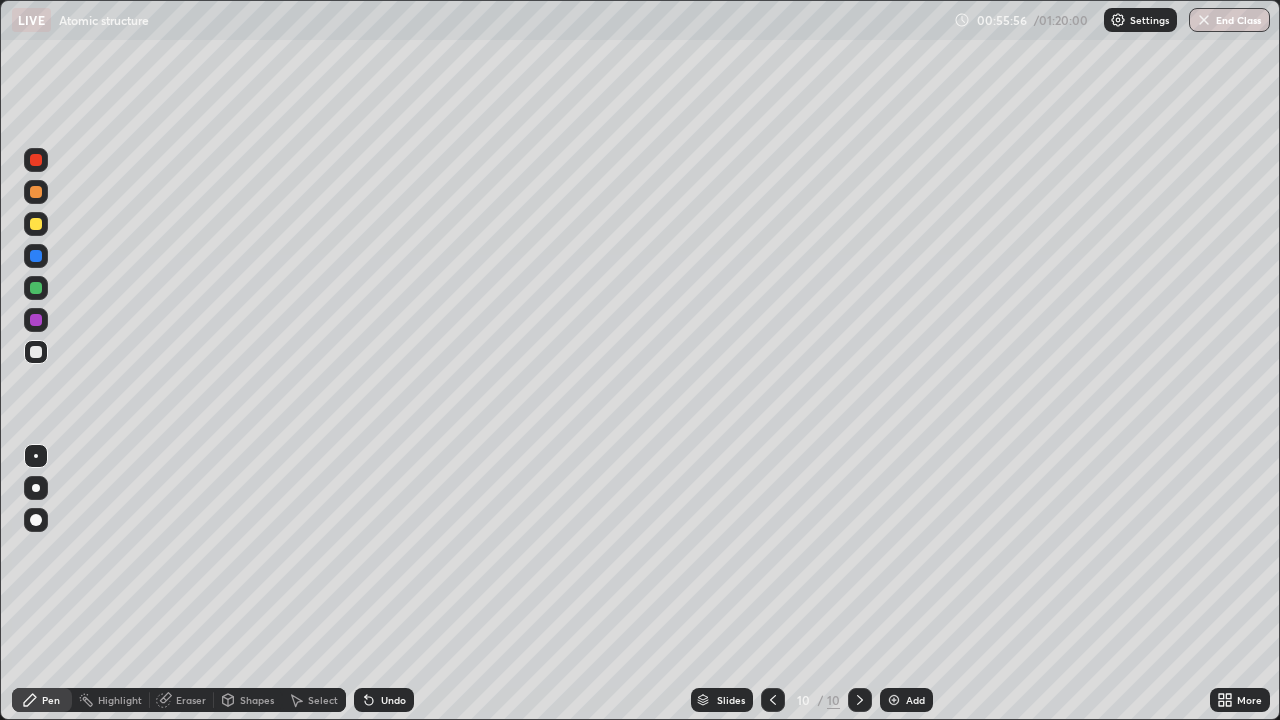 click on "Undo" at bounding box center [384, 700] 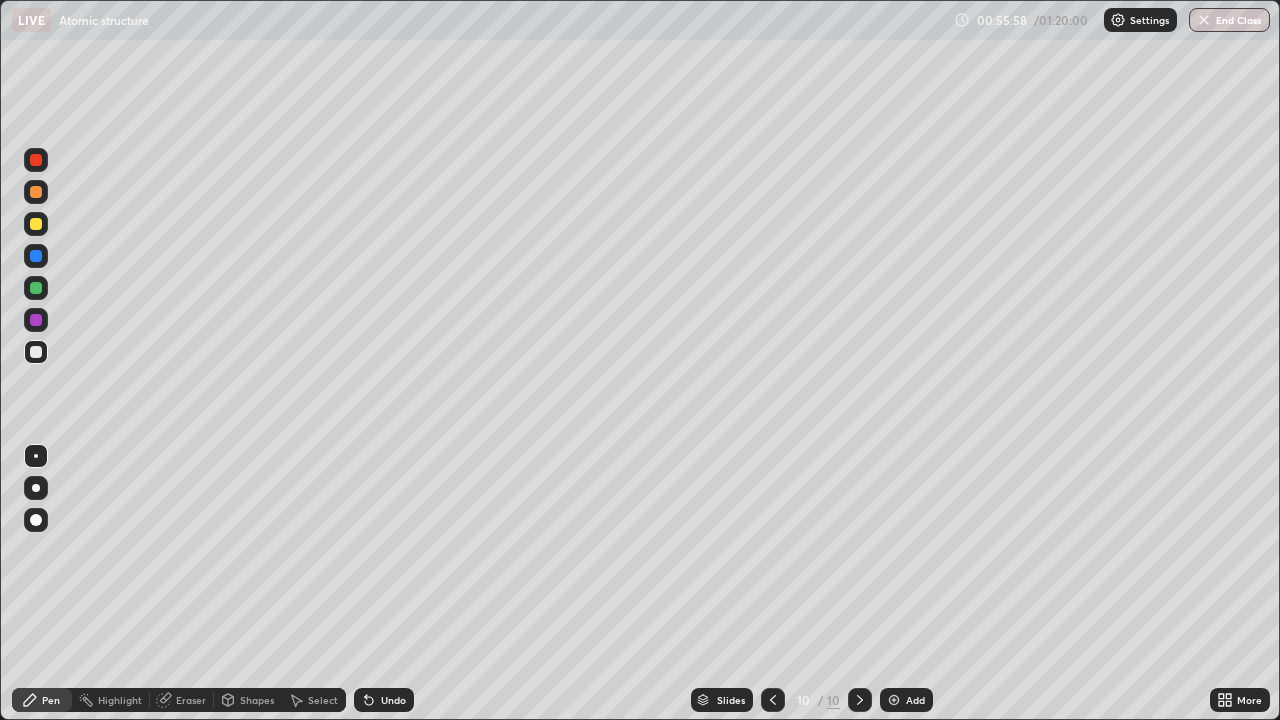 click on "Undo" at bounding box center [384, 700] 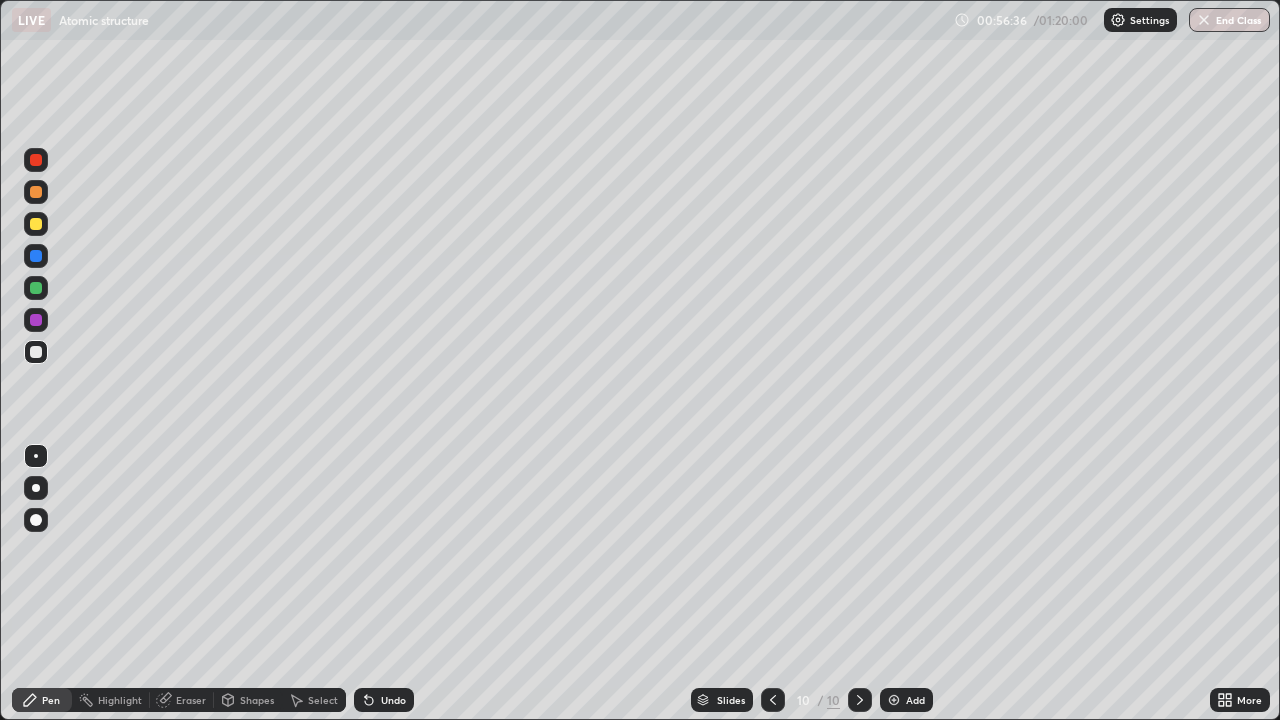 click on "Undo" at bounding box center [393, 700] 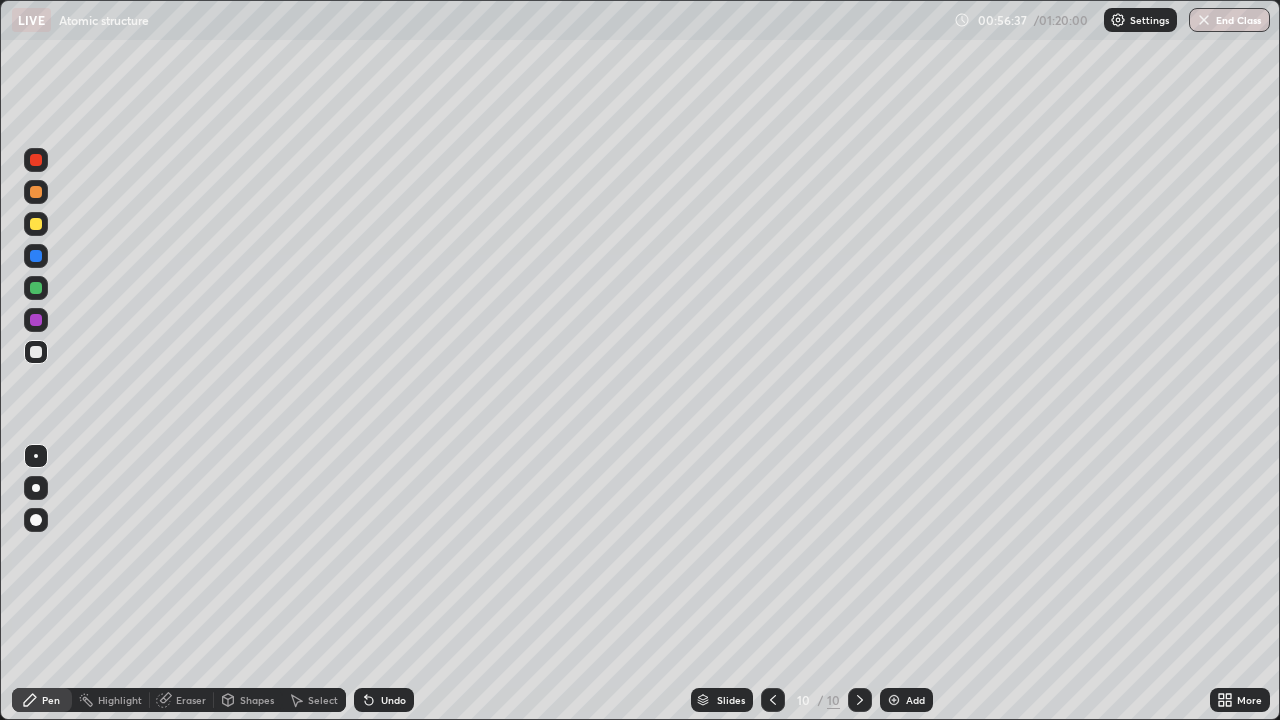 click on "Undo" at bounding box center (384, 700) 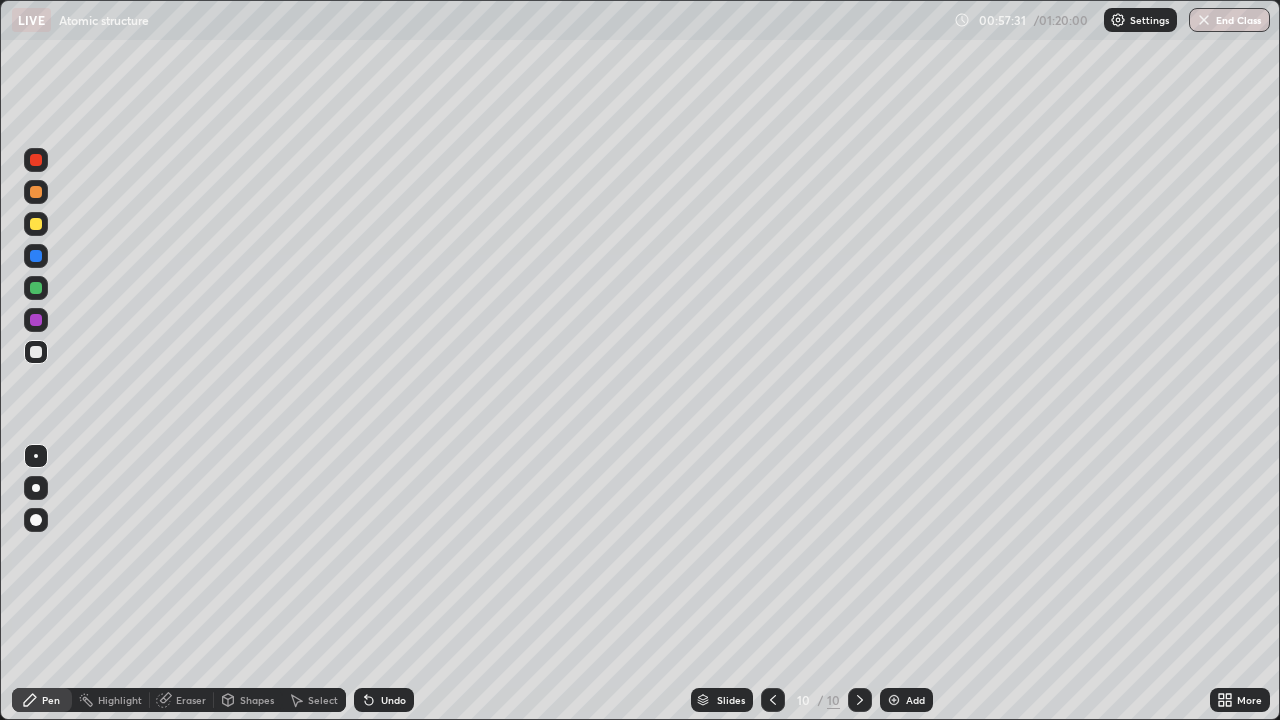 click on "Undo" at bounding box center [393, 700] 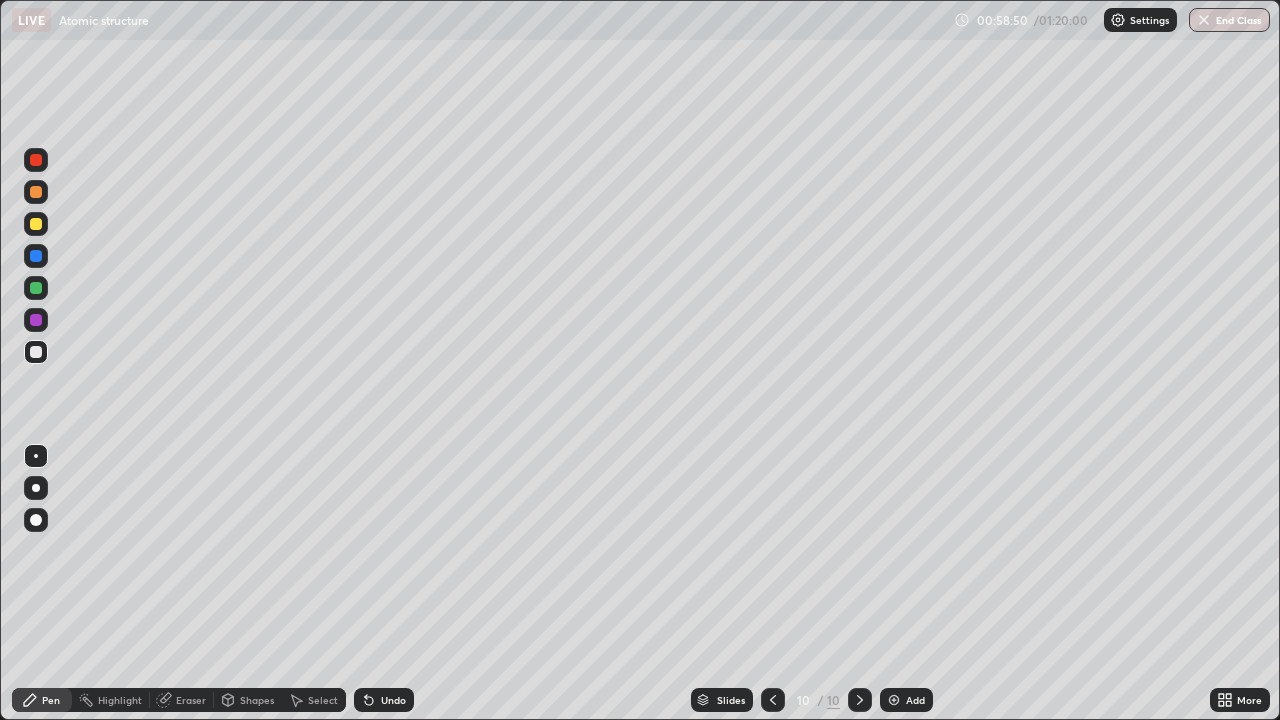 click on "Undo" at bounding box center (393, 700) 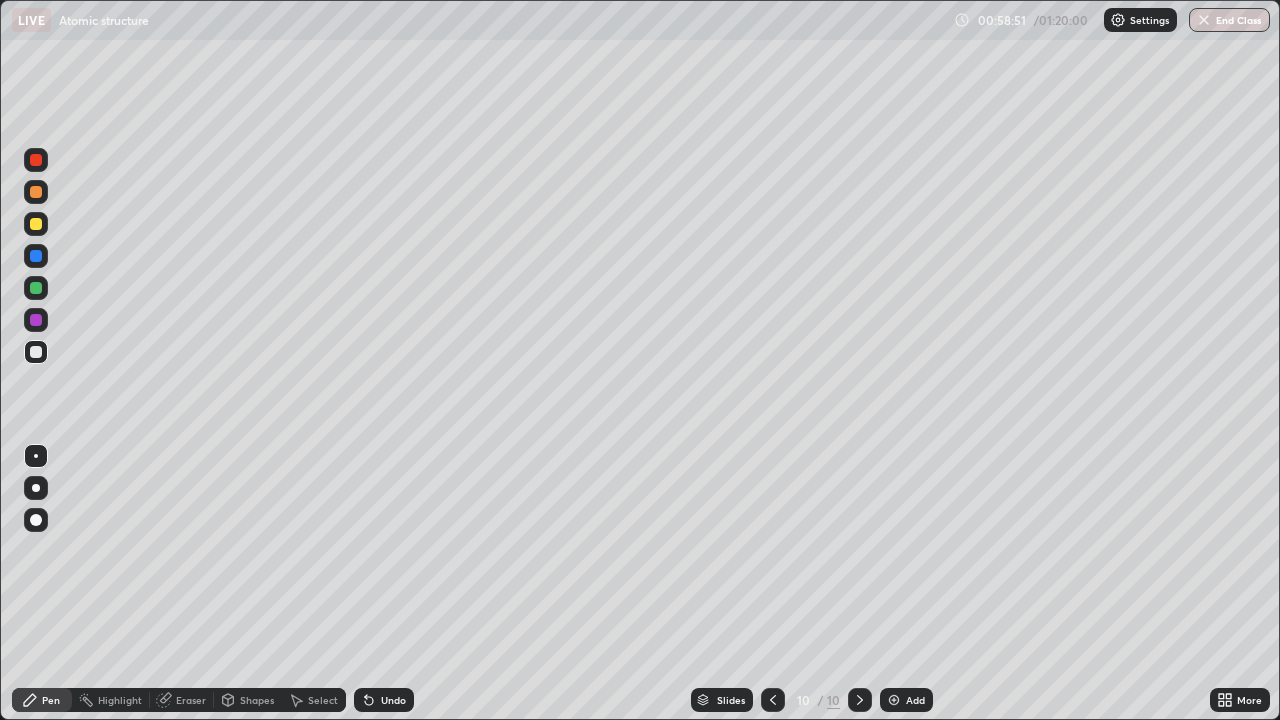 click on "Undo" at bounding box center (393, 700) 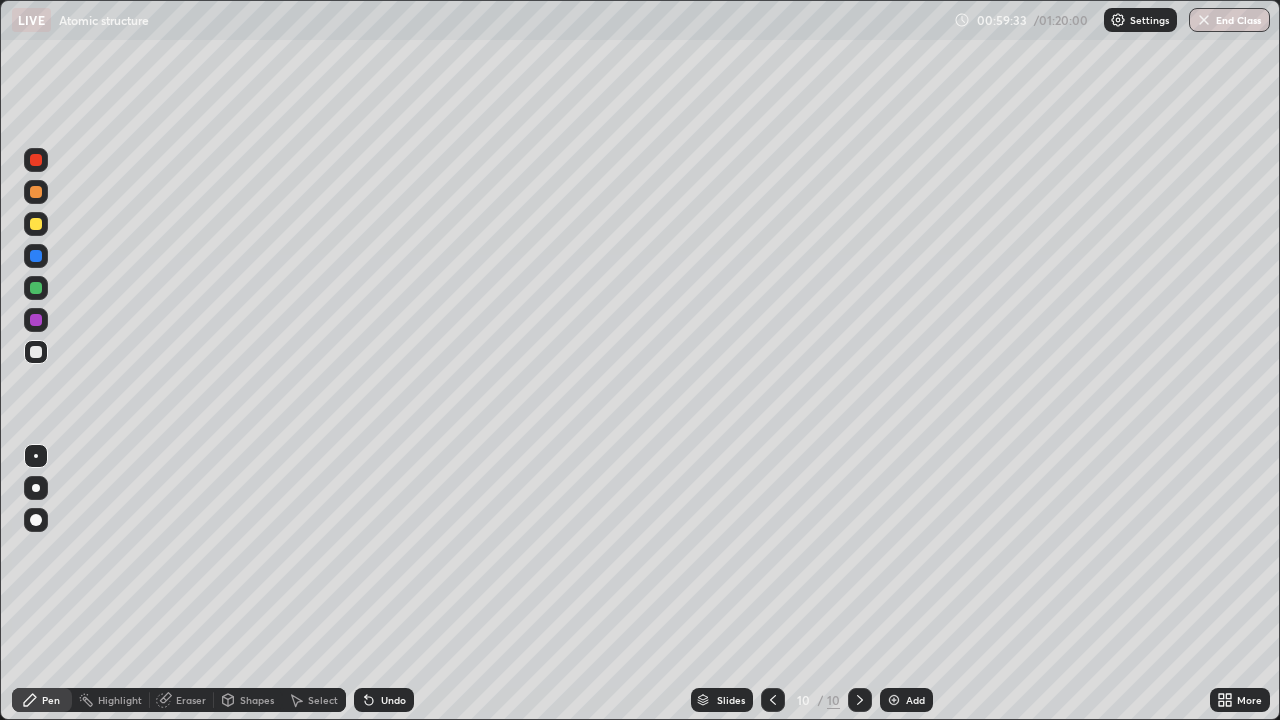 click on "Add" at bounding box center (906, 700) 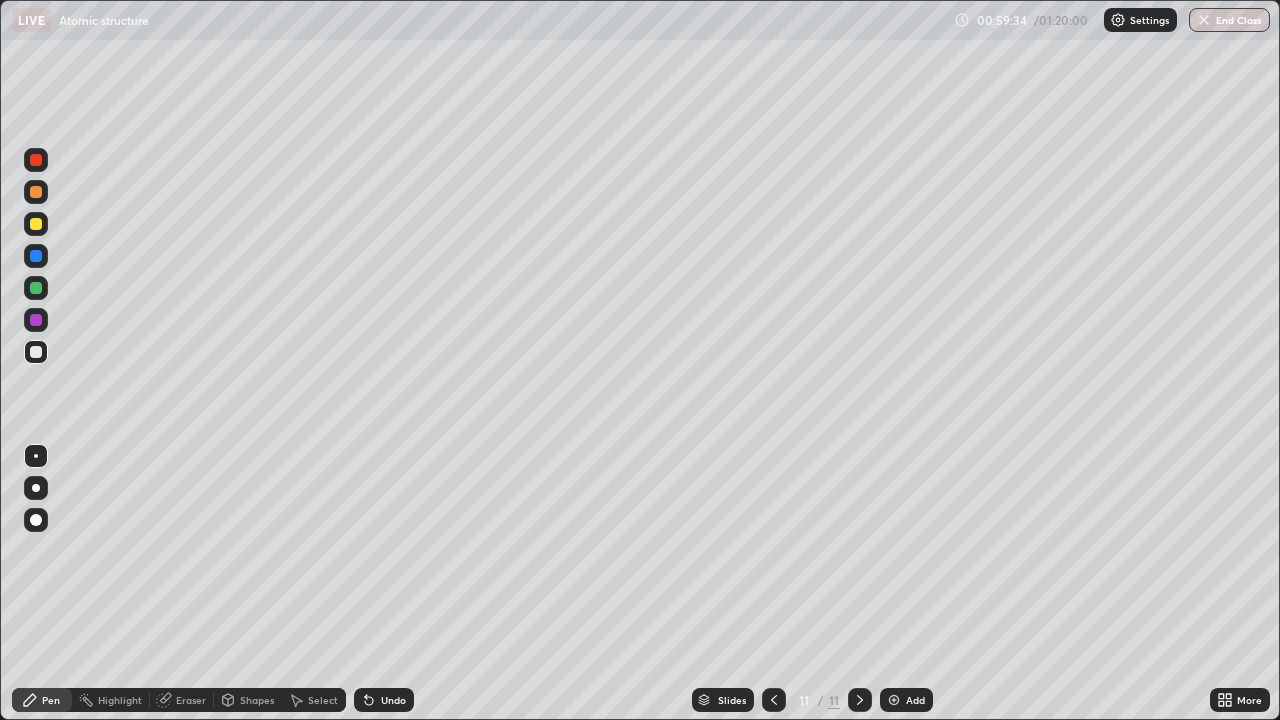 click at bounding box center [36, 352] 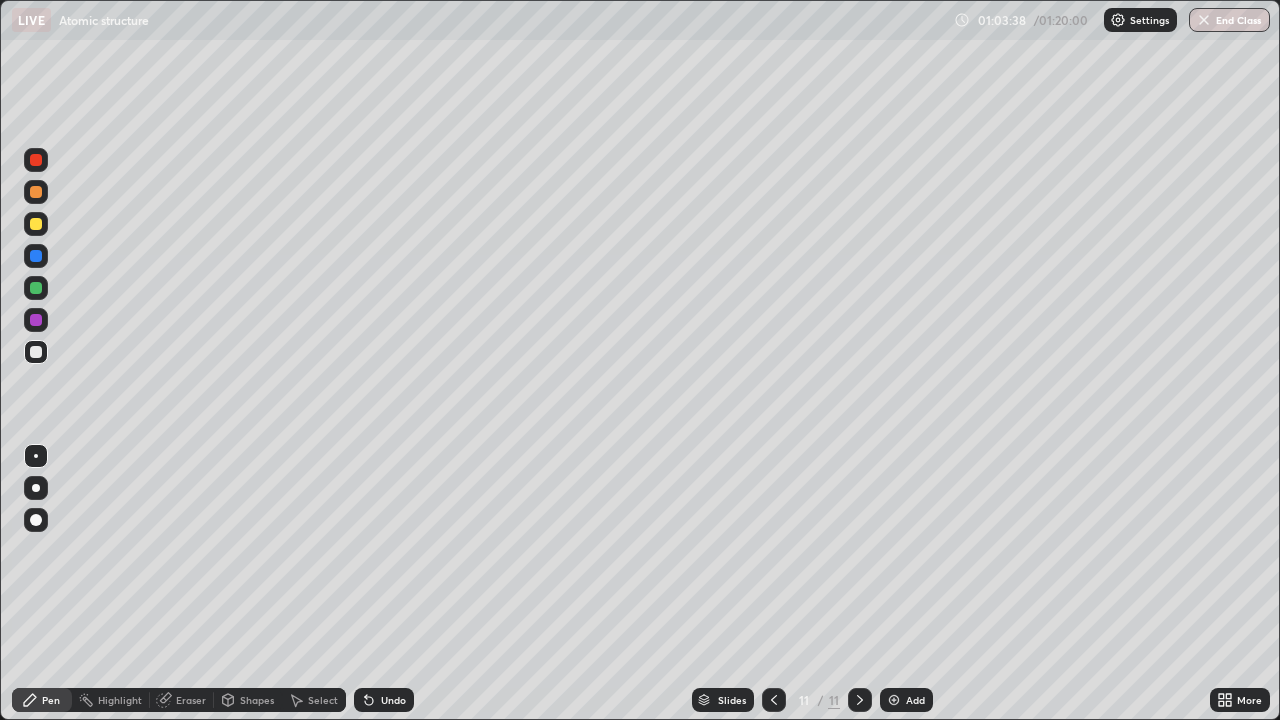 click on "Undo" at bounding box center [393, 700] 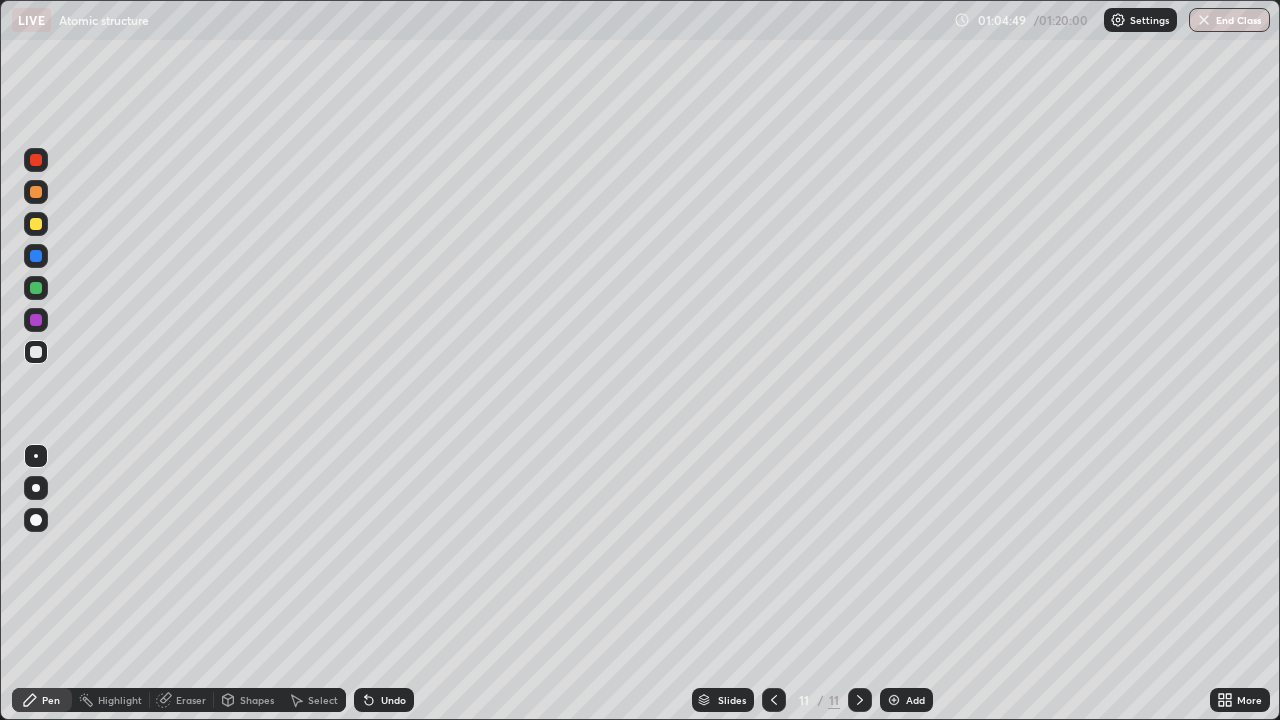 click at bounding box center (36, 224) 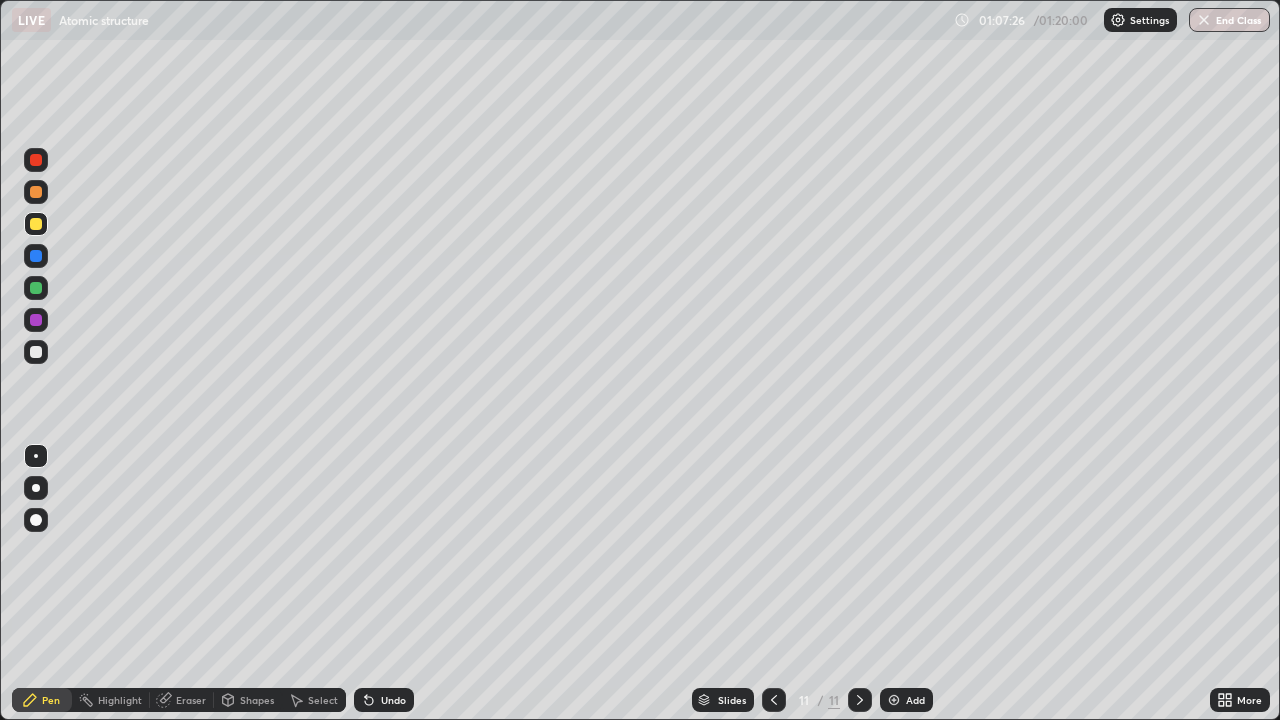 click on "Add" at bounding box center (915, 700) 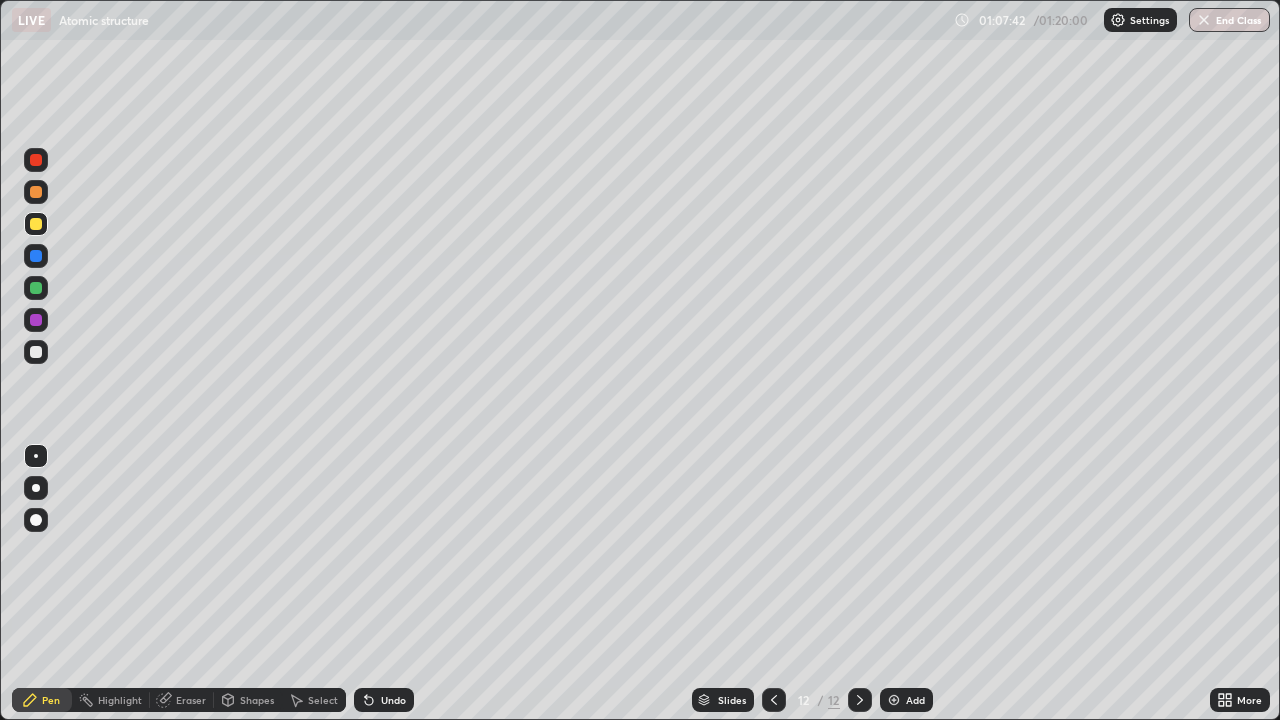 click at bounding box center (36, 352) 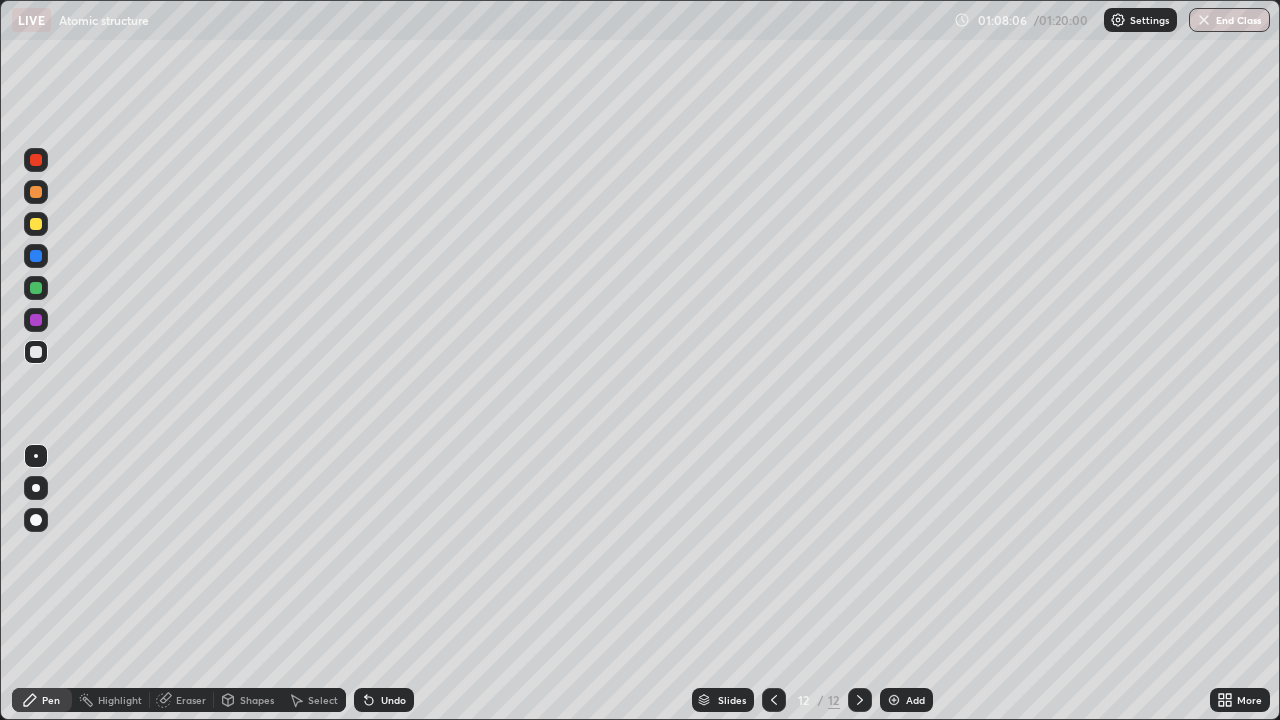 click at bounding box center [36, 288] 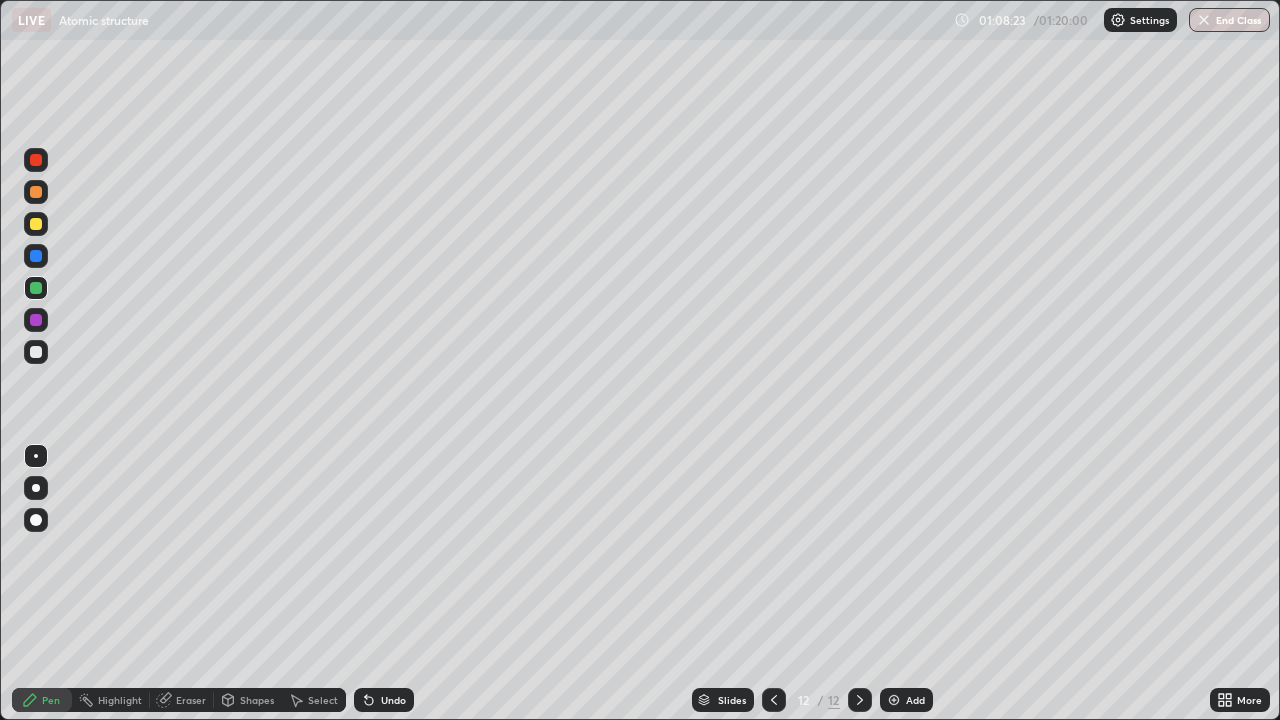 click on "Undo" at bounding box center (393, 700) 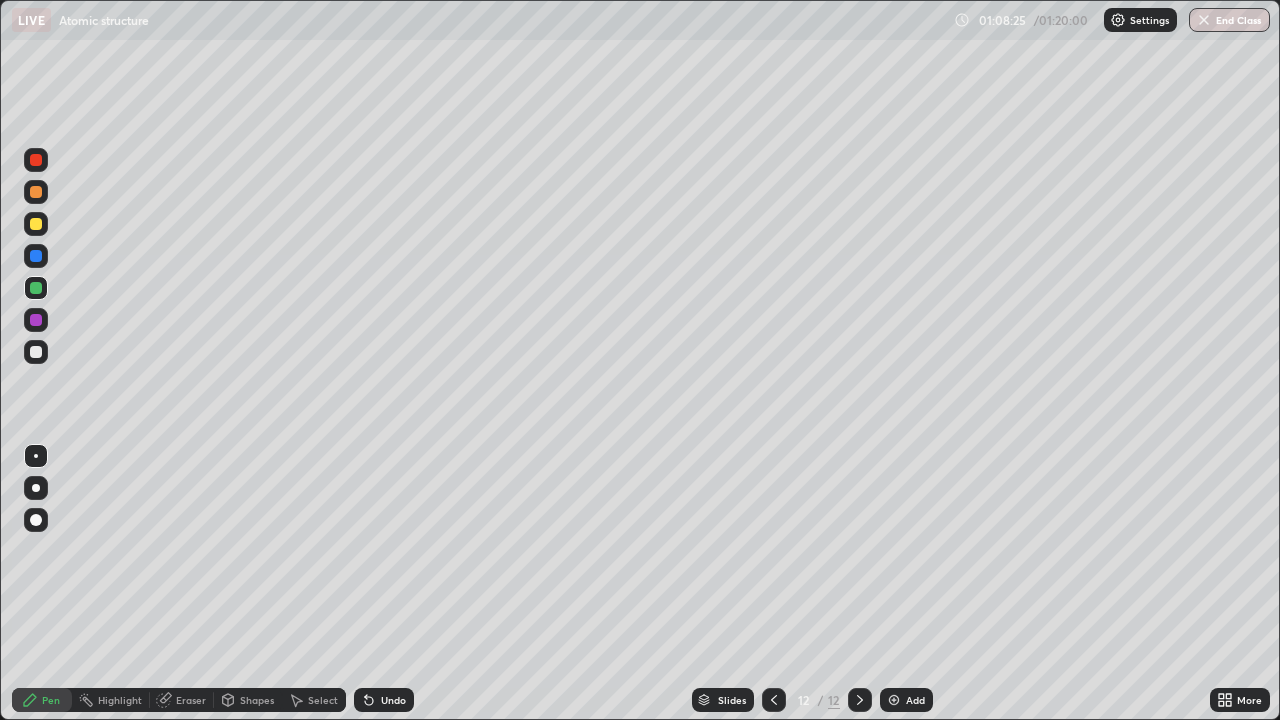 click on "Undo" at bounding box center (393, 700) 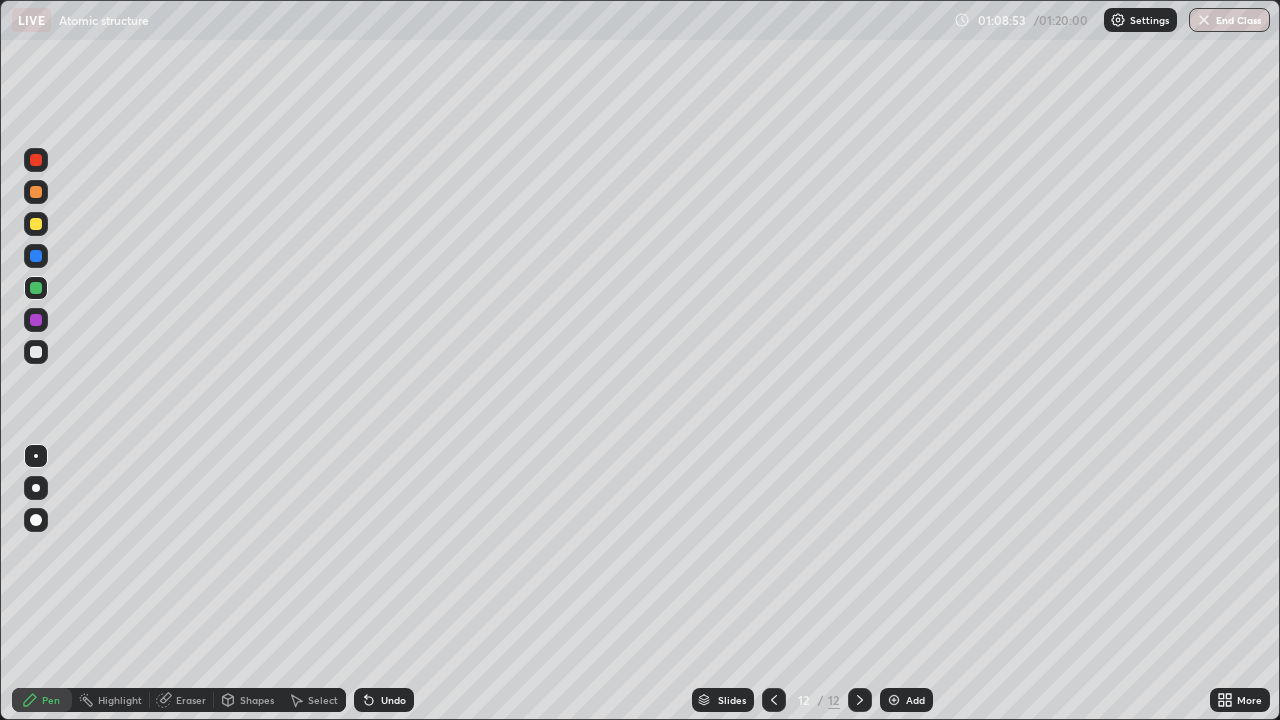 click on "Undo" at bounding box center (384, 700) 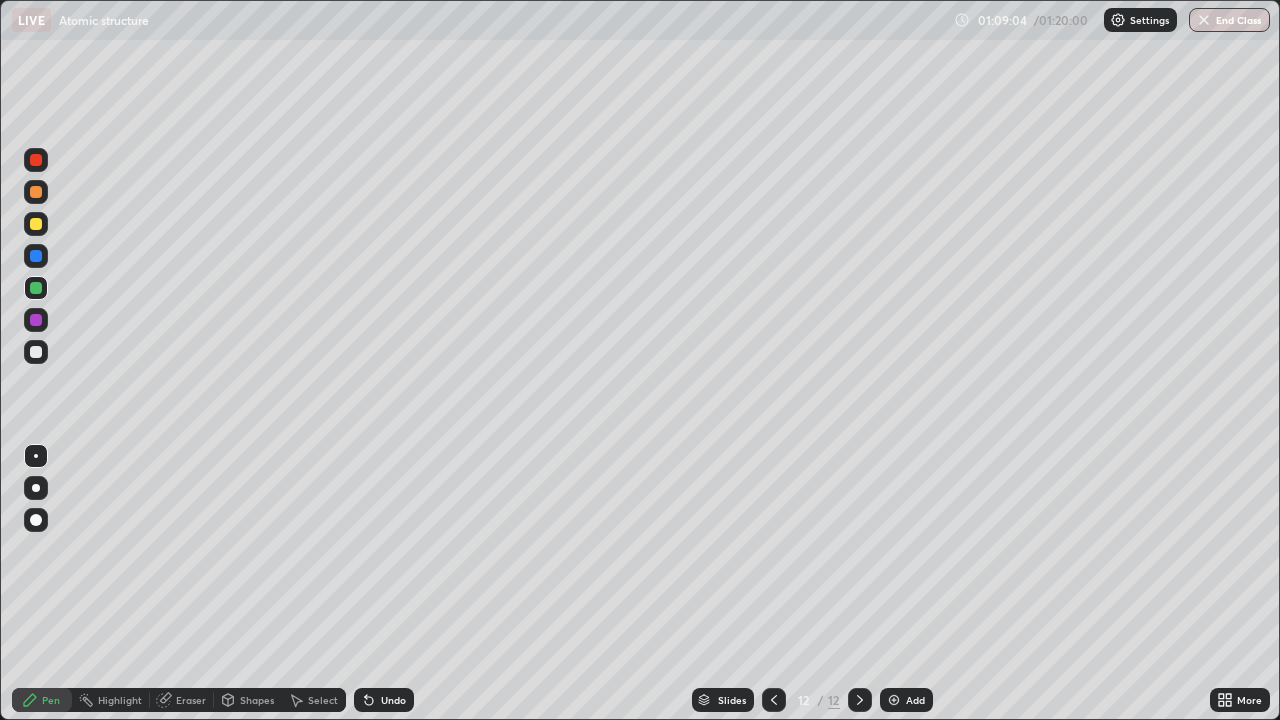 click at bounding box center [36, 224] 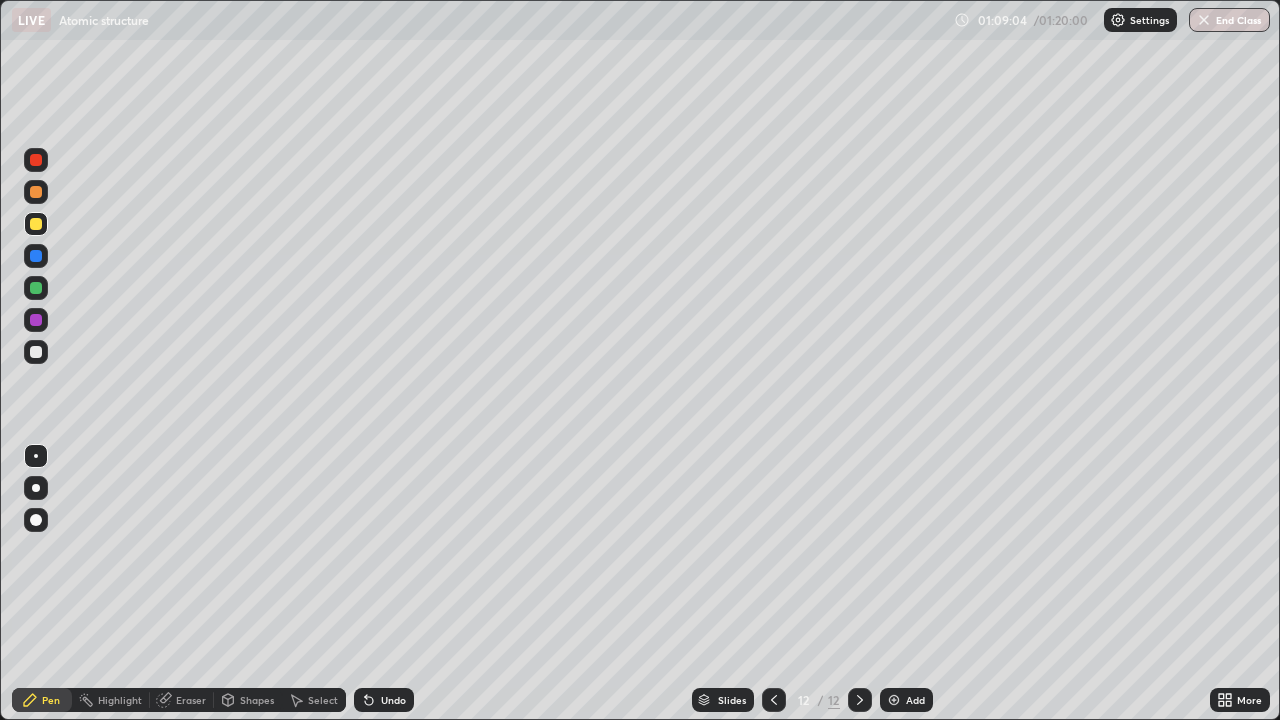 click at bounding box center (36, 224) 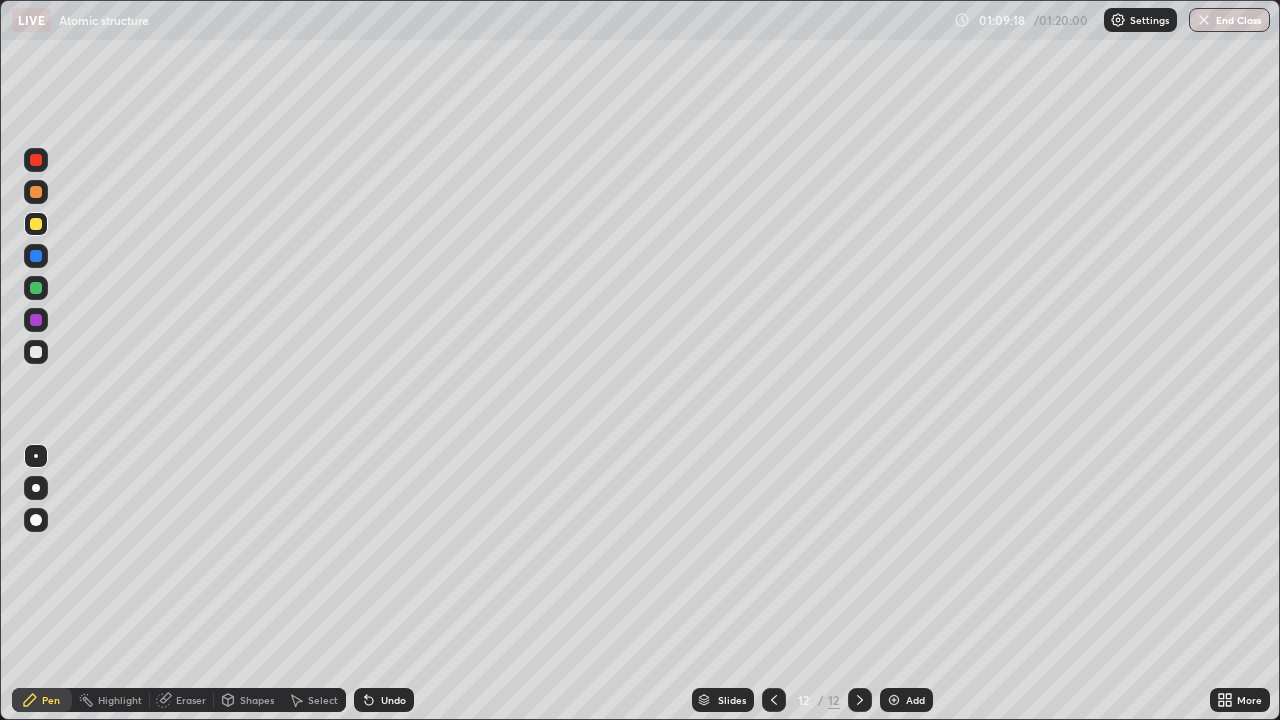 click at bounding box center (36, 352) 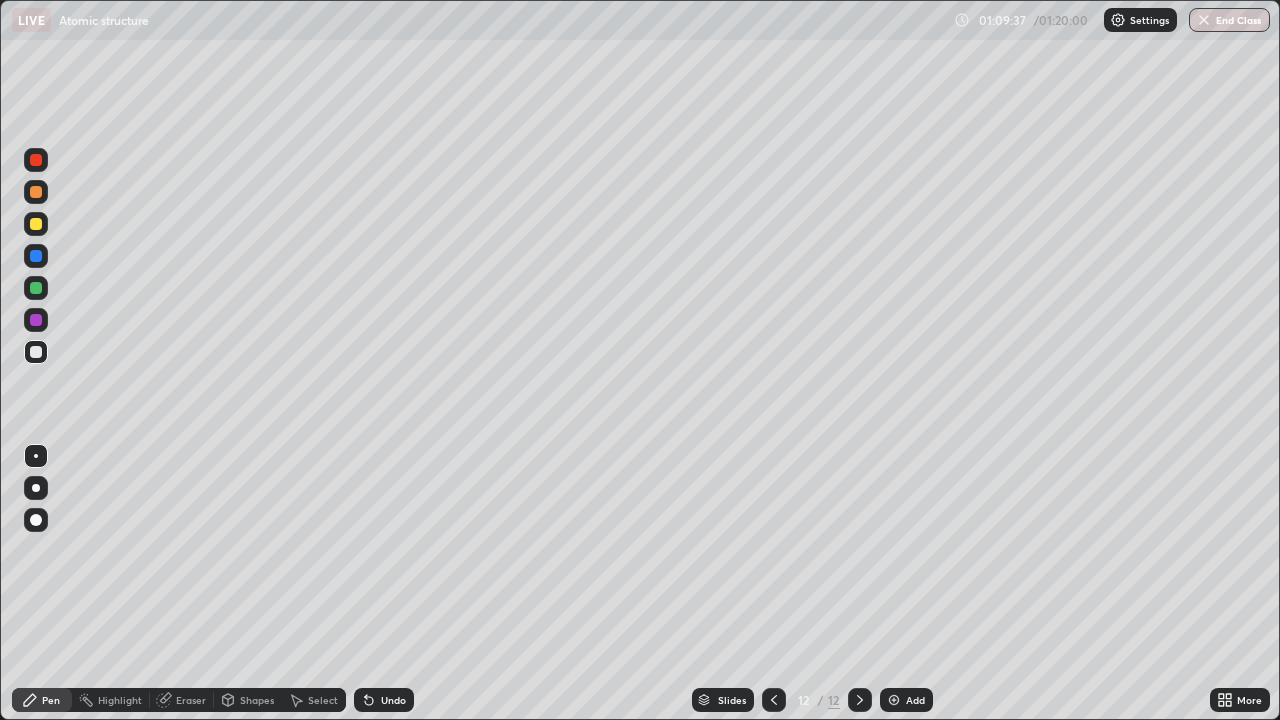 click at bounding box center (36, 224) 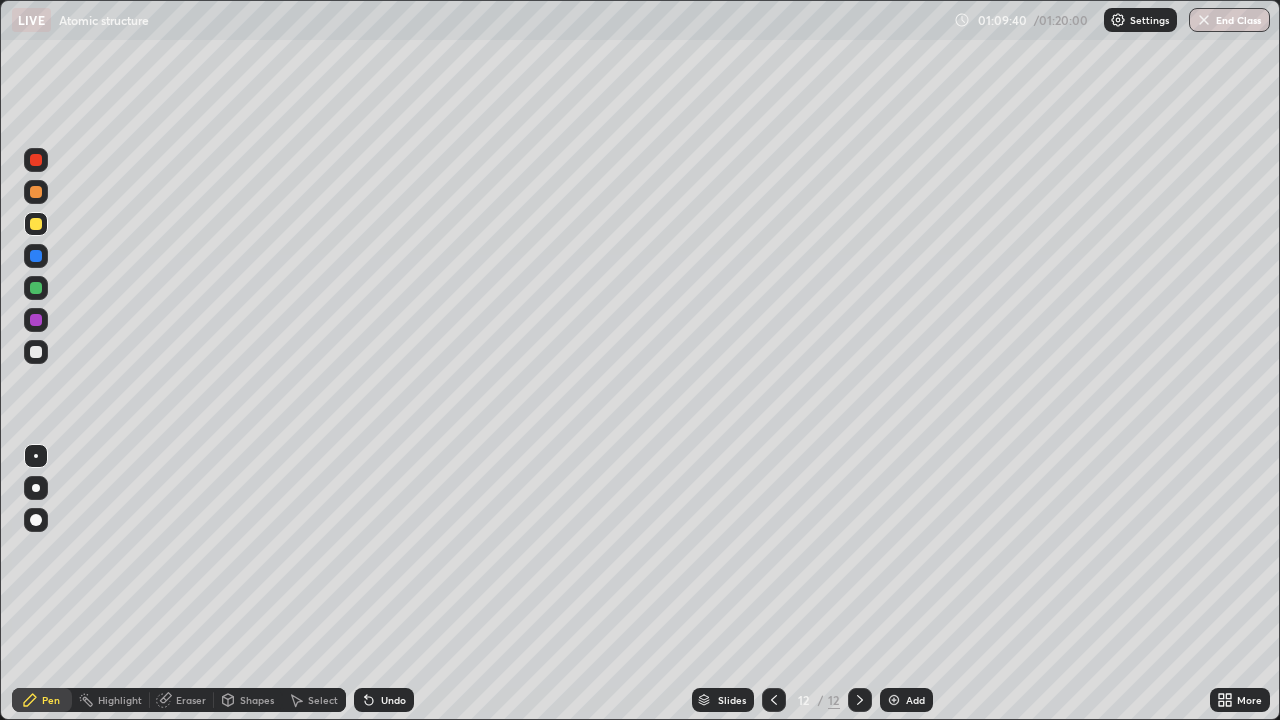 click at bounding box center [36, 288] 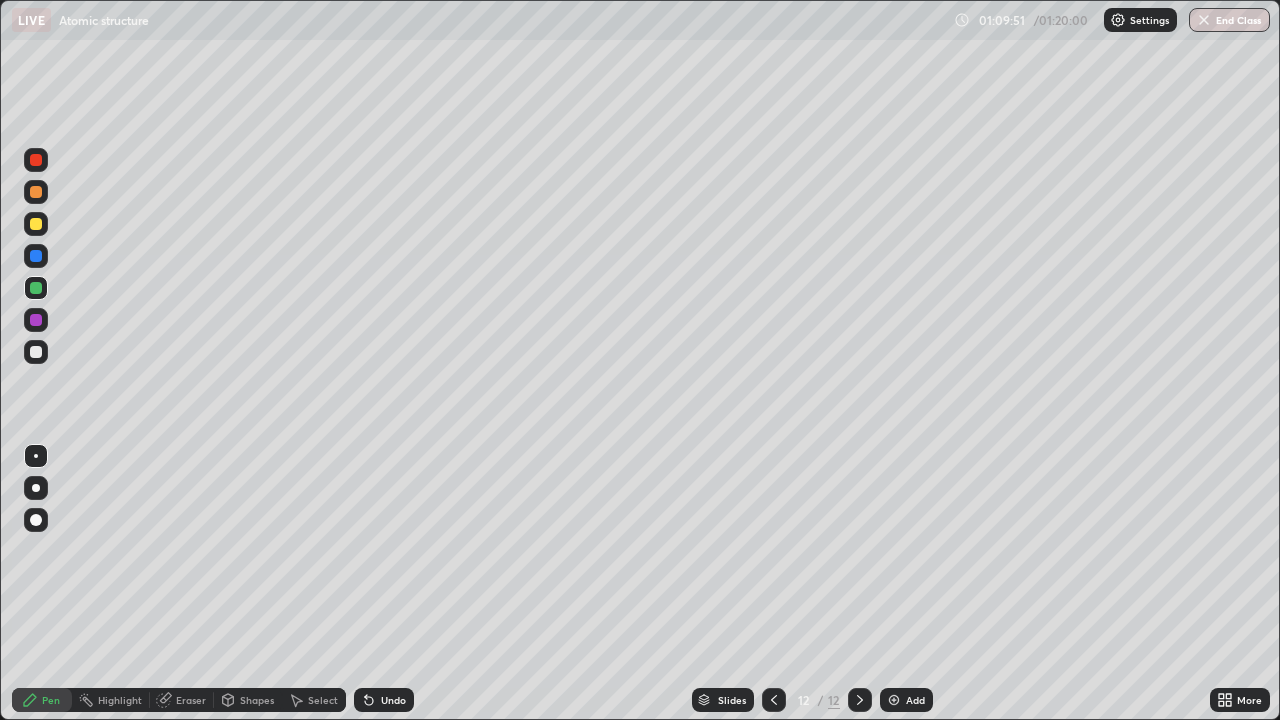 click on "Undo" at bounding box center (384, 700) 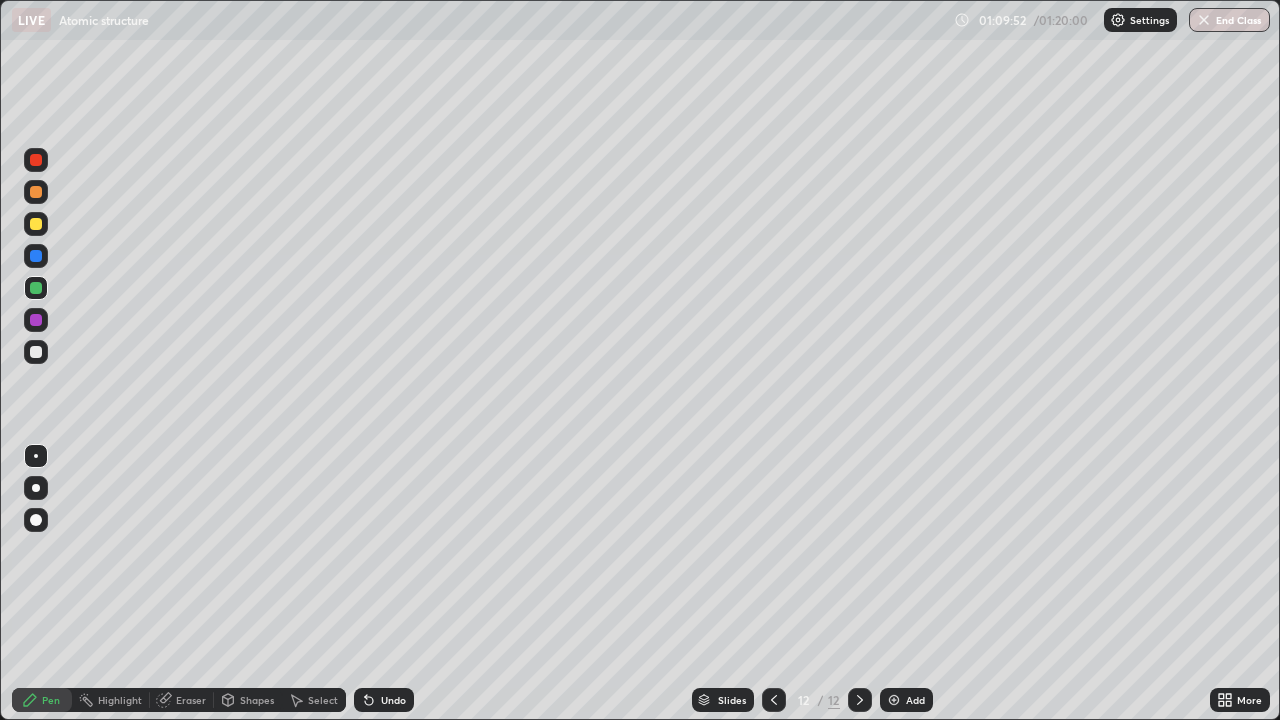 click on "Undo" at bounding box center [384, 700] 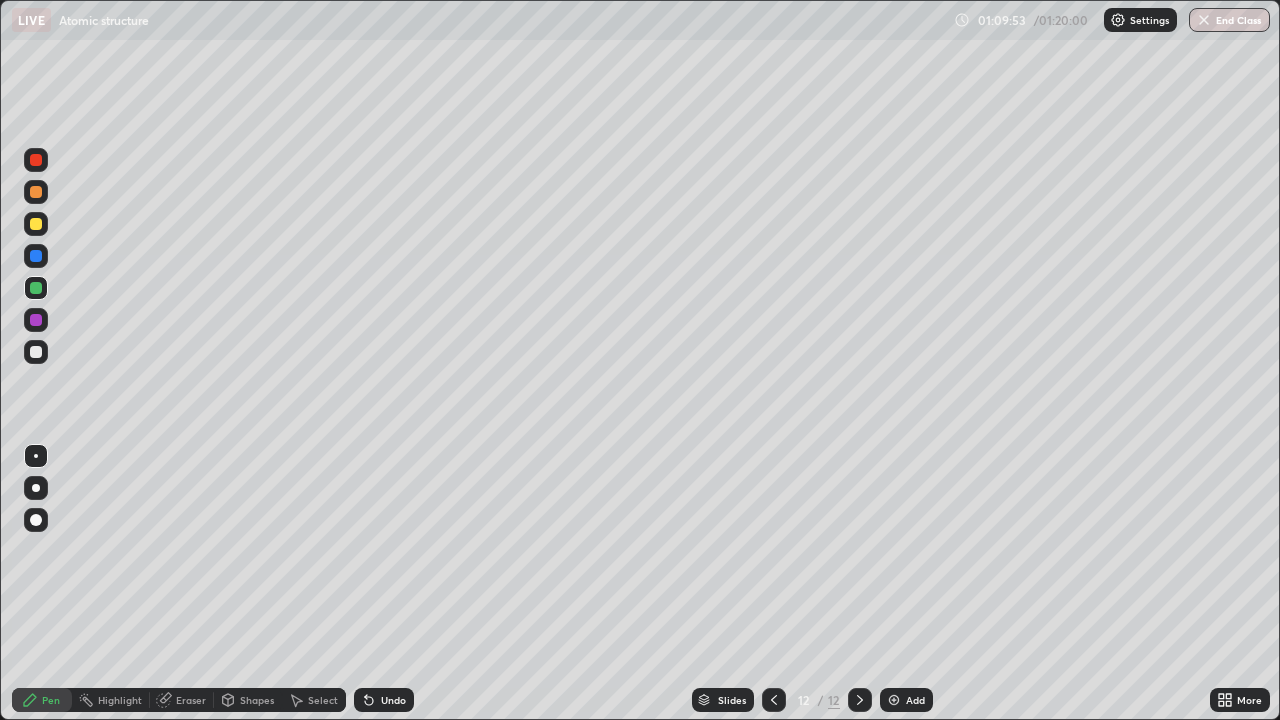 click on "Undo" at bounding box center [393, 700] 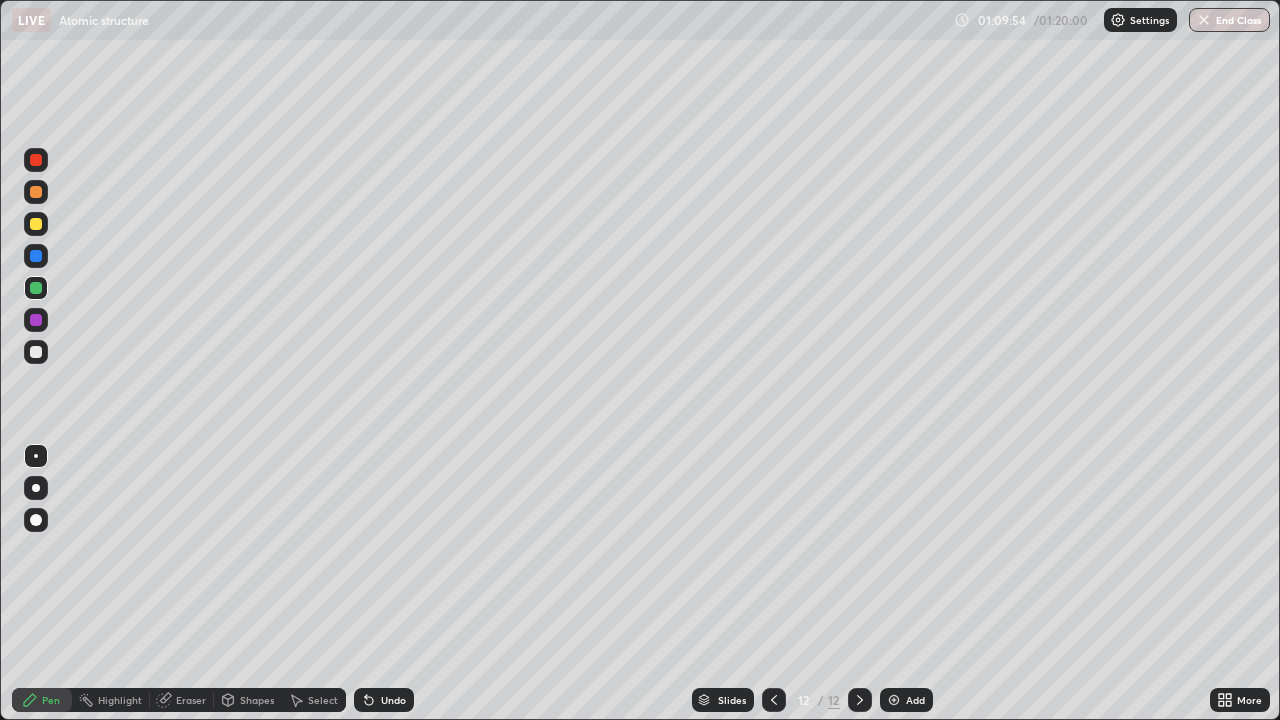 click on "Undo" at bounding box center (393, 700) 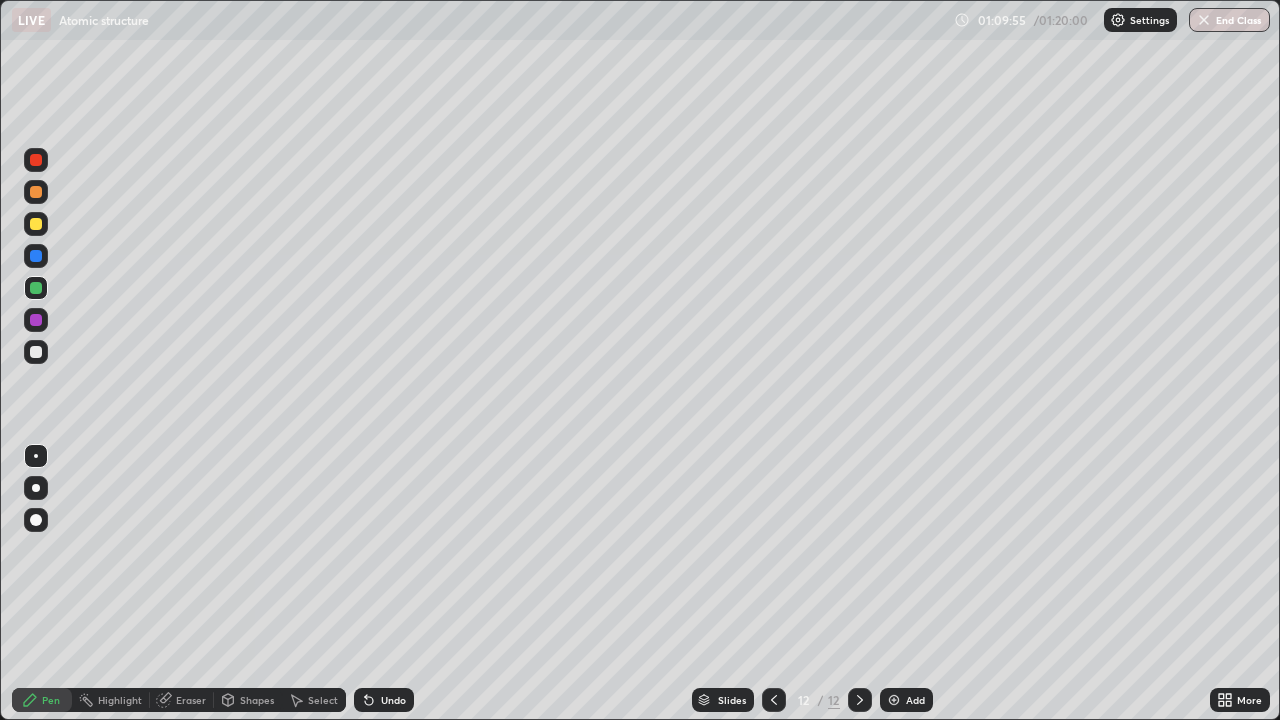 click on "Undo" at bounding box center (393, 700) 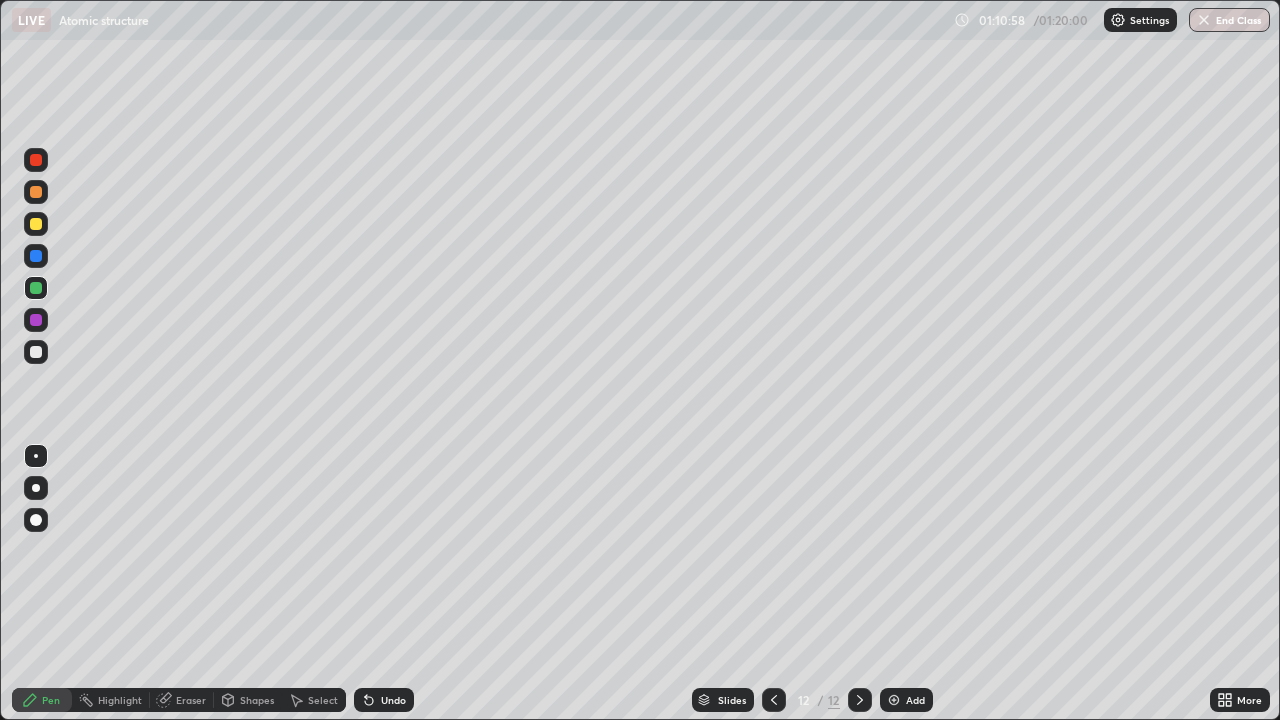 click on "Undo" at bounding box center [393, 700] 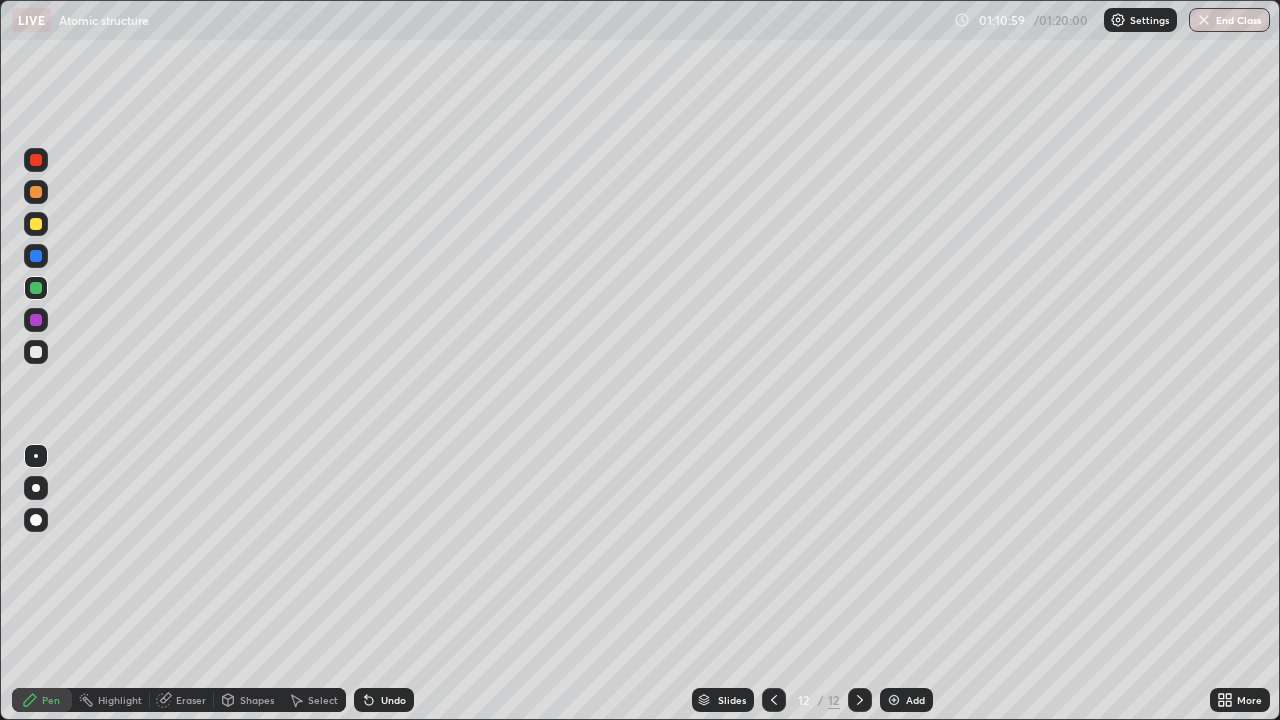 click on "Undo" at bounding box center [393, 700] 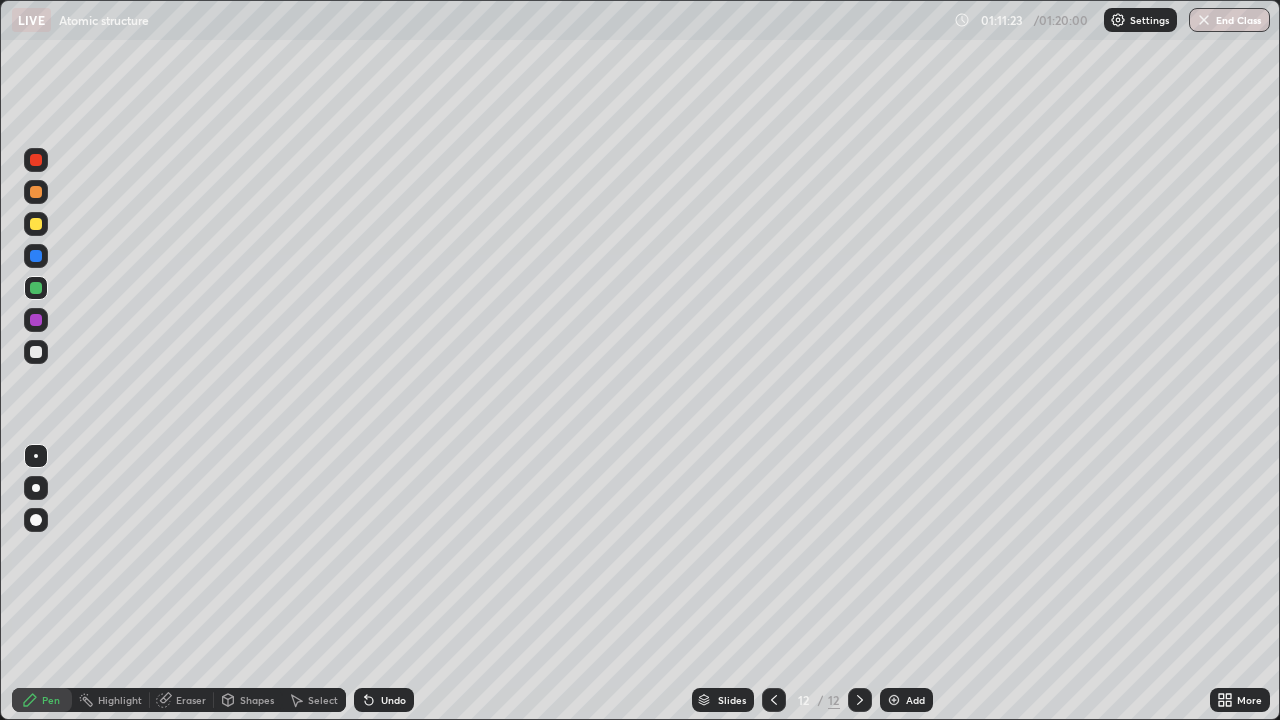 click on "Undo" at bounding box center [393, 700] 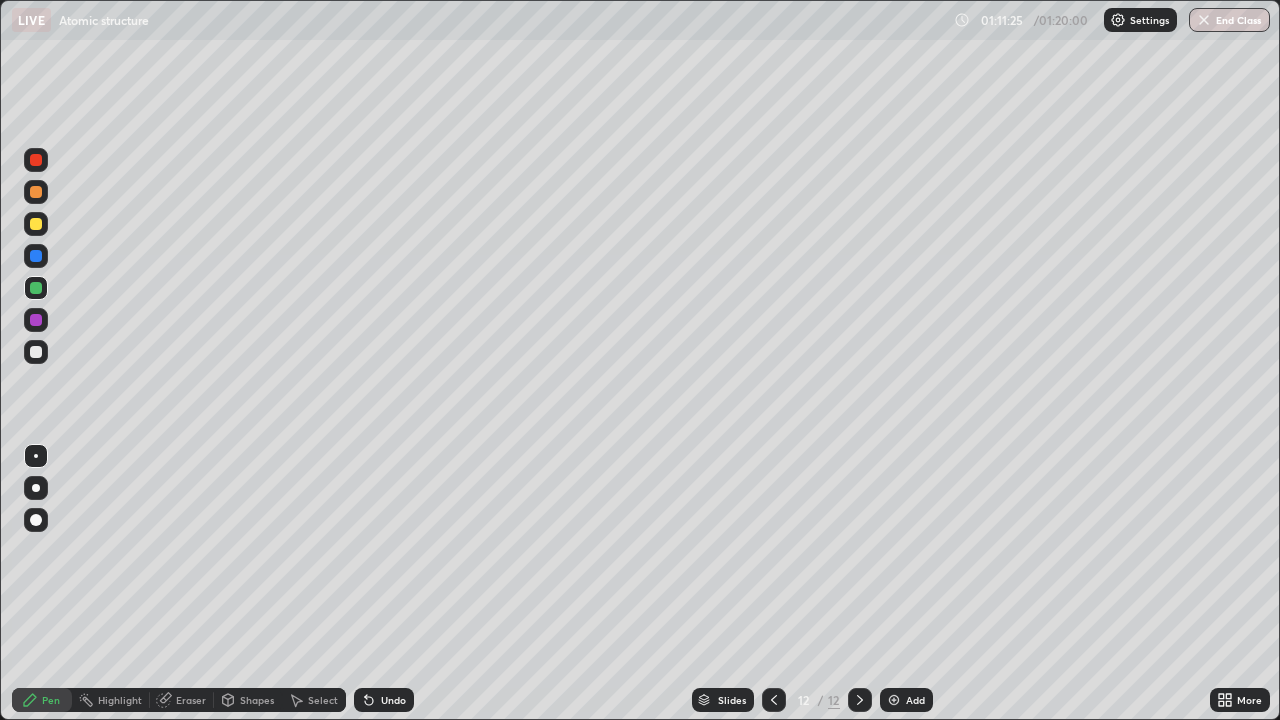 click on "Undo" at bounding box center [393, 700] 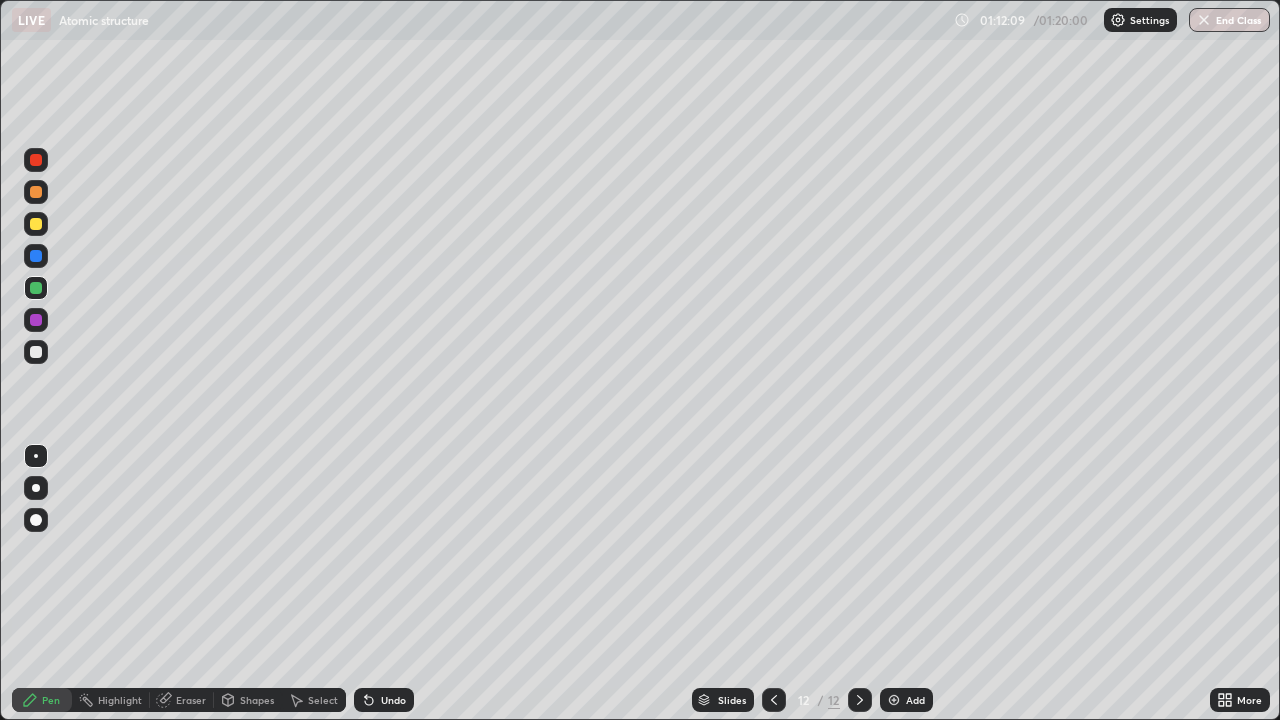 click on "Undo" at bounding box center (393, 700) 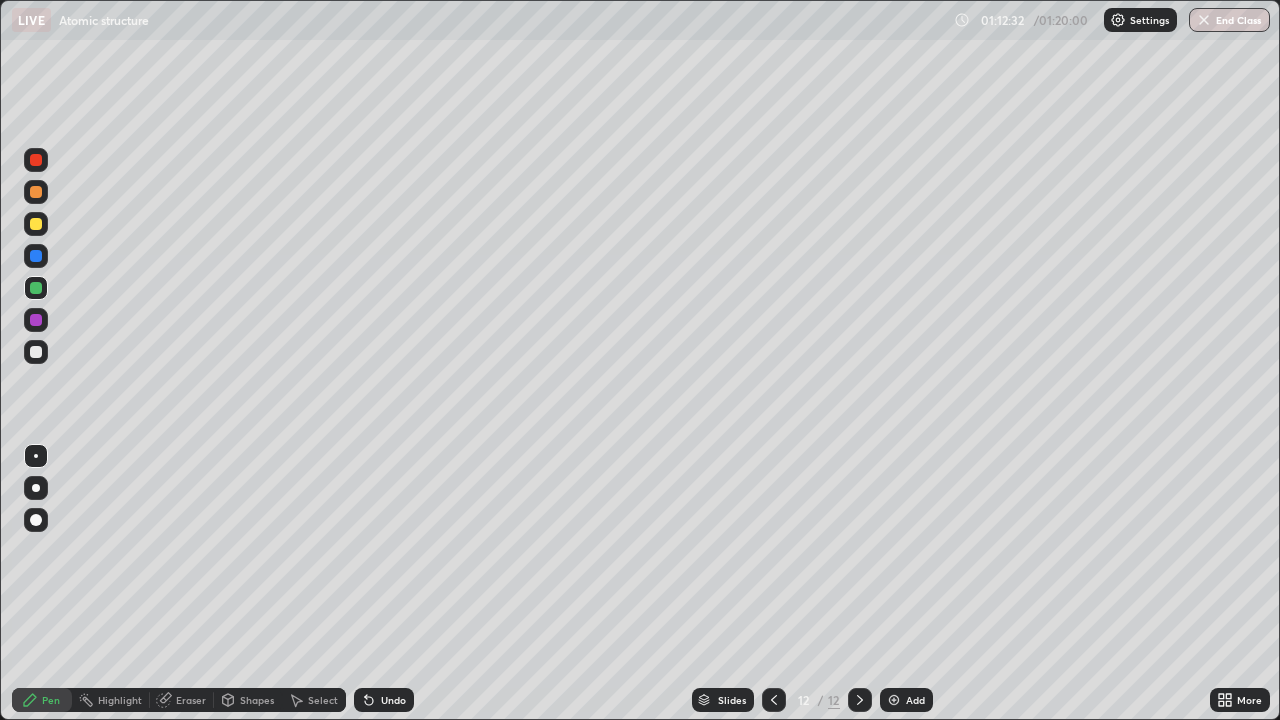 click at bounding box center (36, 224) 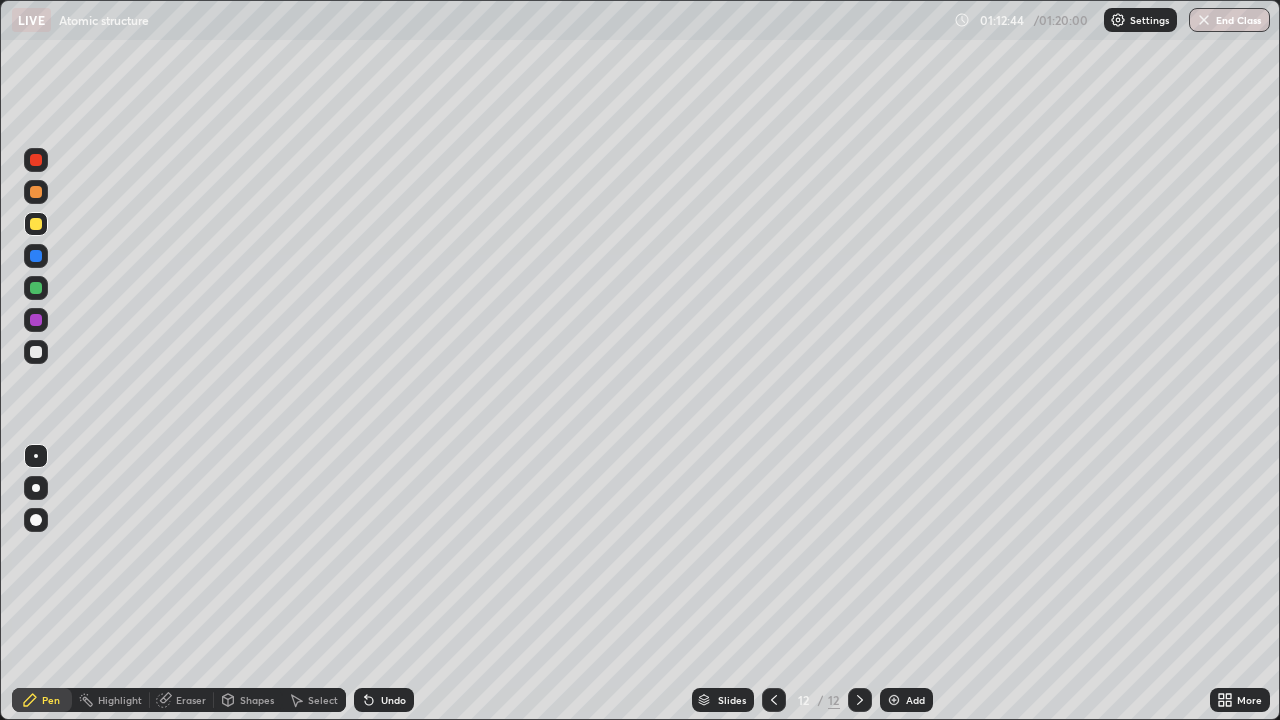 click on "Undo" at bounding box center [393, 700] 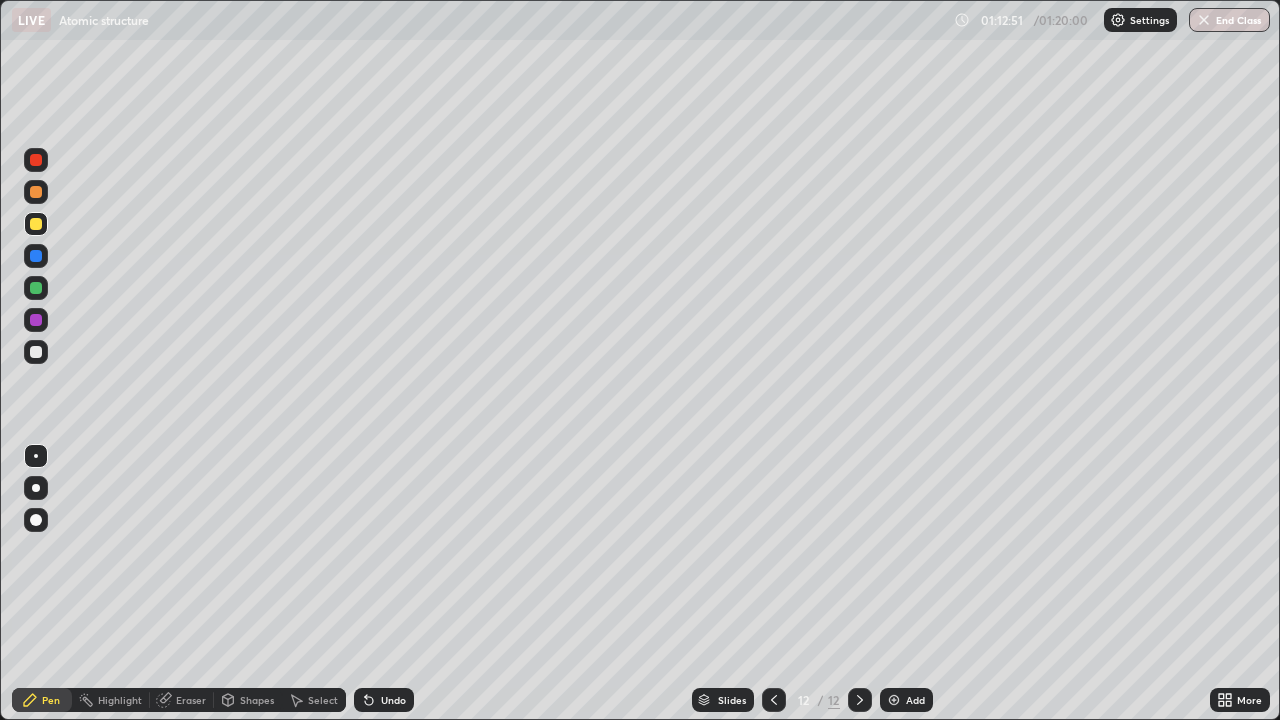 click on "Undo" at bounding box center [384, 700] 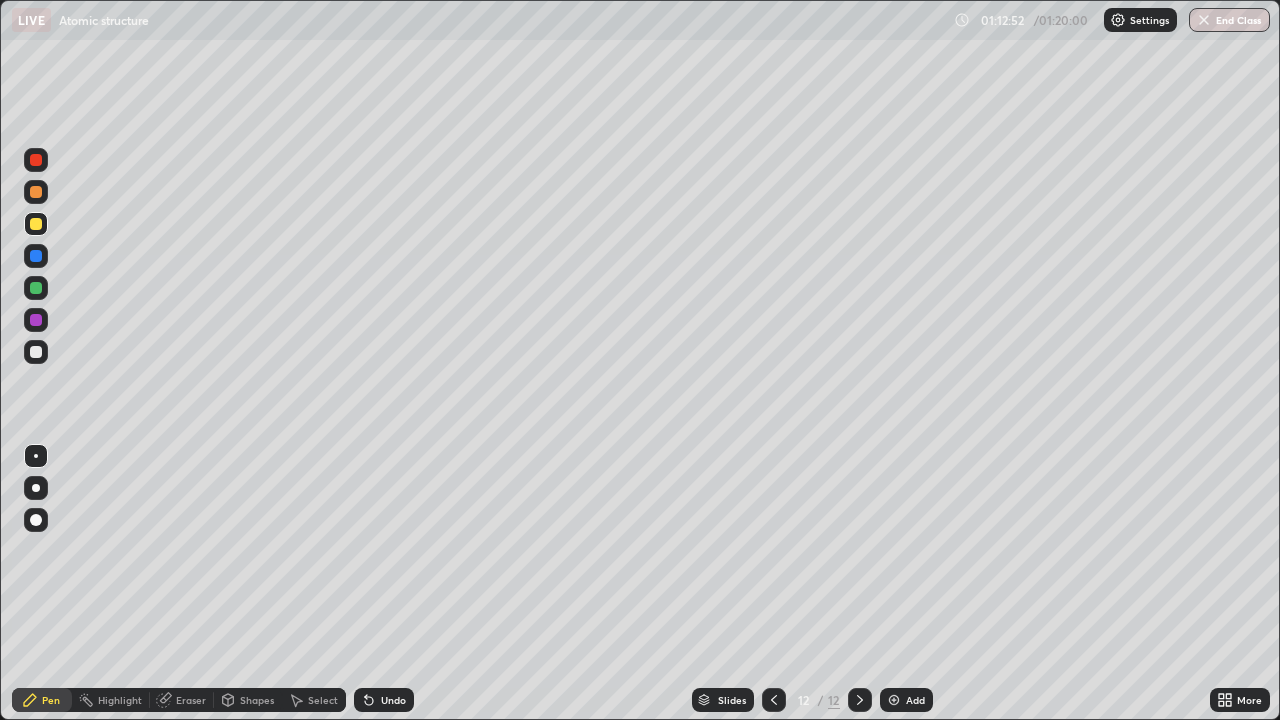 click on "Undo" at bounding box center (393, 700) 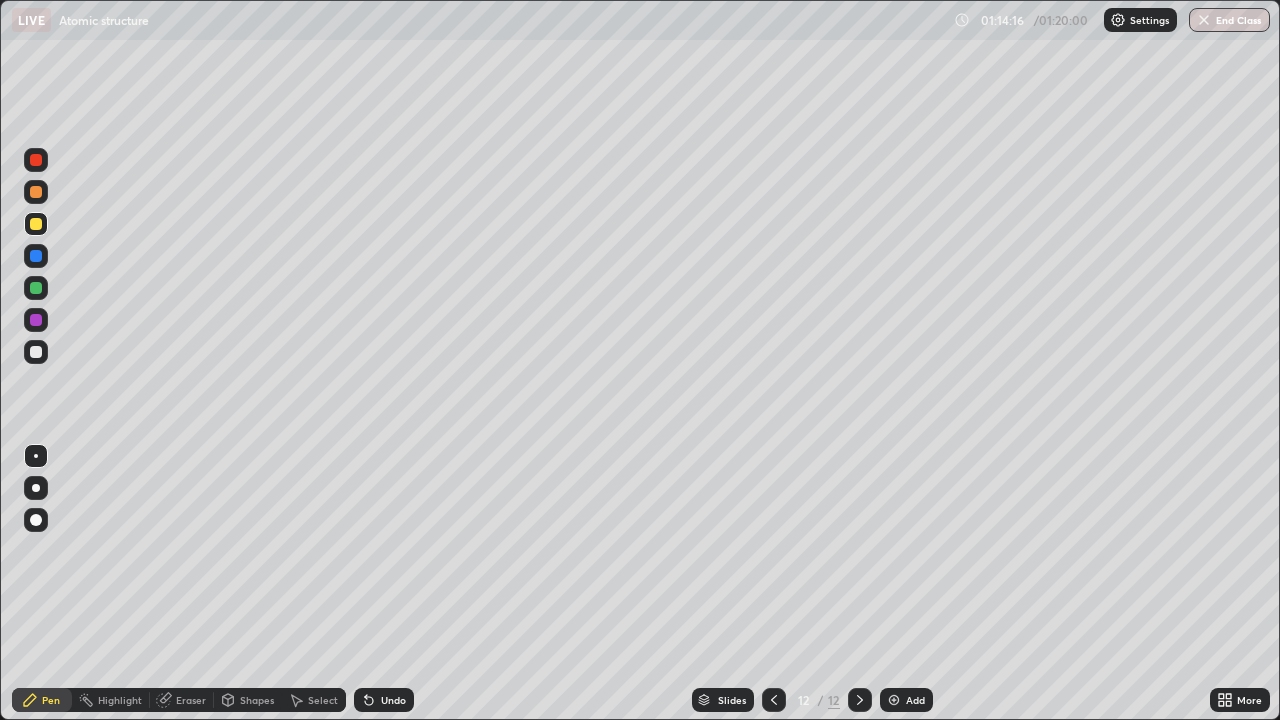 click on "End Class" at bounding box center [1229, 20] 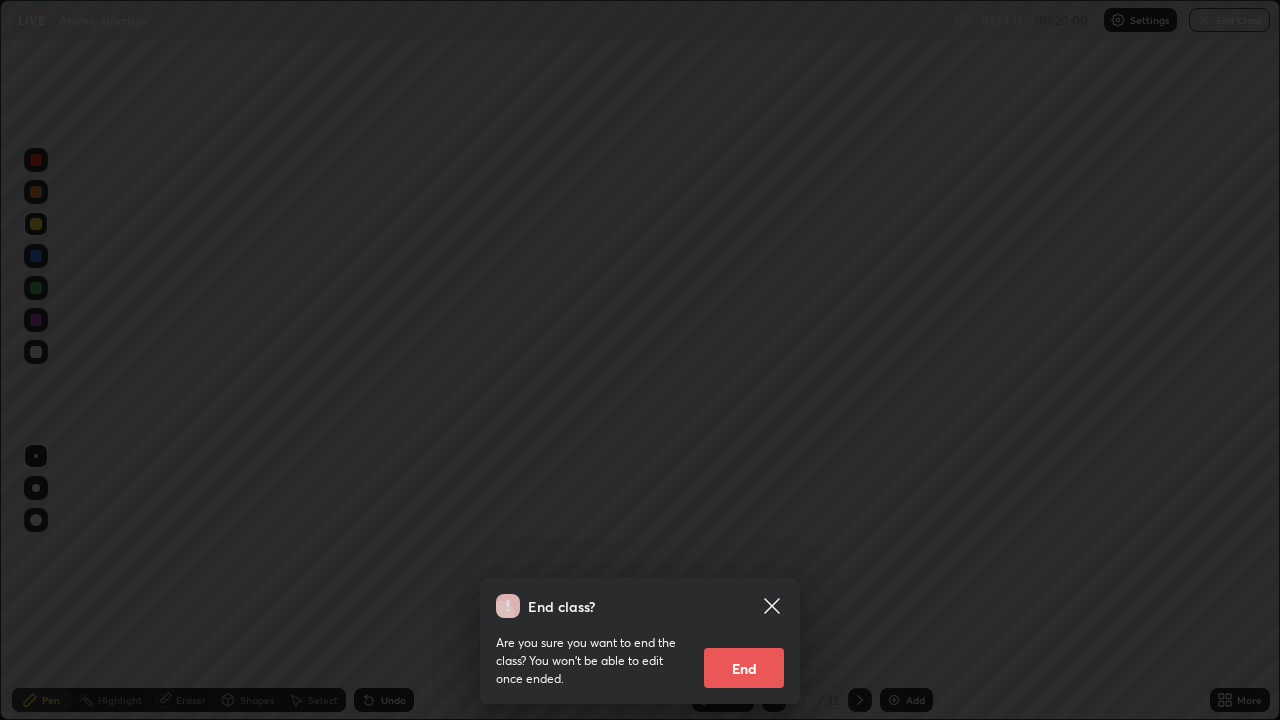 click on "End" at bounding box center [744, 668] 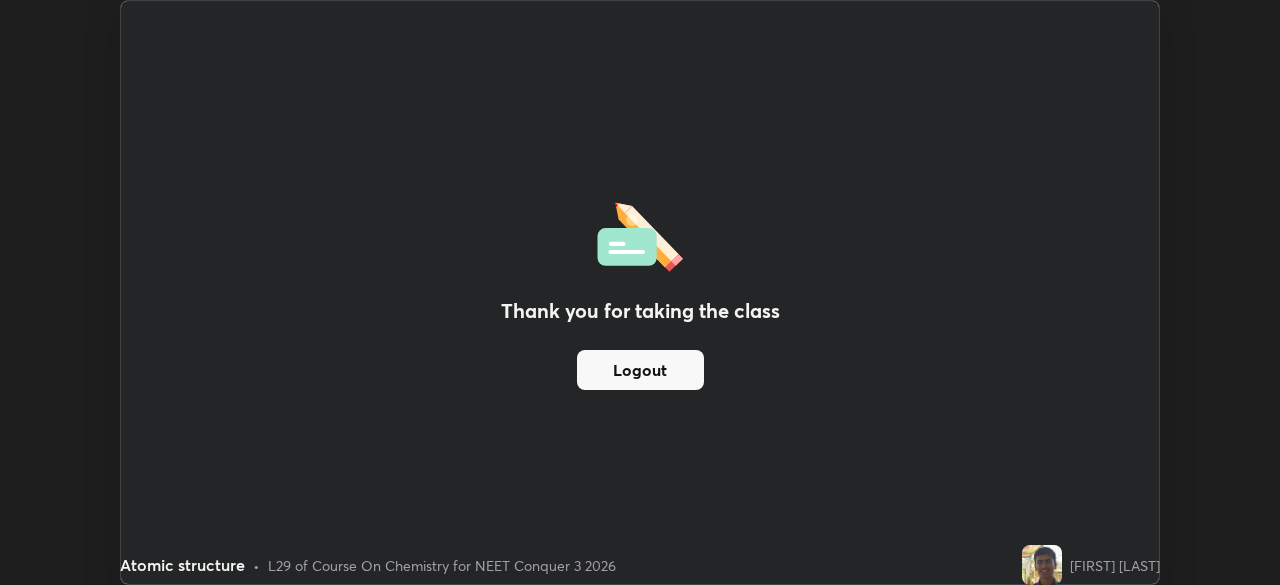 scroll, scrollTop: 585, scrollLeft: 1280, axis: both 